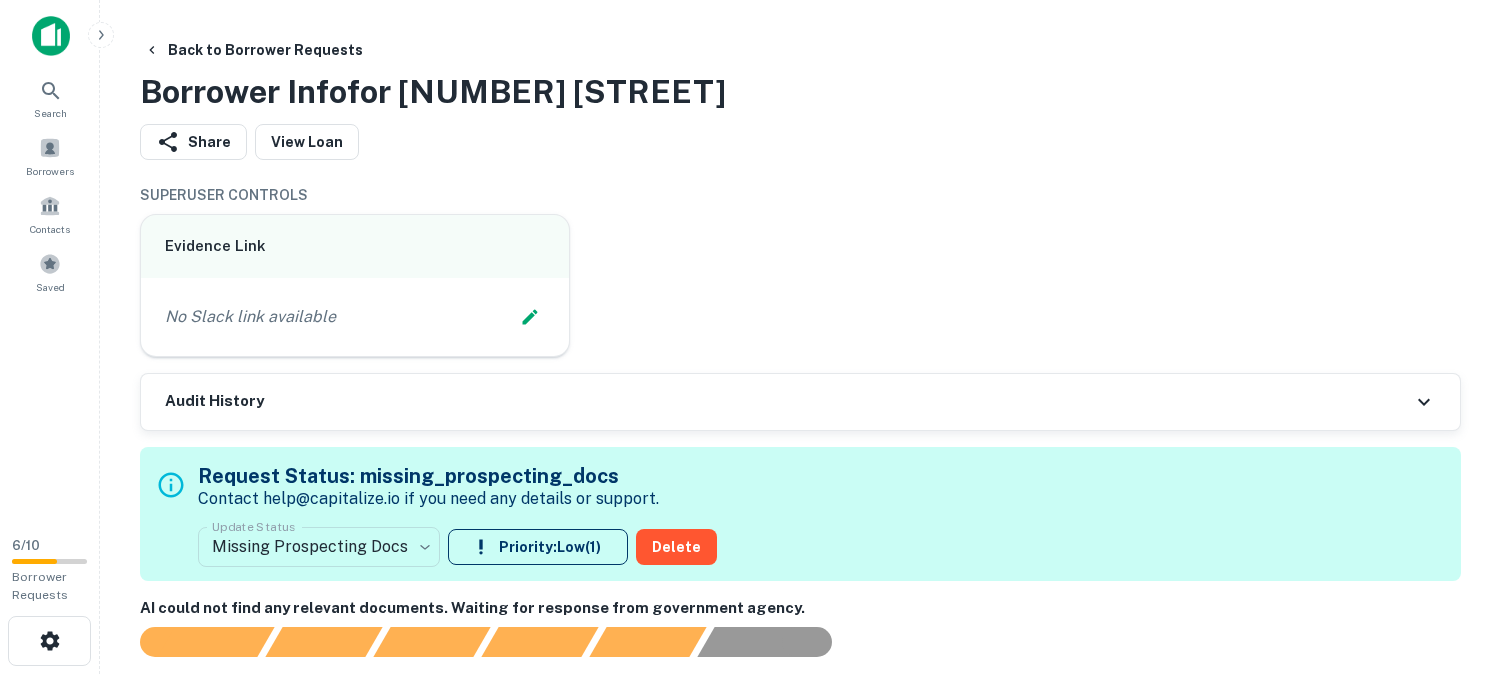 scroll, scrollTop: 0, scrollLeft: 0, axis: both 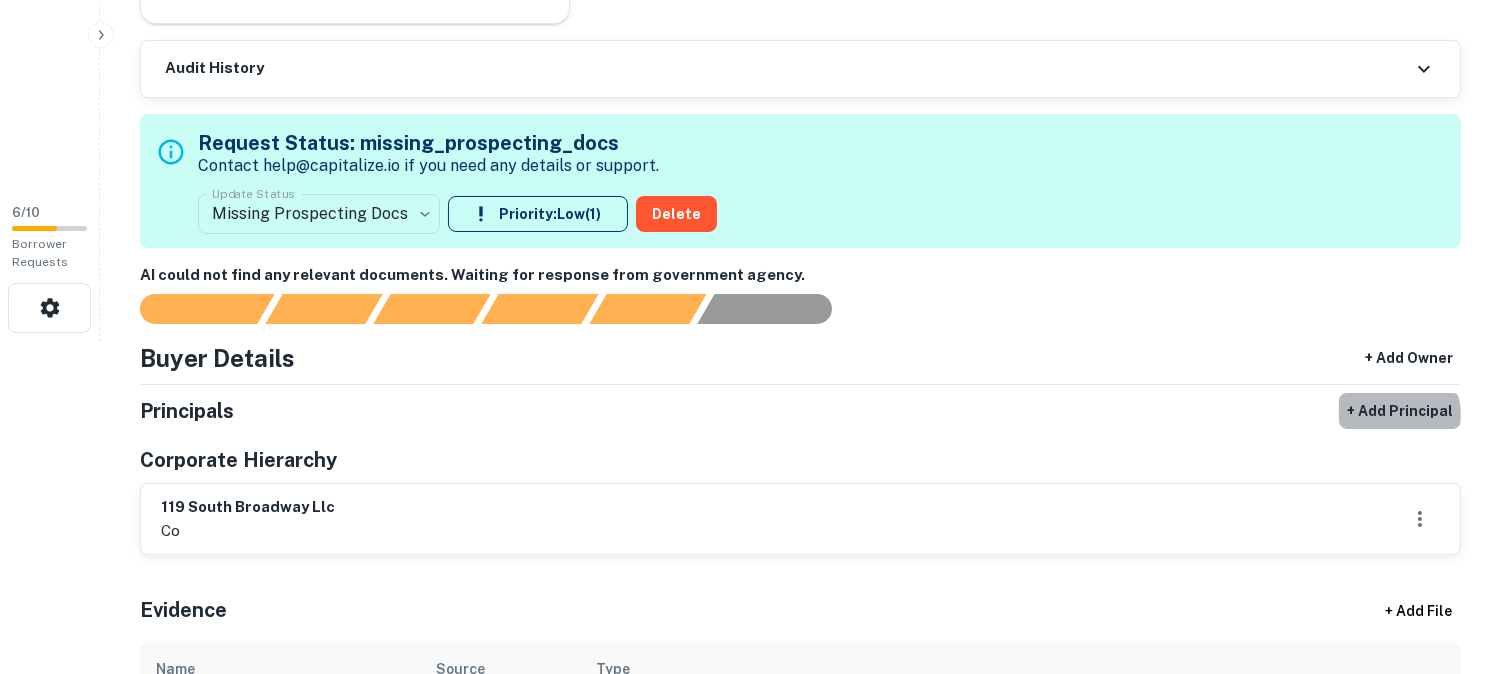 click on "+ Add Principal" at bounding box center [1400, 411] 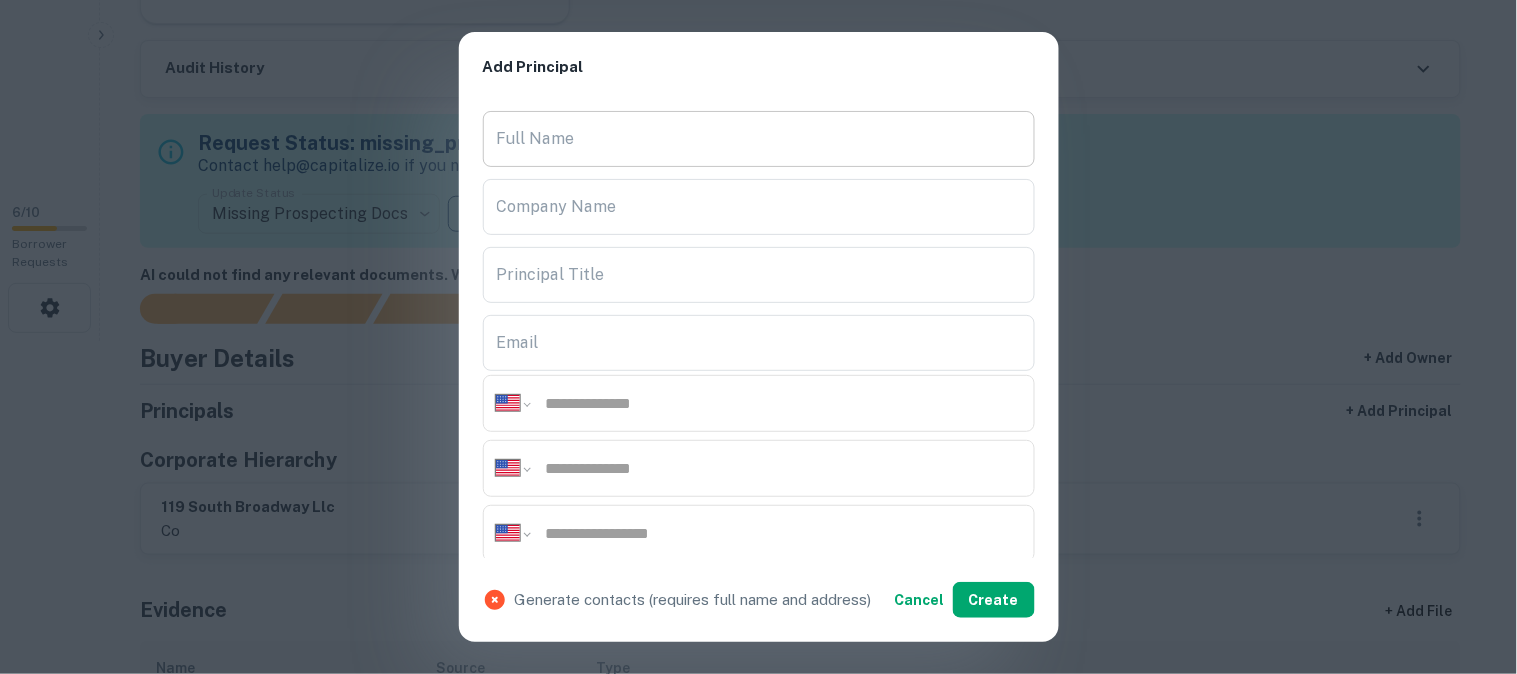click on "Full Name" at bounding box center (759, 139) 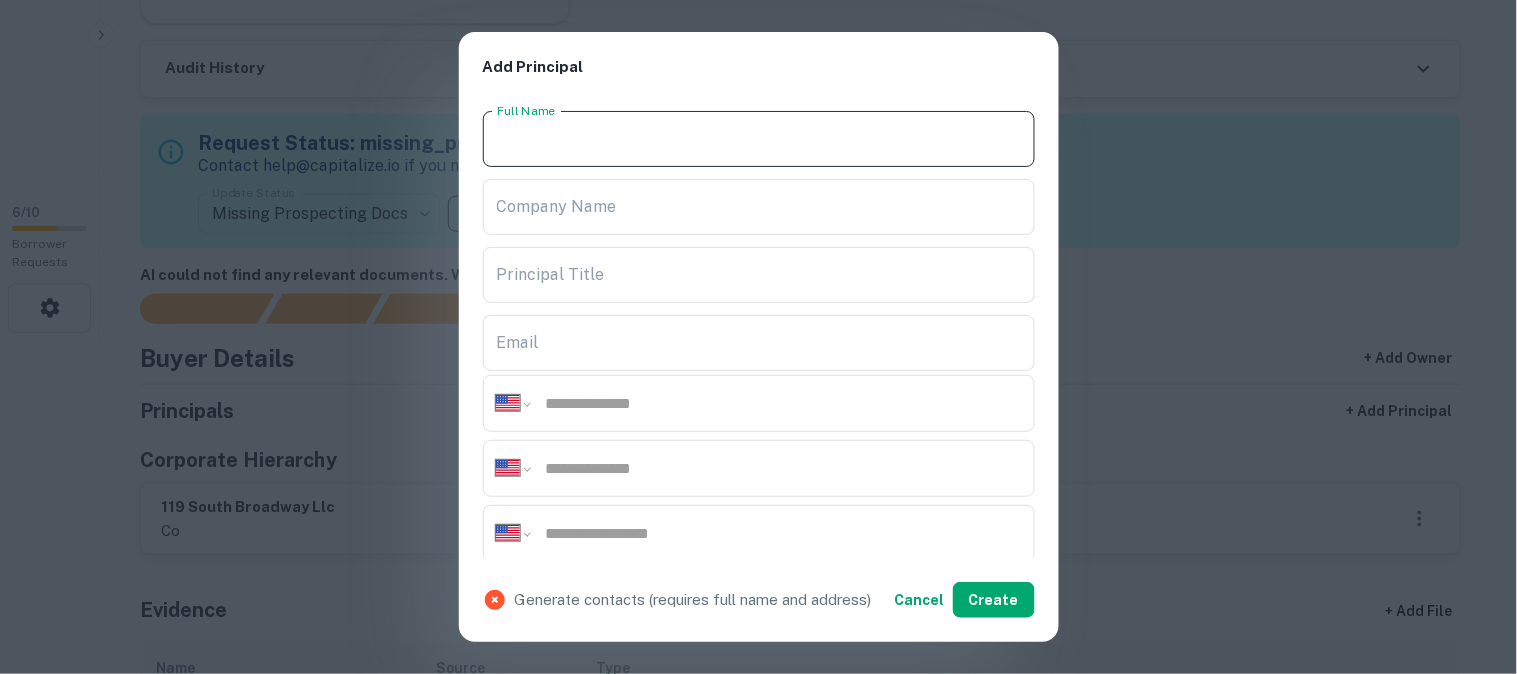 paste on "**********" 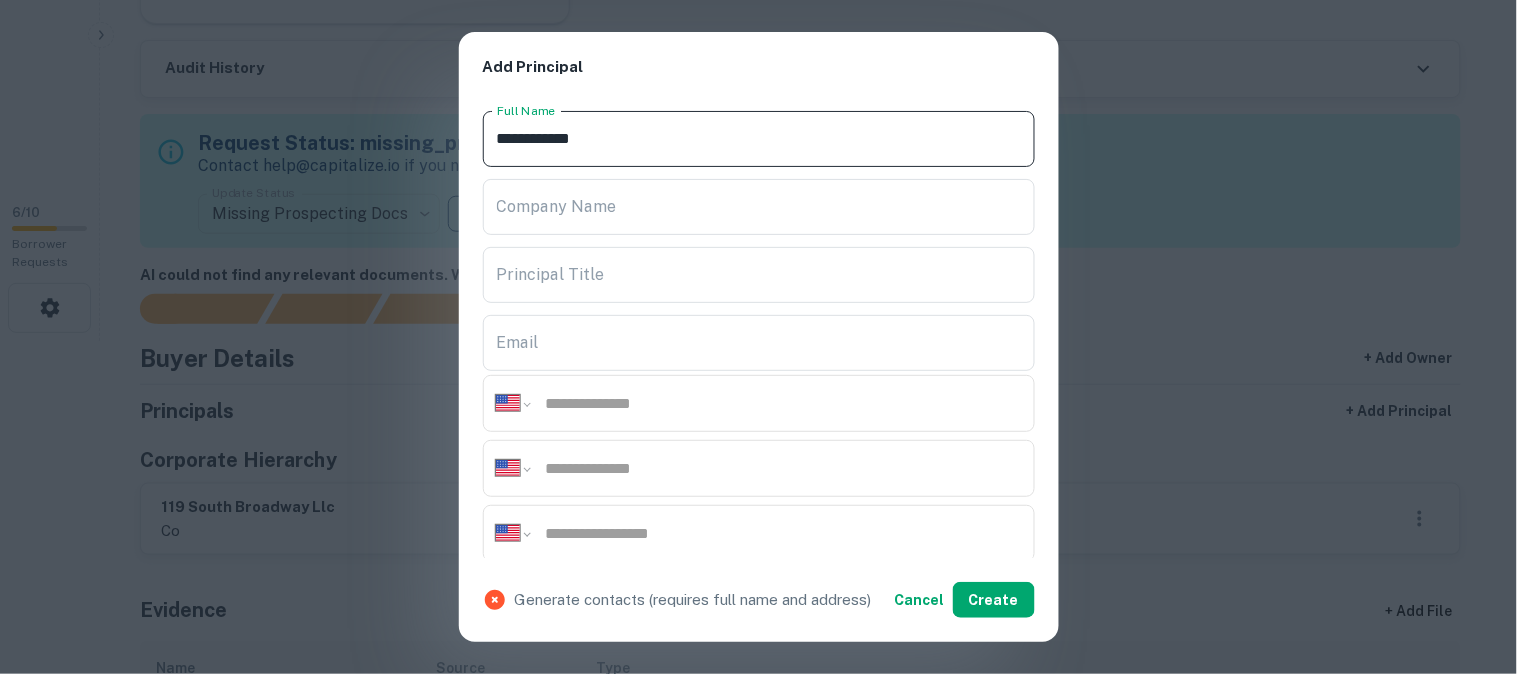 type on "**********" 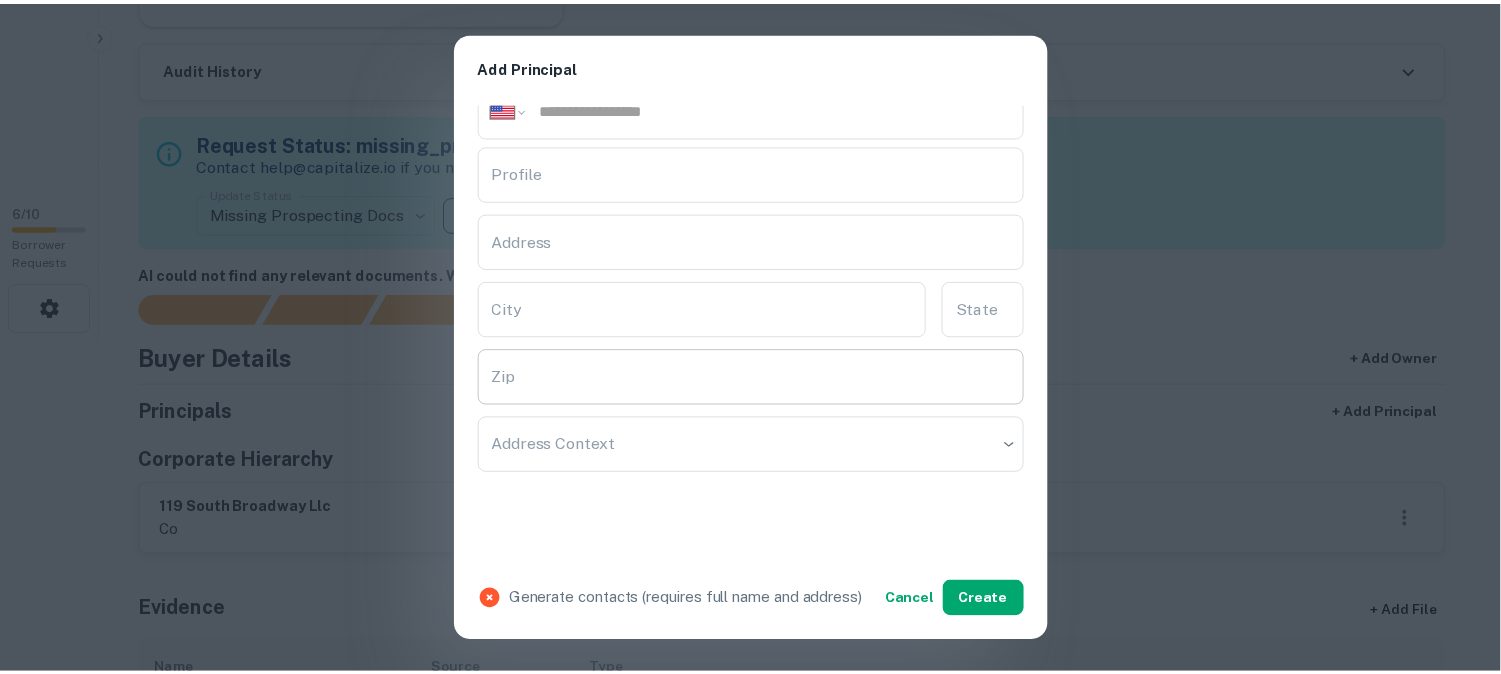 scroll, scrollTop: 444, scrollLeft: 0, axis: vertical 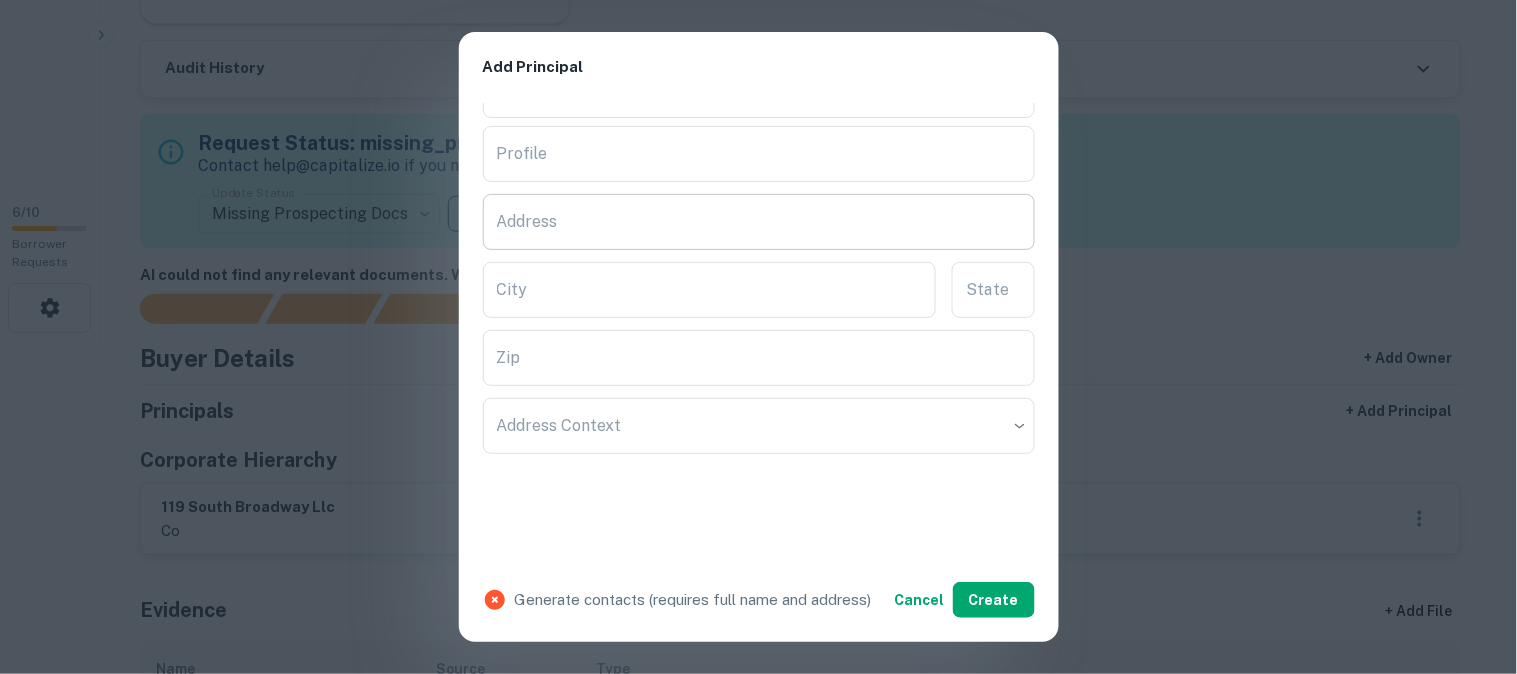 click on "Address" at bounding box center [759, 222] 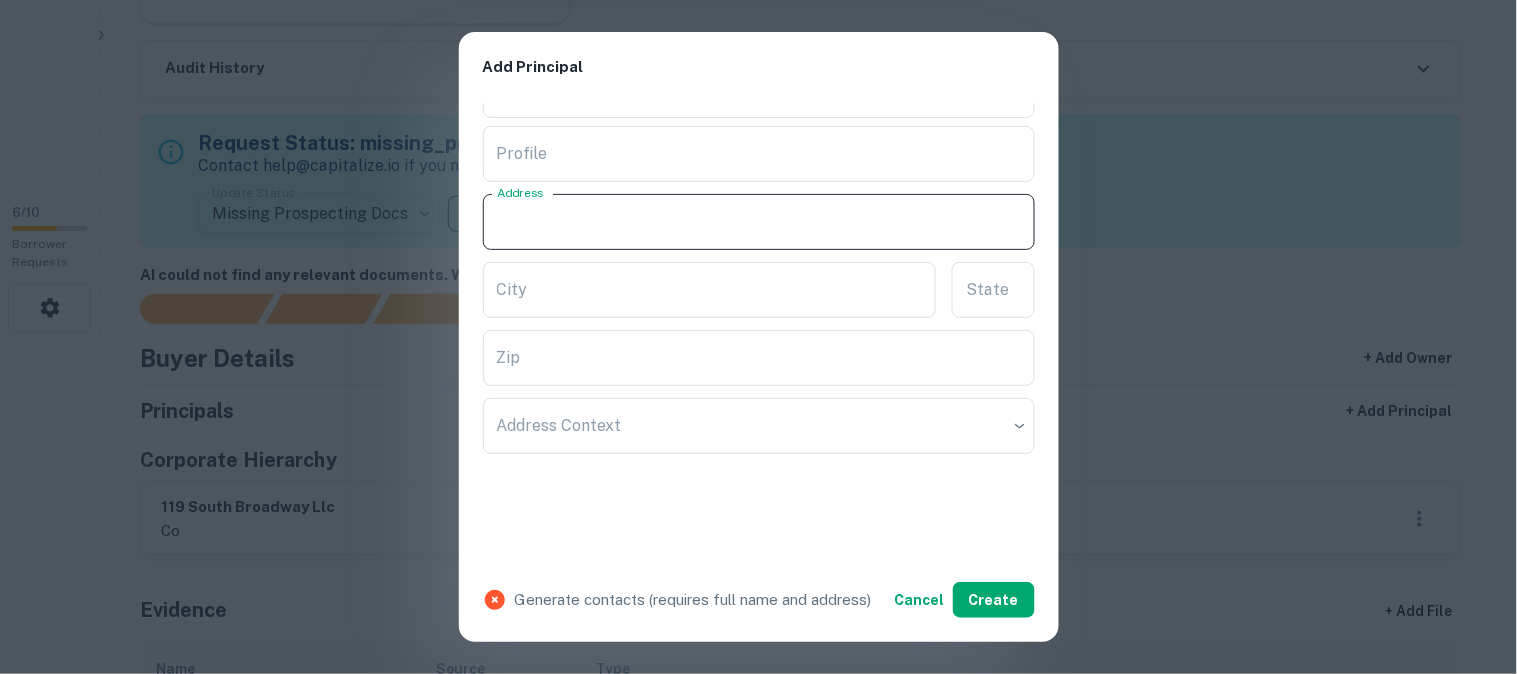 paste on "**********" 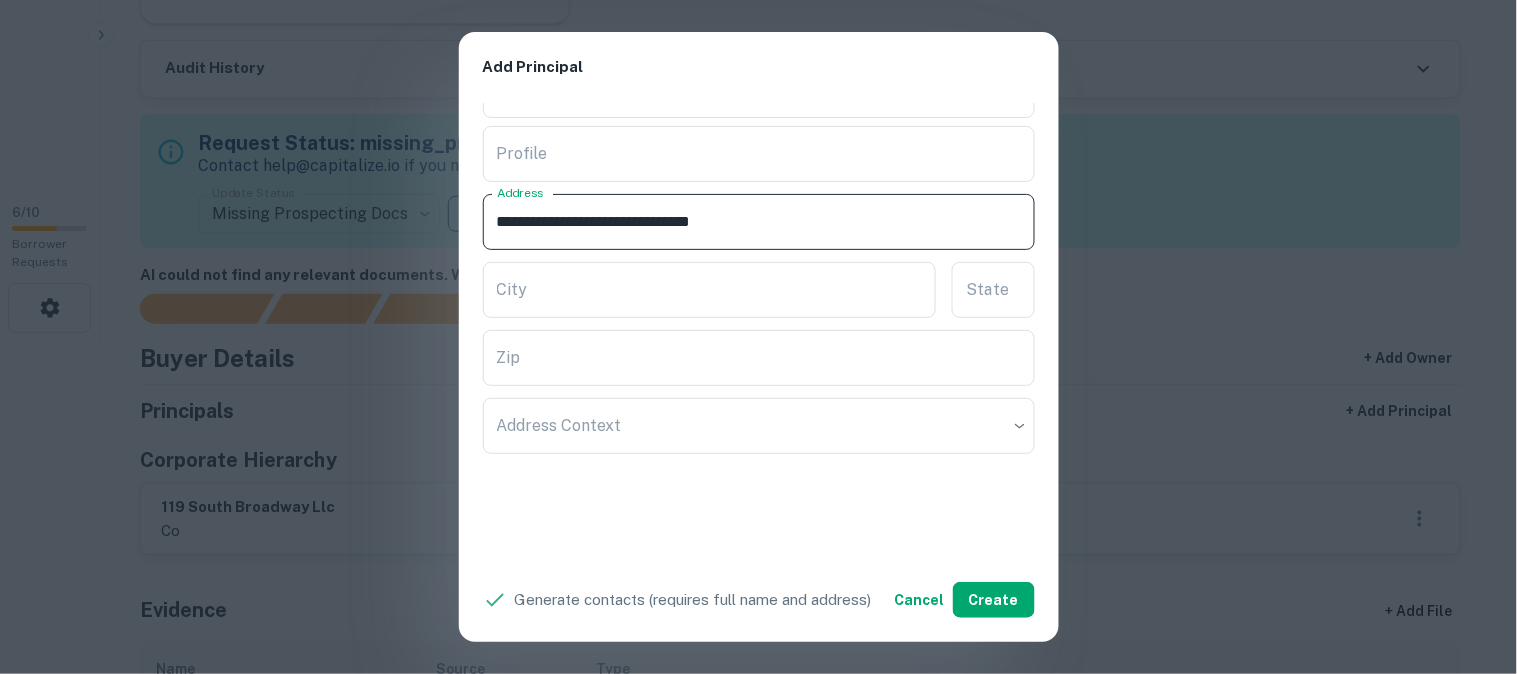drag, startPoint x: 616, startPoint y: 217, endPoint x: 675, endPoint y: 258, distance: 71.84706 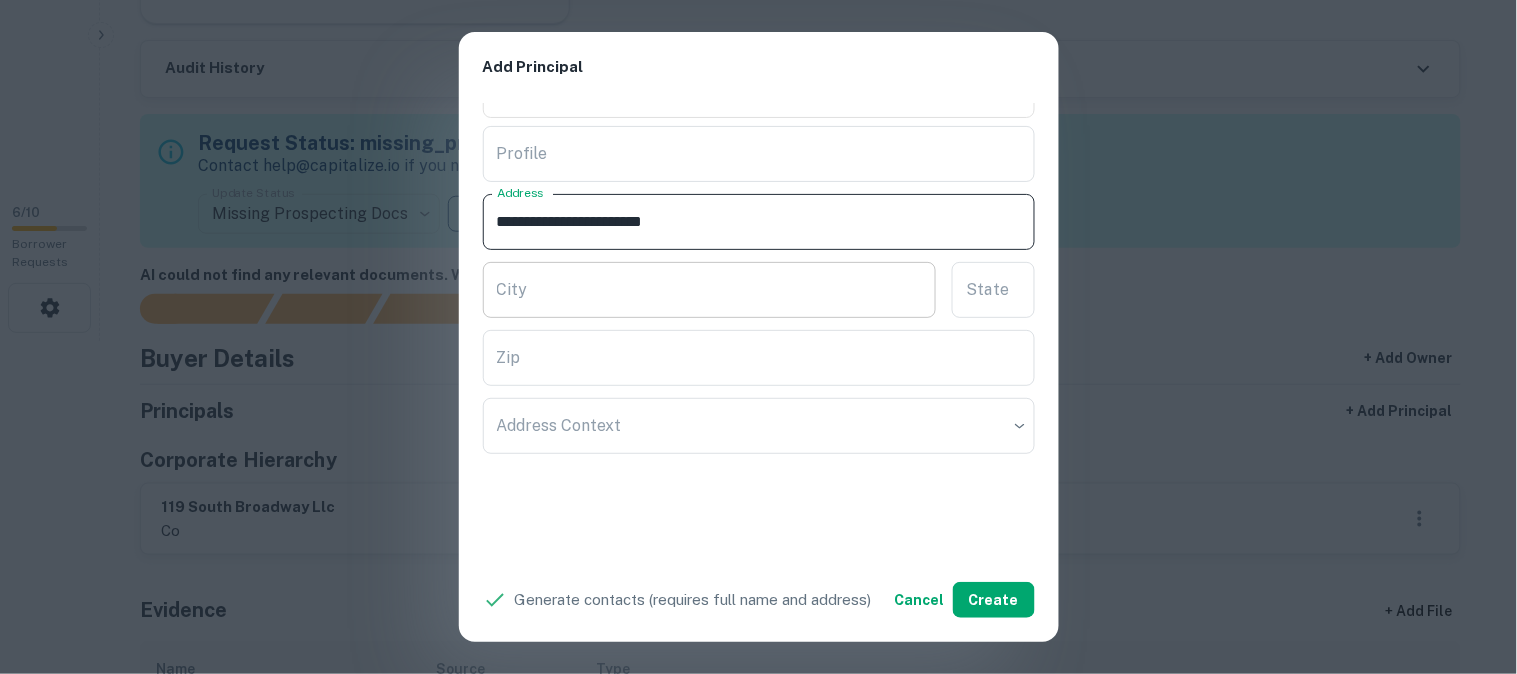 type on "**********" 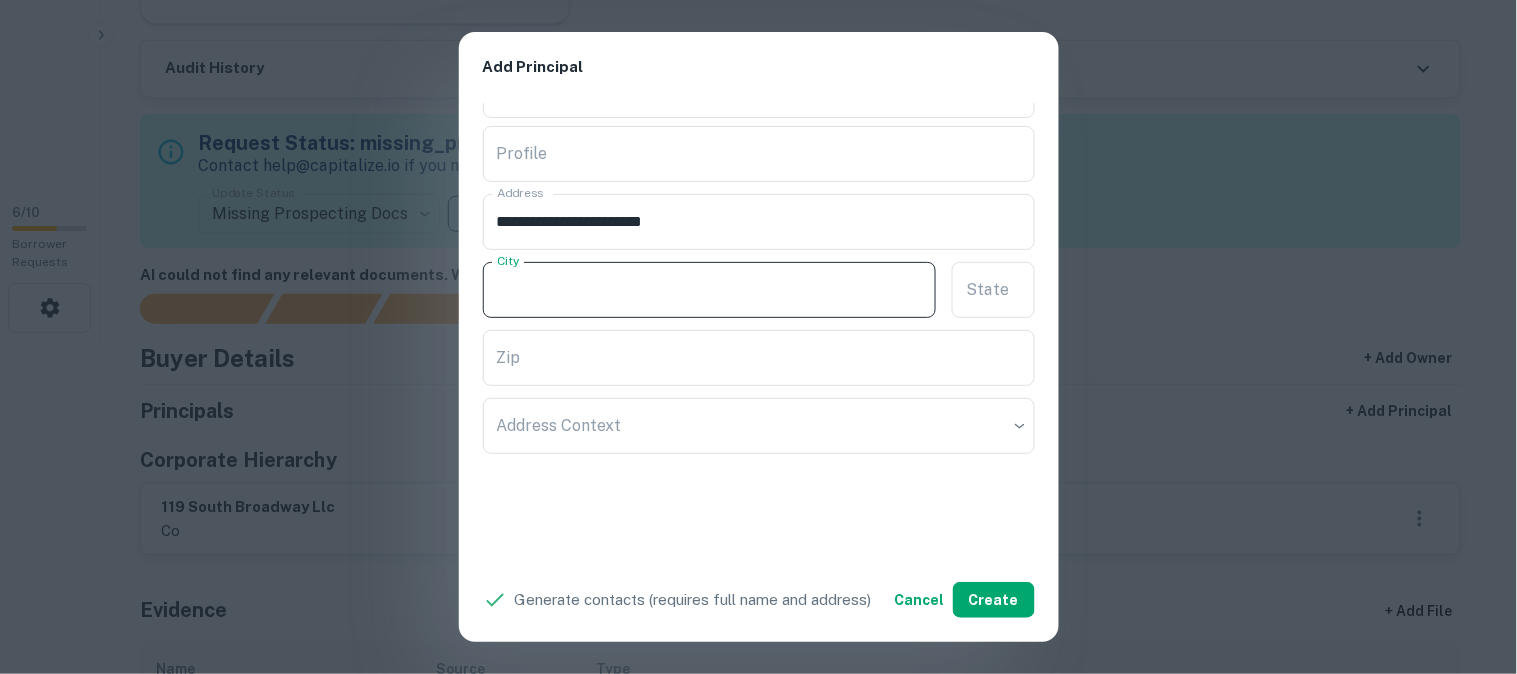 click on "City" at bounding box center (710, 290) 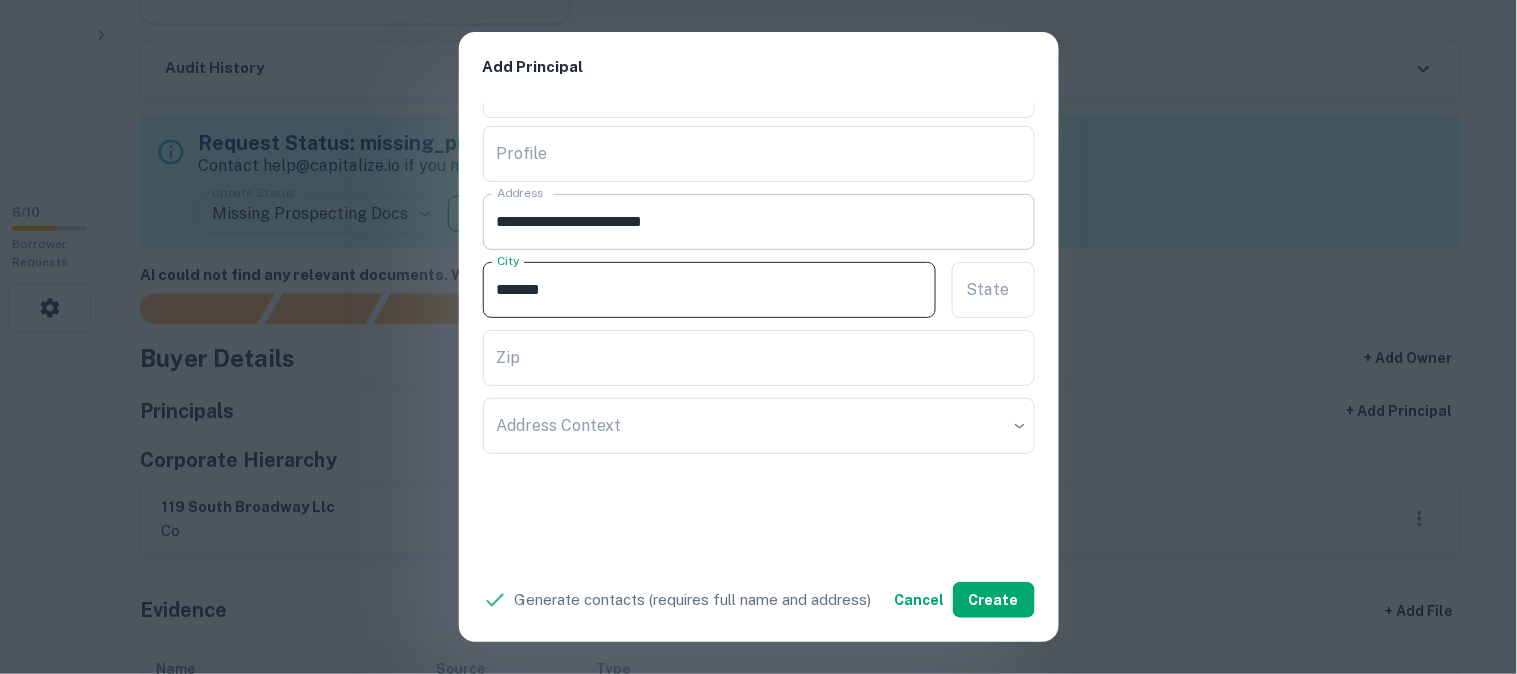 type on "******" 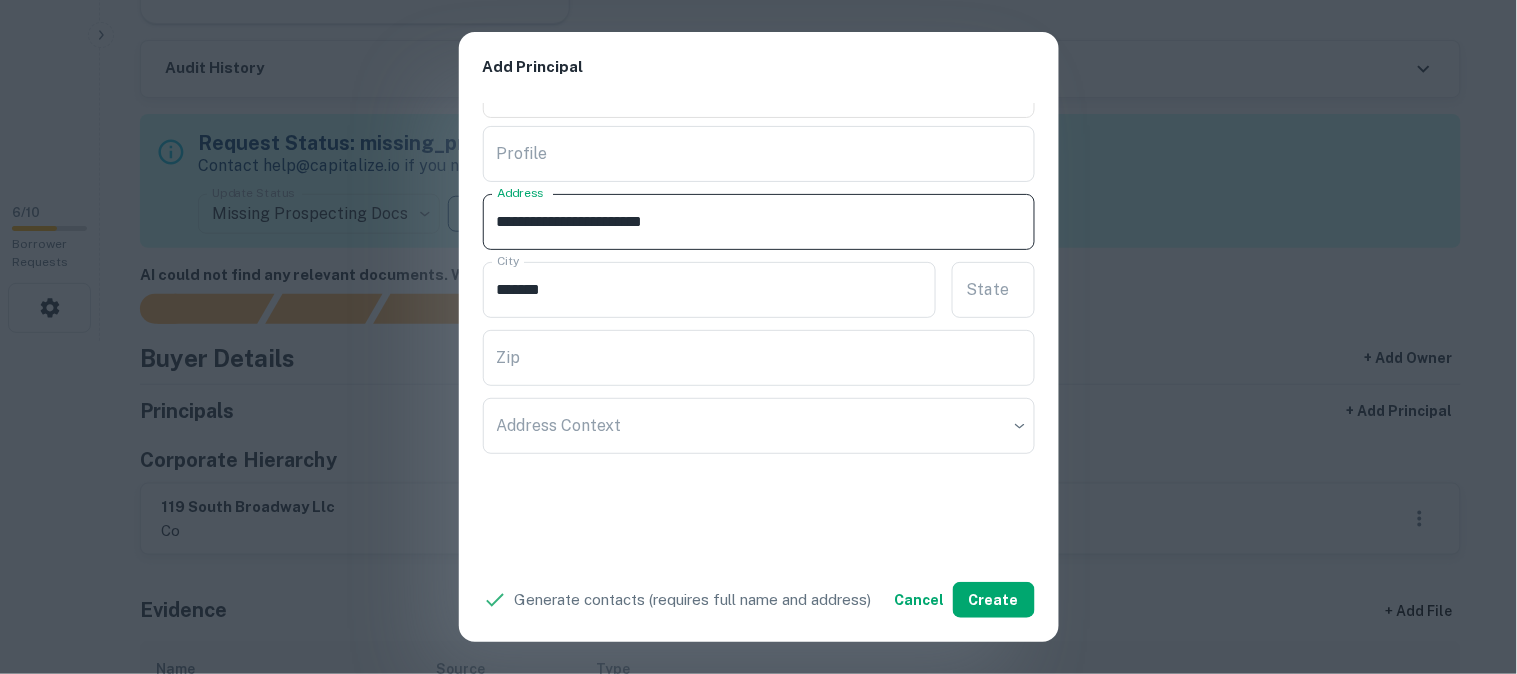 drag, startPoint x: 716, startPoint y: 226, endPoint x: 646, endPoint y: 217, distance: 70.5762 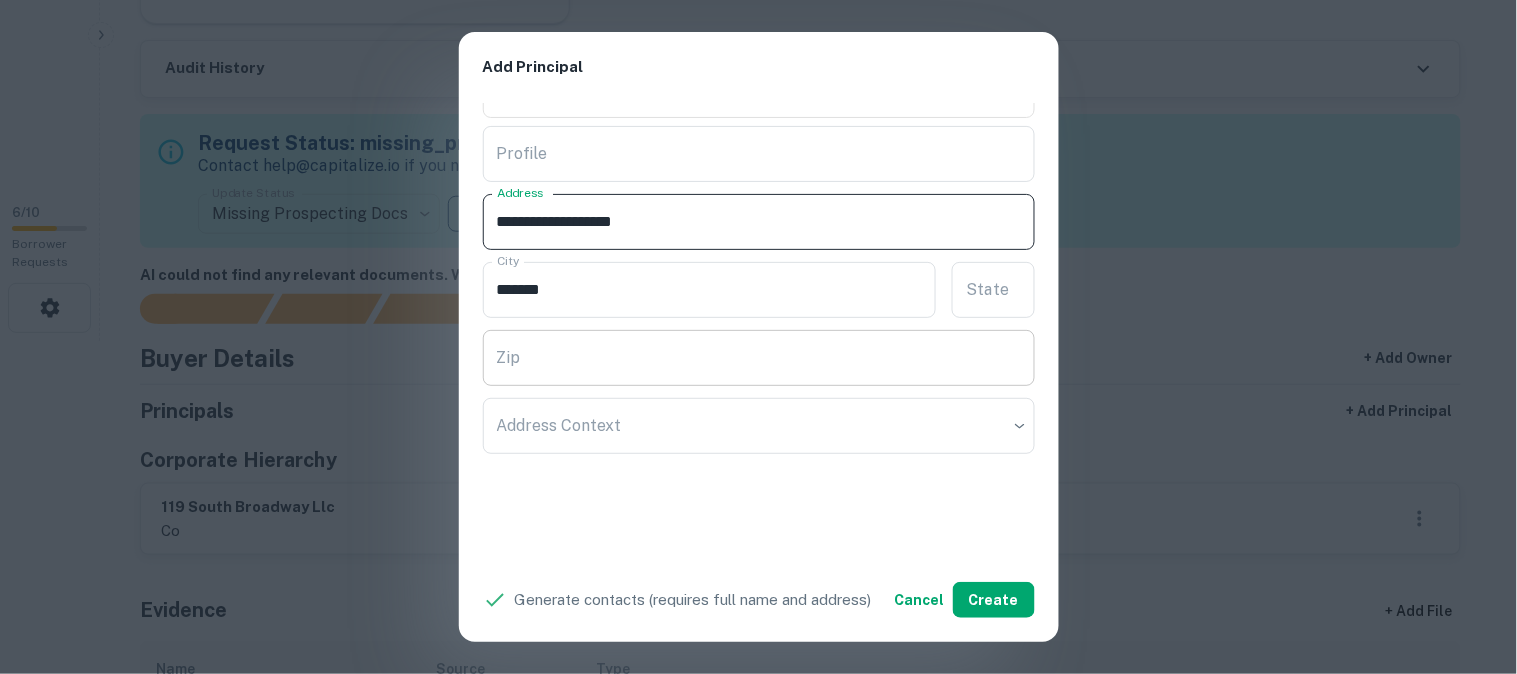 type on "**********" 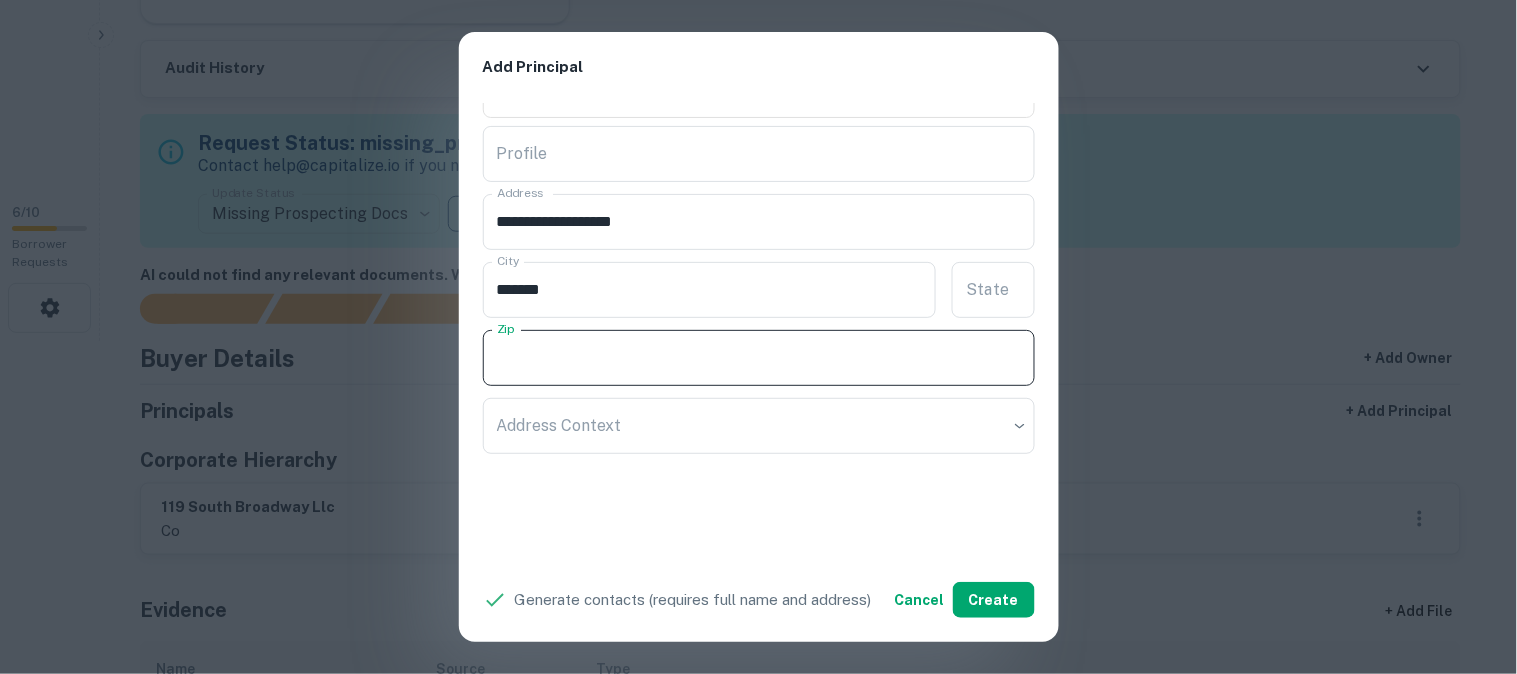 click on "Zip" at bounding box center (759, 358) 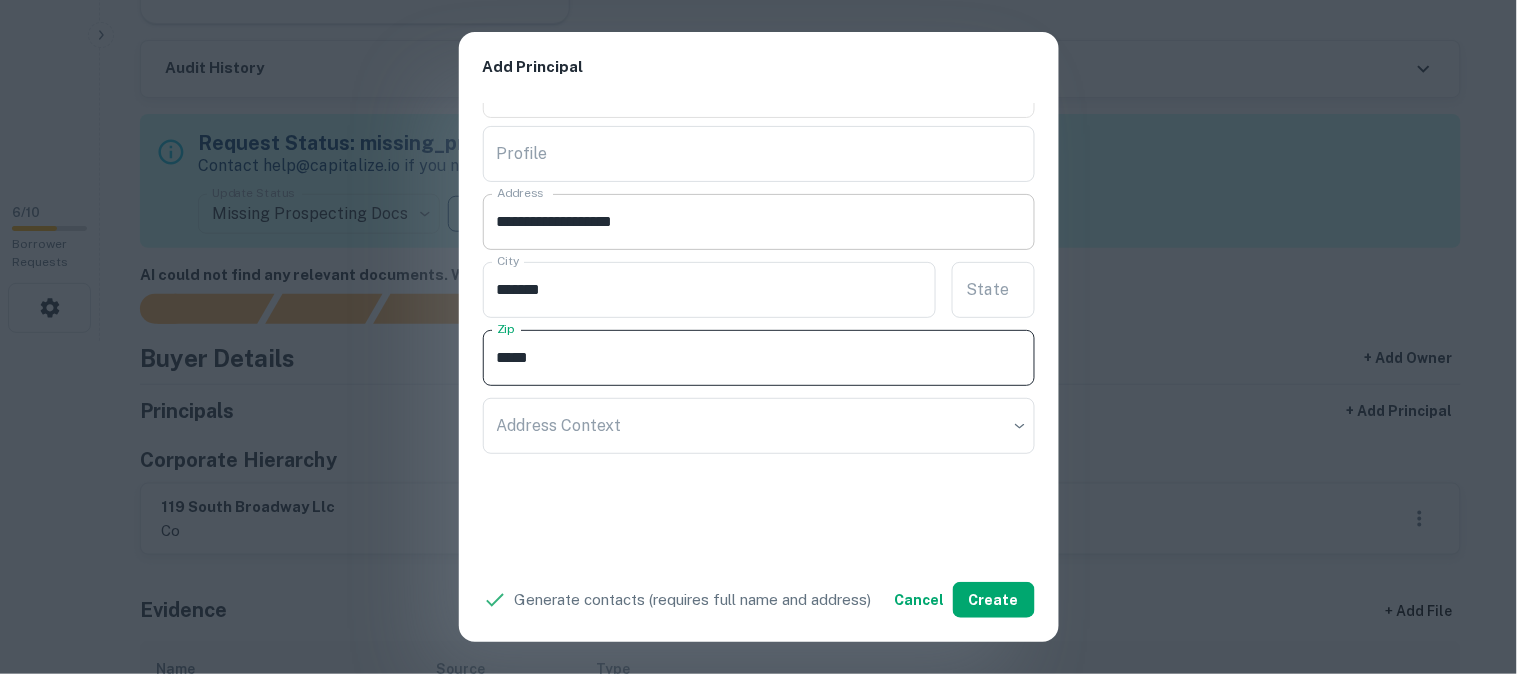 type on "*****" 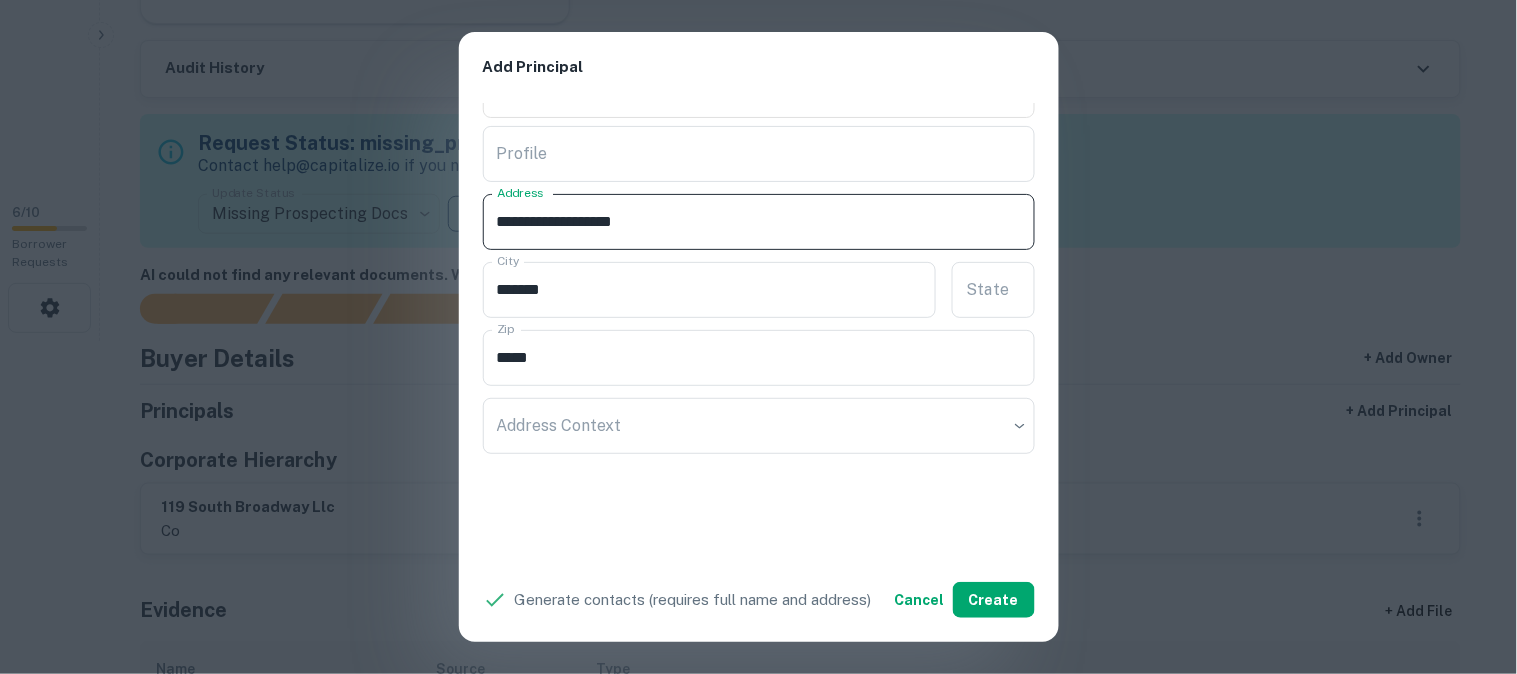 drag, startPoint x: 624, startPoint y: 222, endPoint x: 728, endPoint y: 235, distance: 104.80935 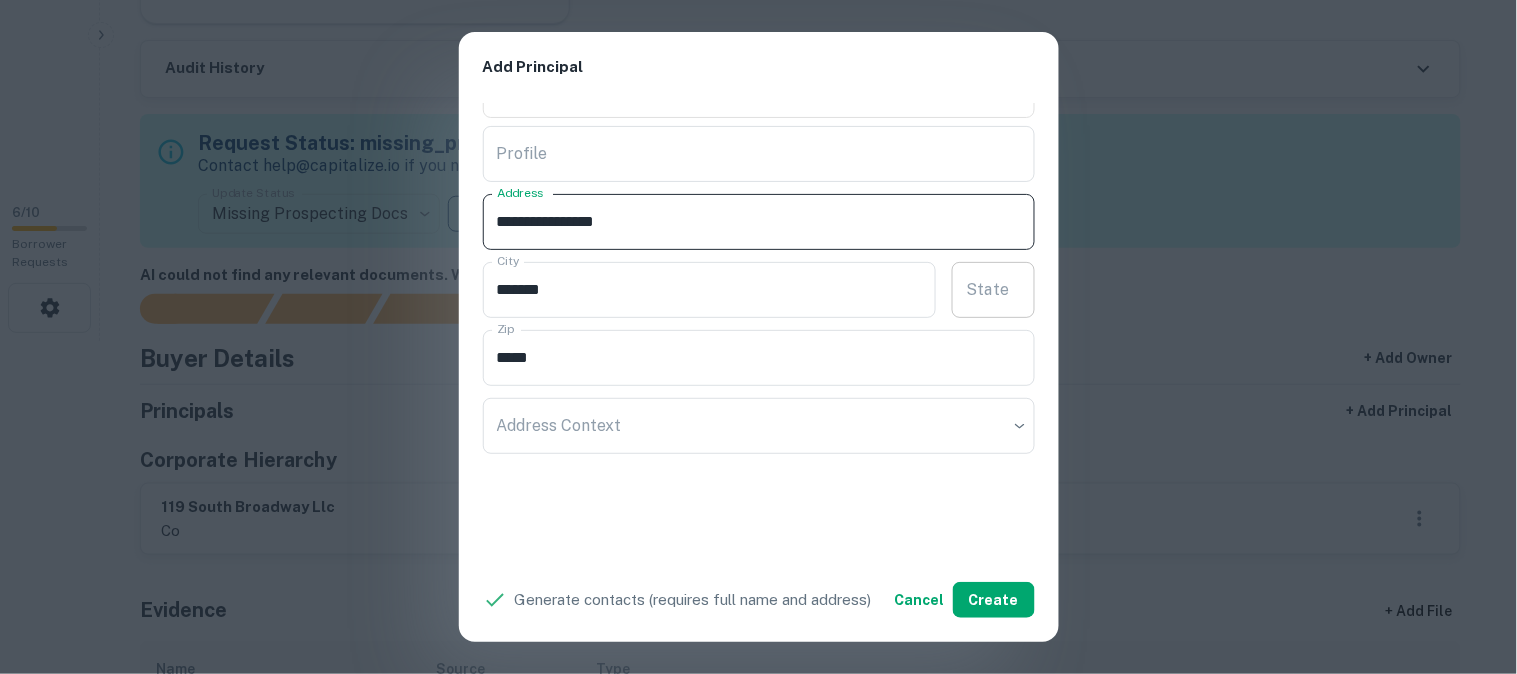type on "**********" 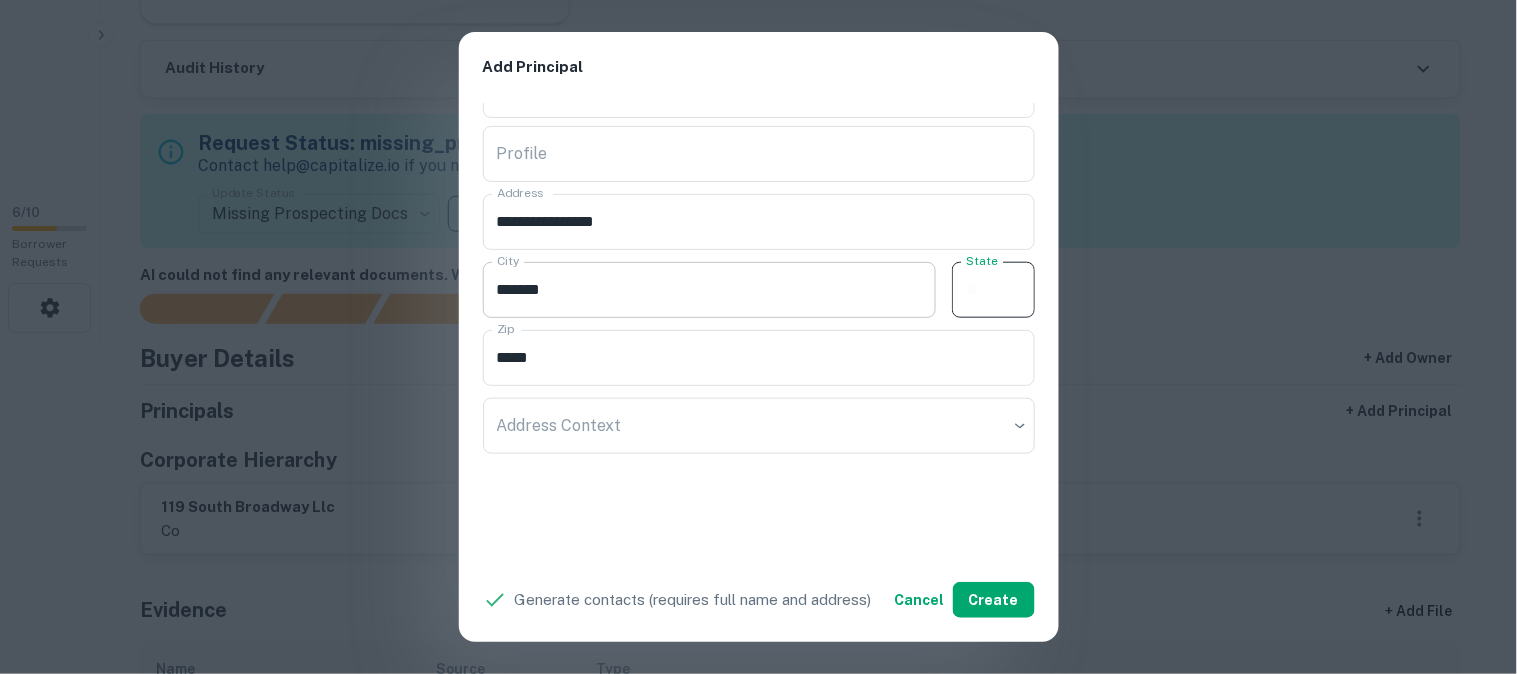 paste on "**" 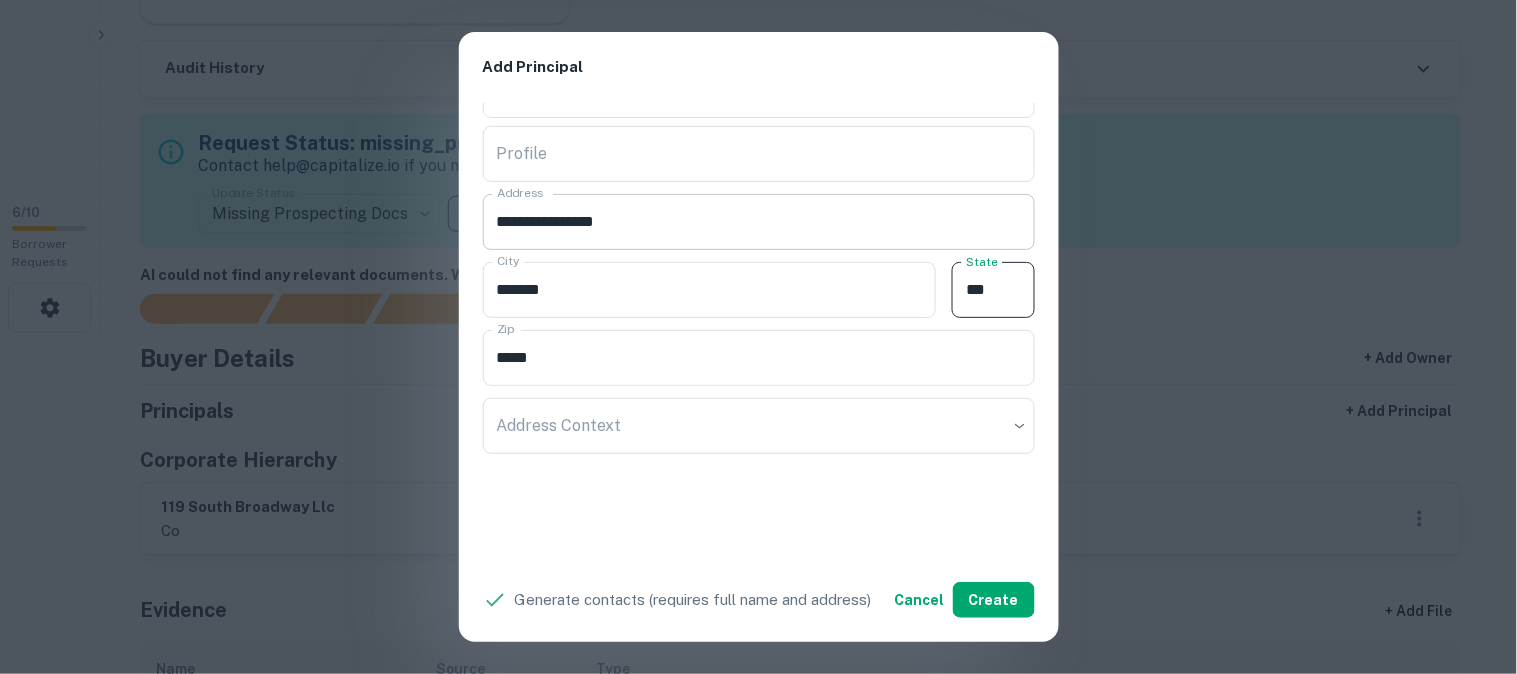 type on "**" 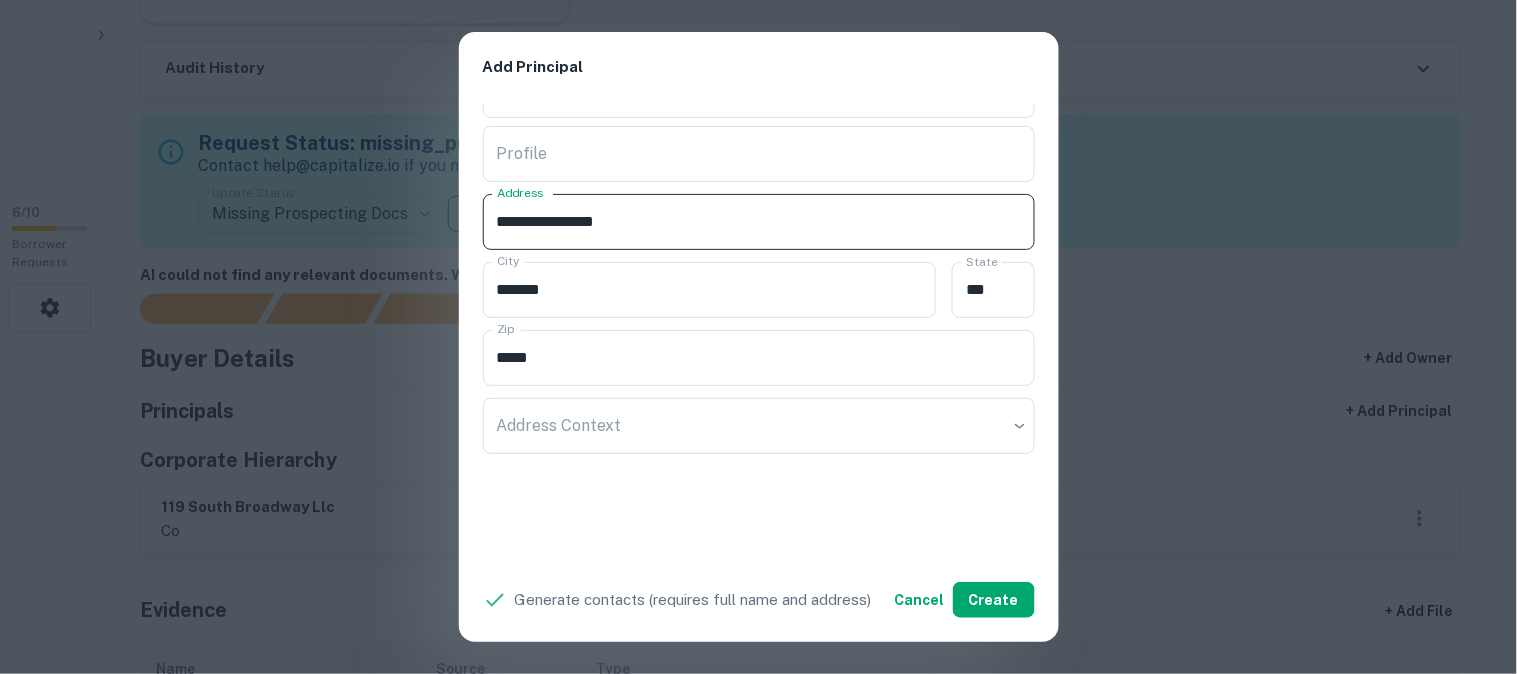 click on "**********" at bounding box center (759, 222) 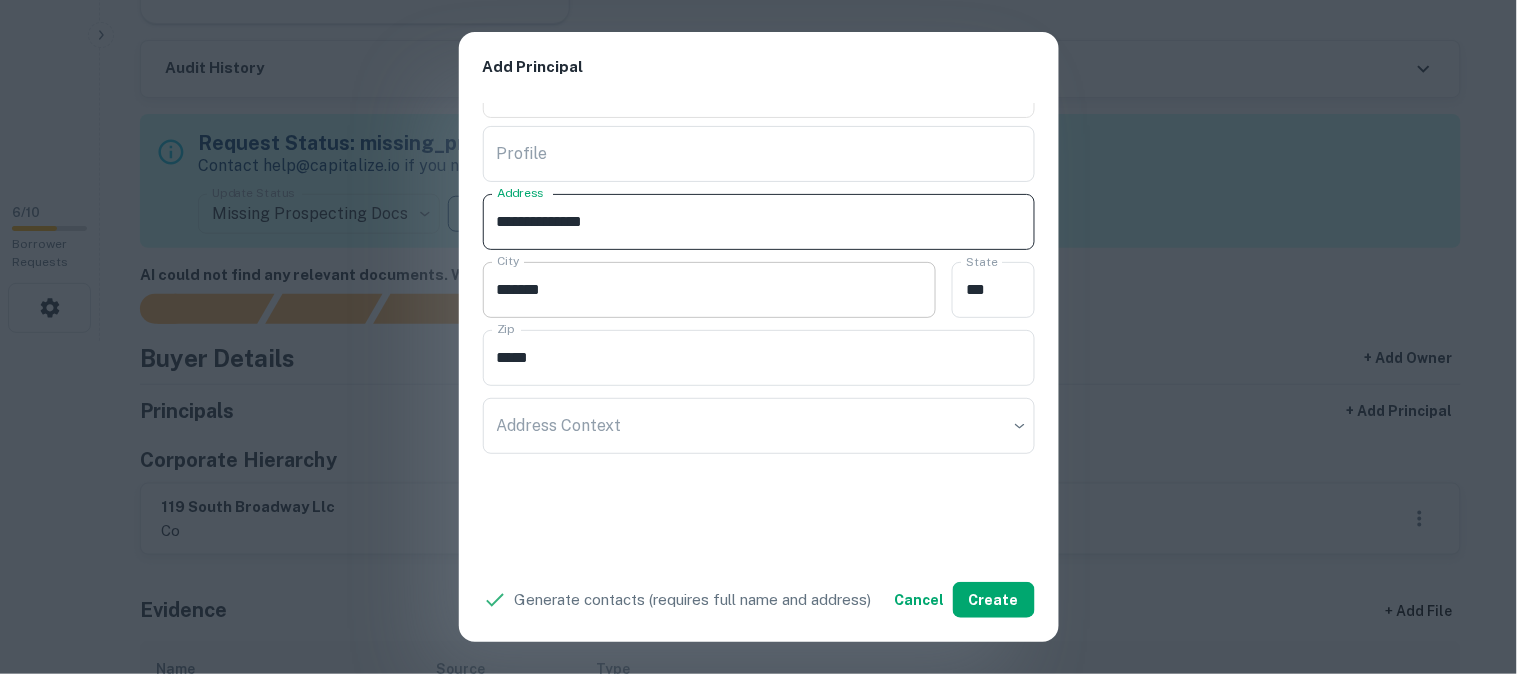 type on "**********" 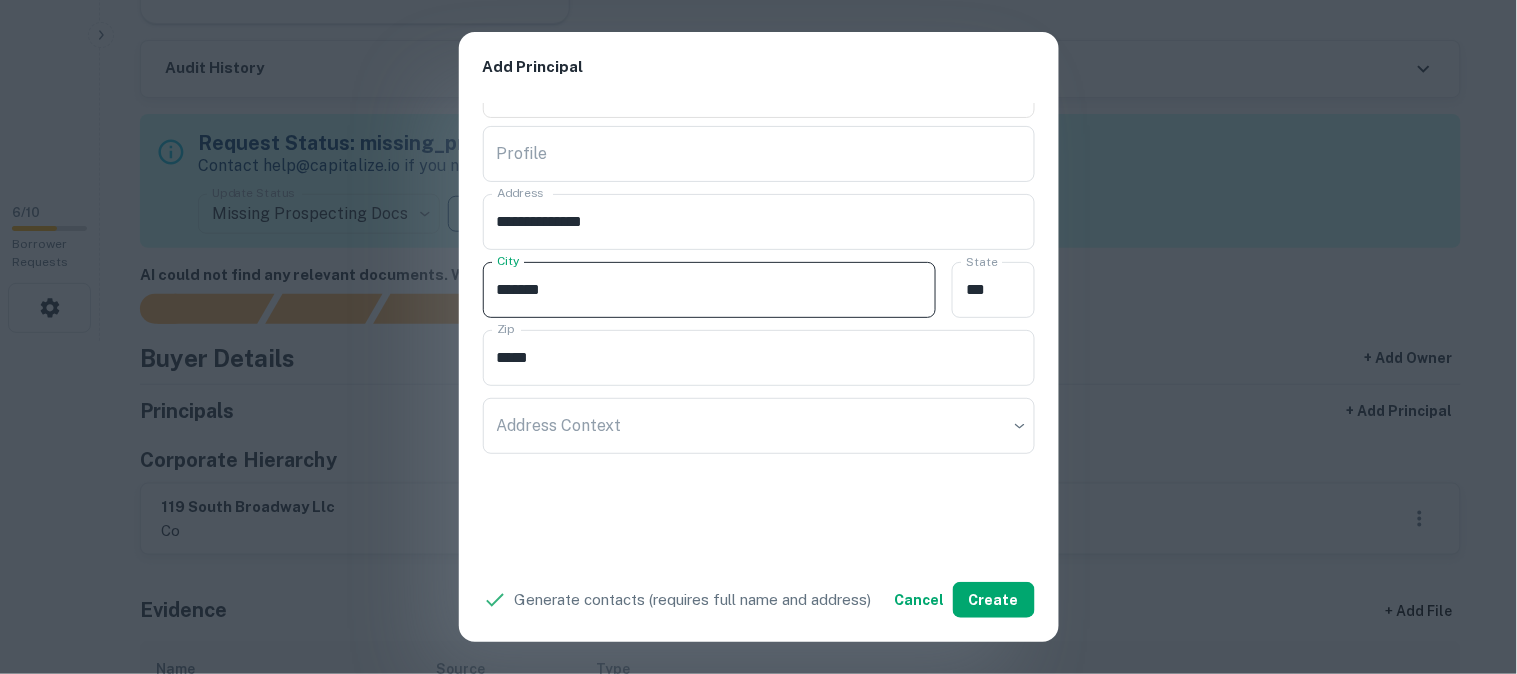 click on "******" at bounding box center (710, 290) 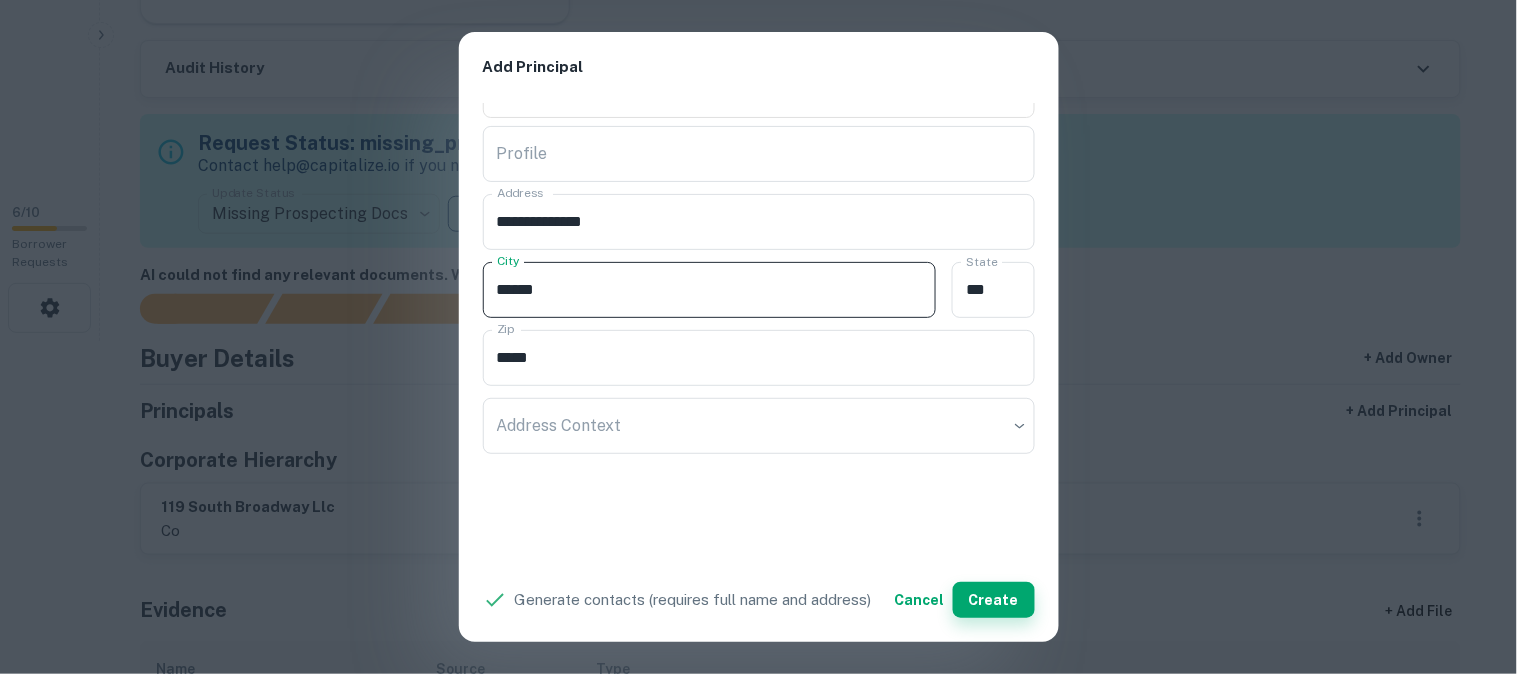 type on "******" 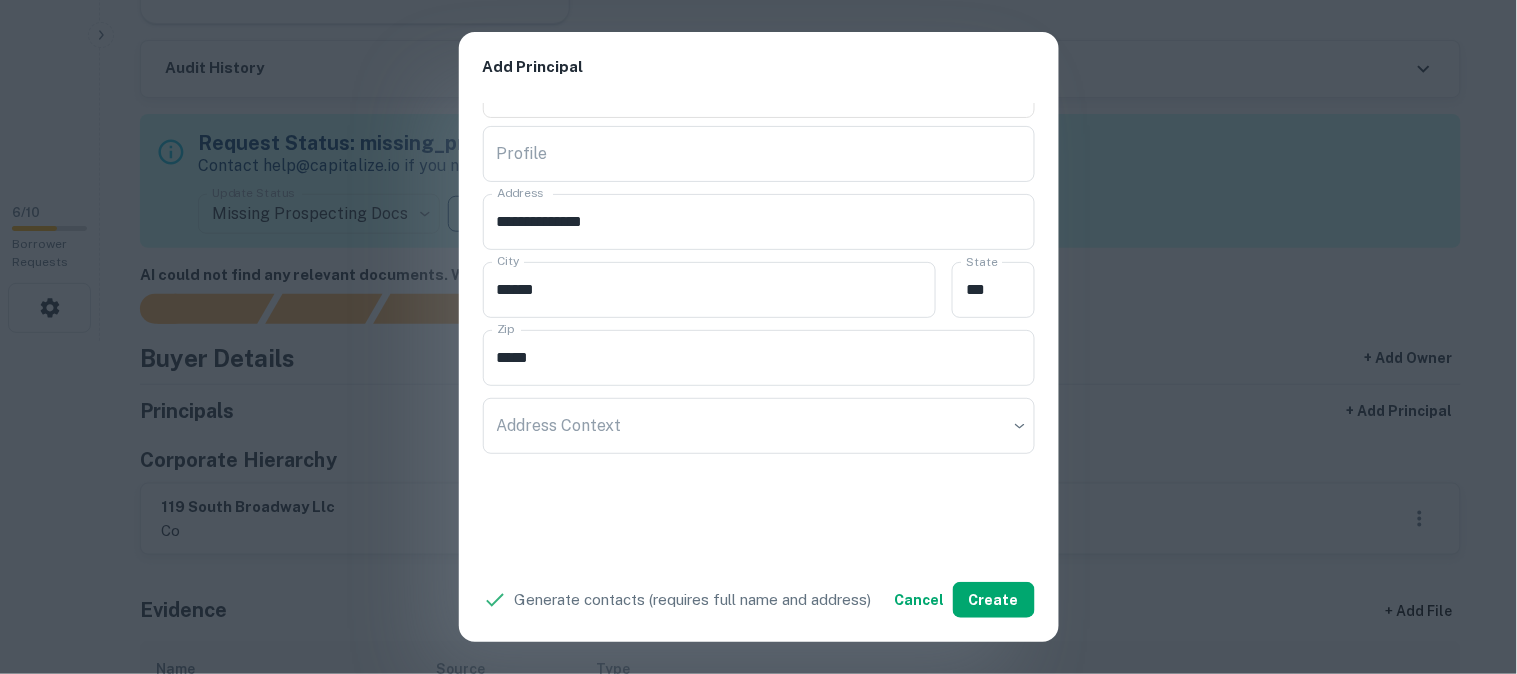 click on "**********" at bounding box center (758, 337) 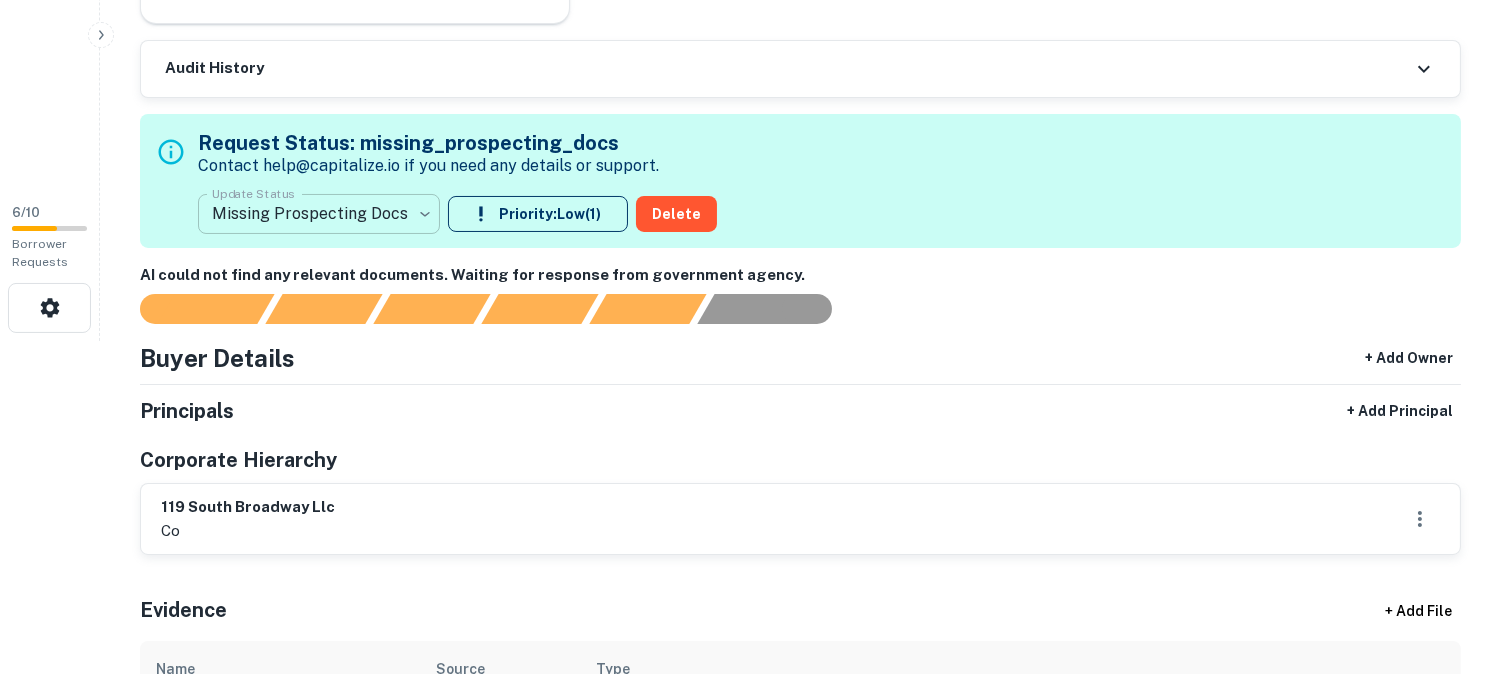 click on "**********" at bounding box center (750, 4) 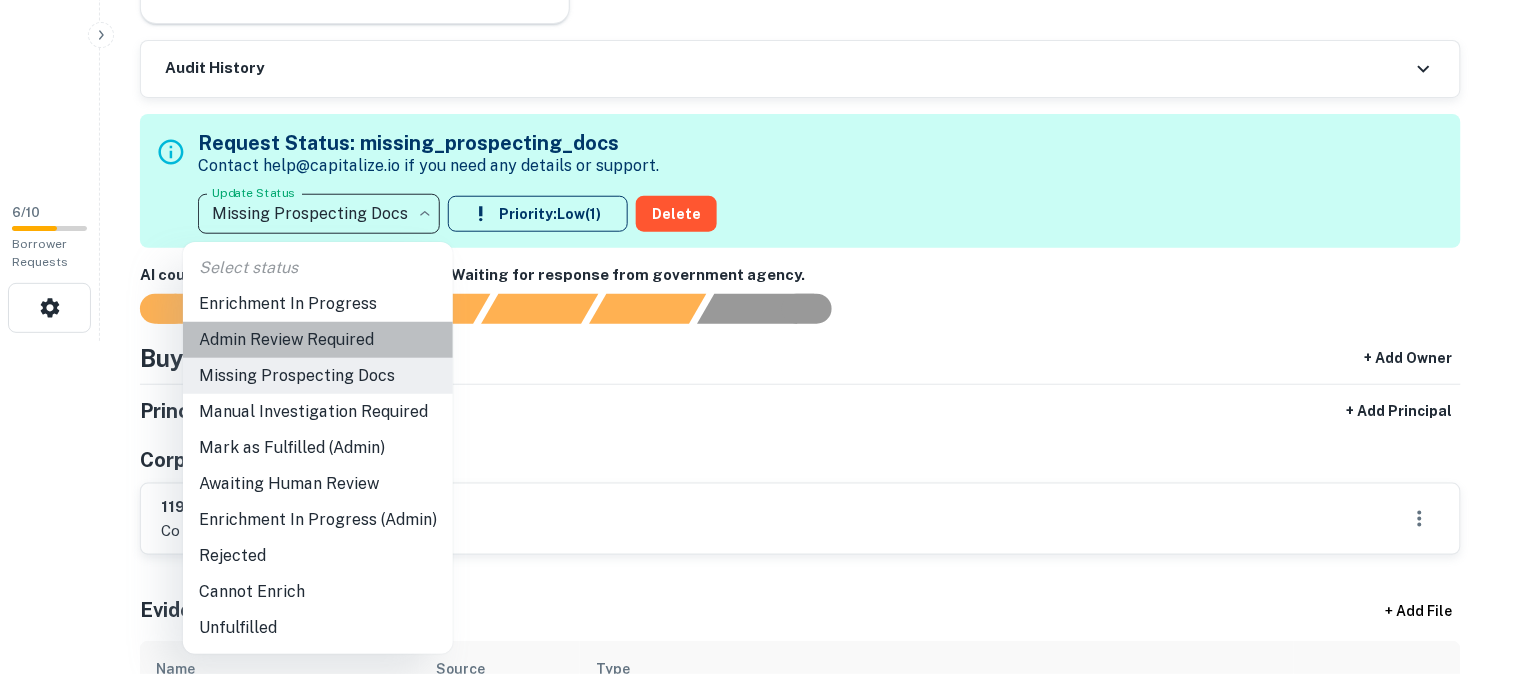 click on "Admin Review Required" at bounding box center (318, 340) 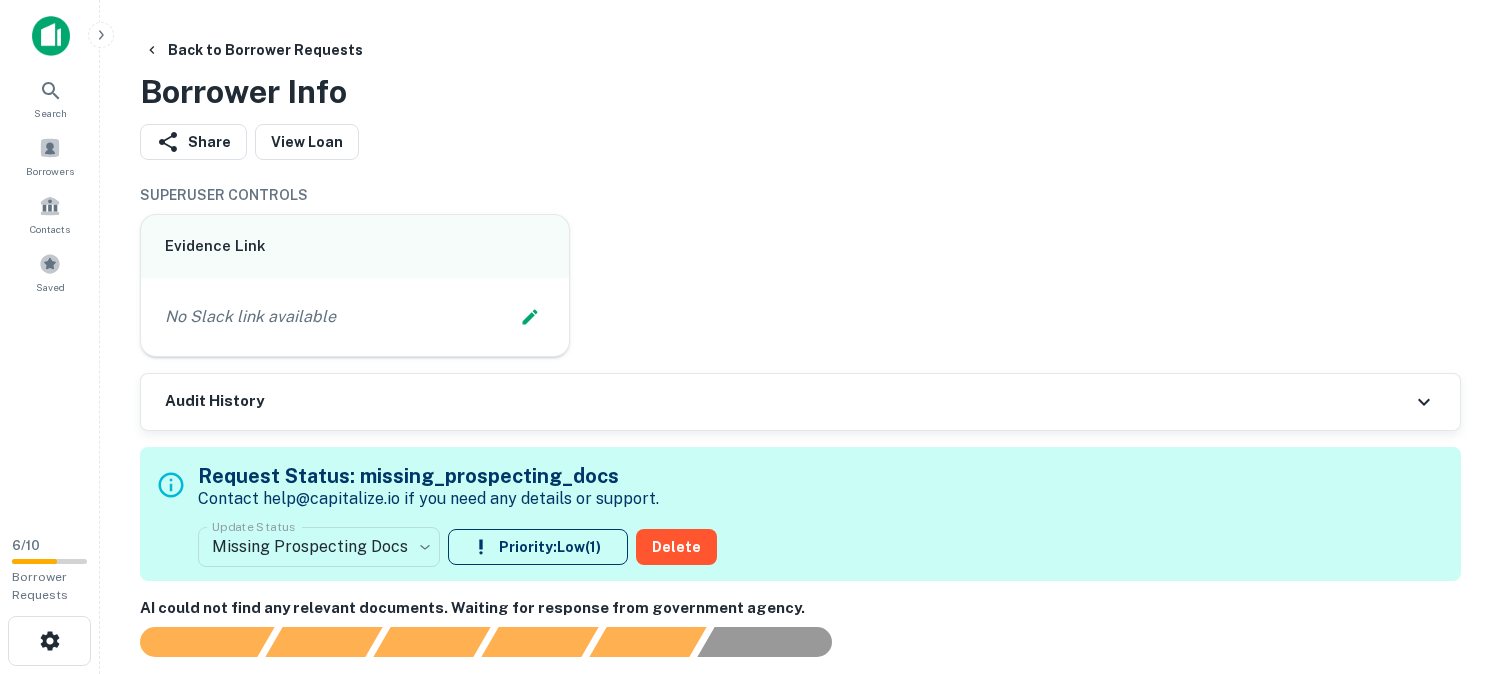 scroll, scrollTop: 0, scrollLeft: 0, axis: both 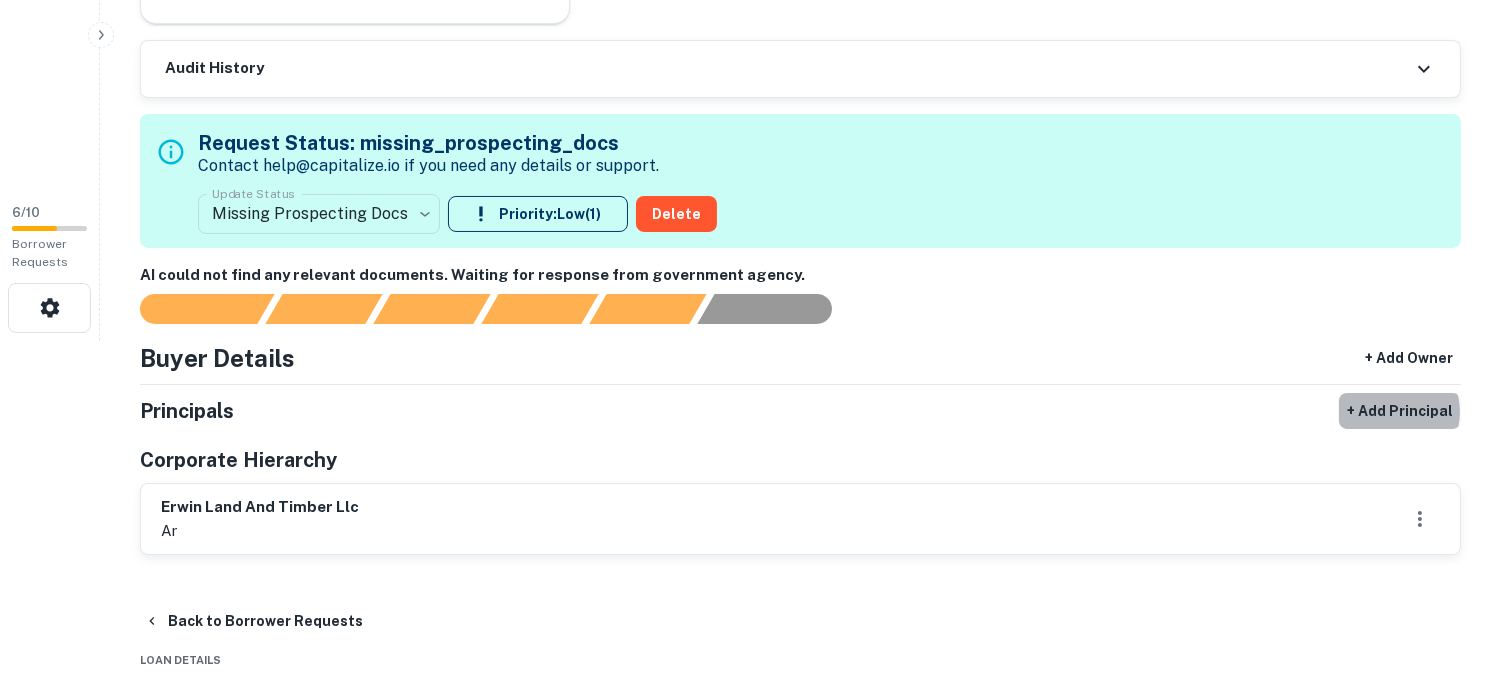 click on "+ Add Principal" at bounding box center [1400, 411] 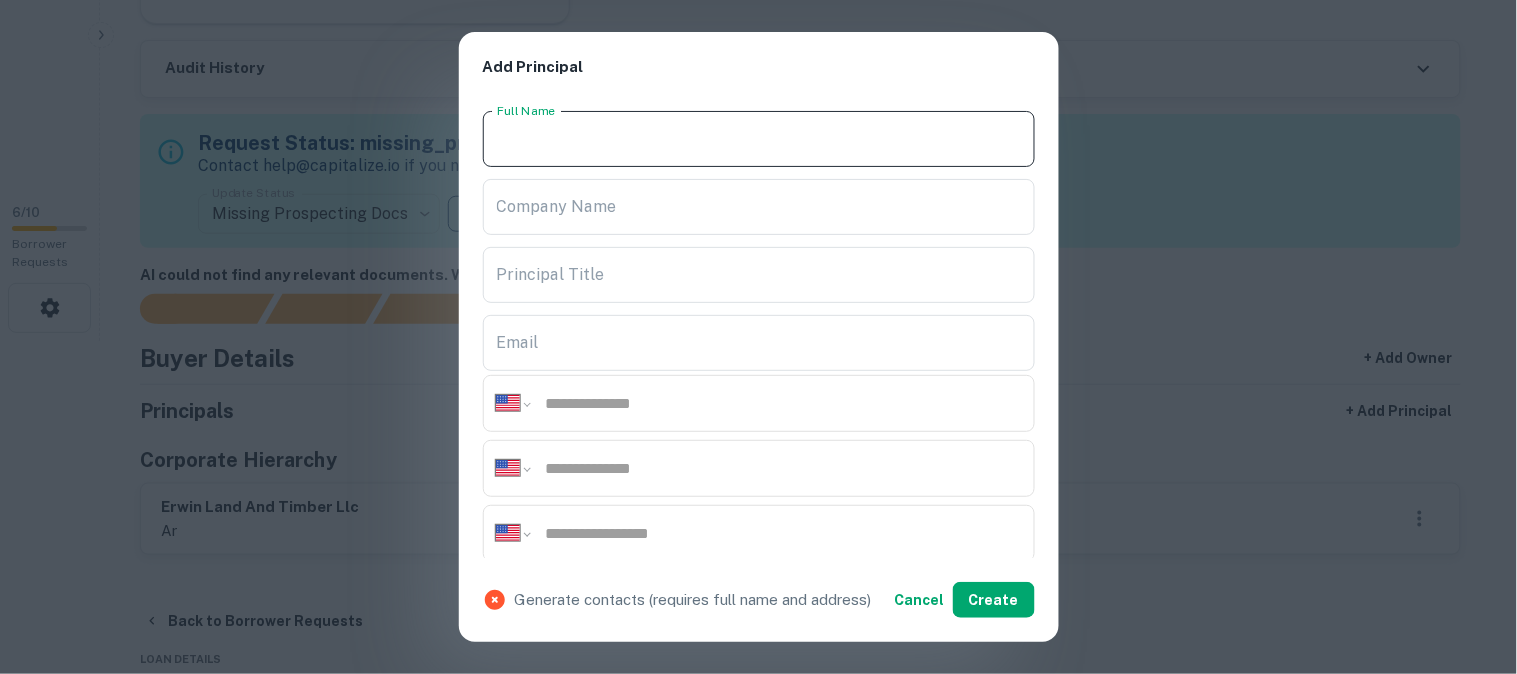 click on "Full Name" at bounding box center (759, 139) 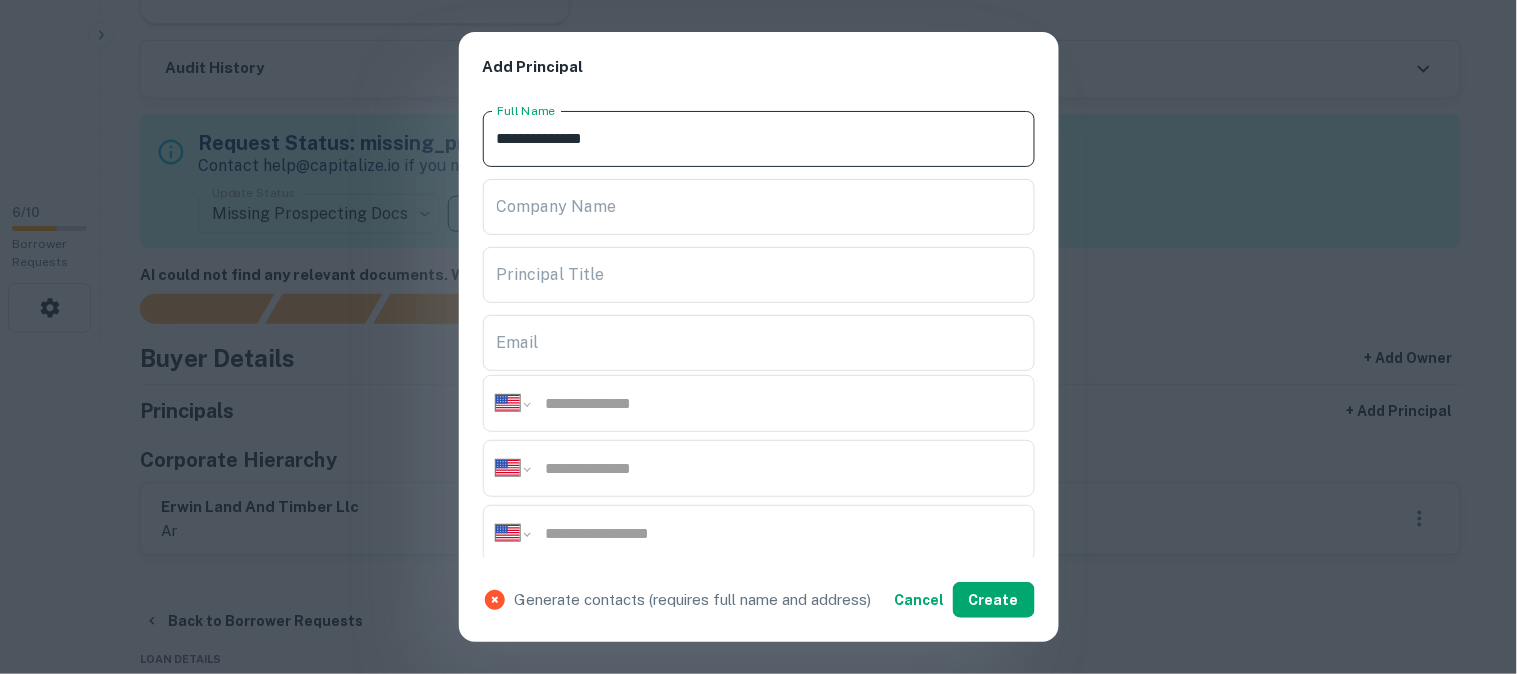 type on "**********" 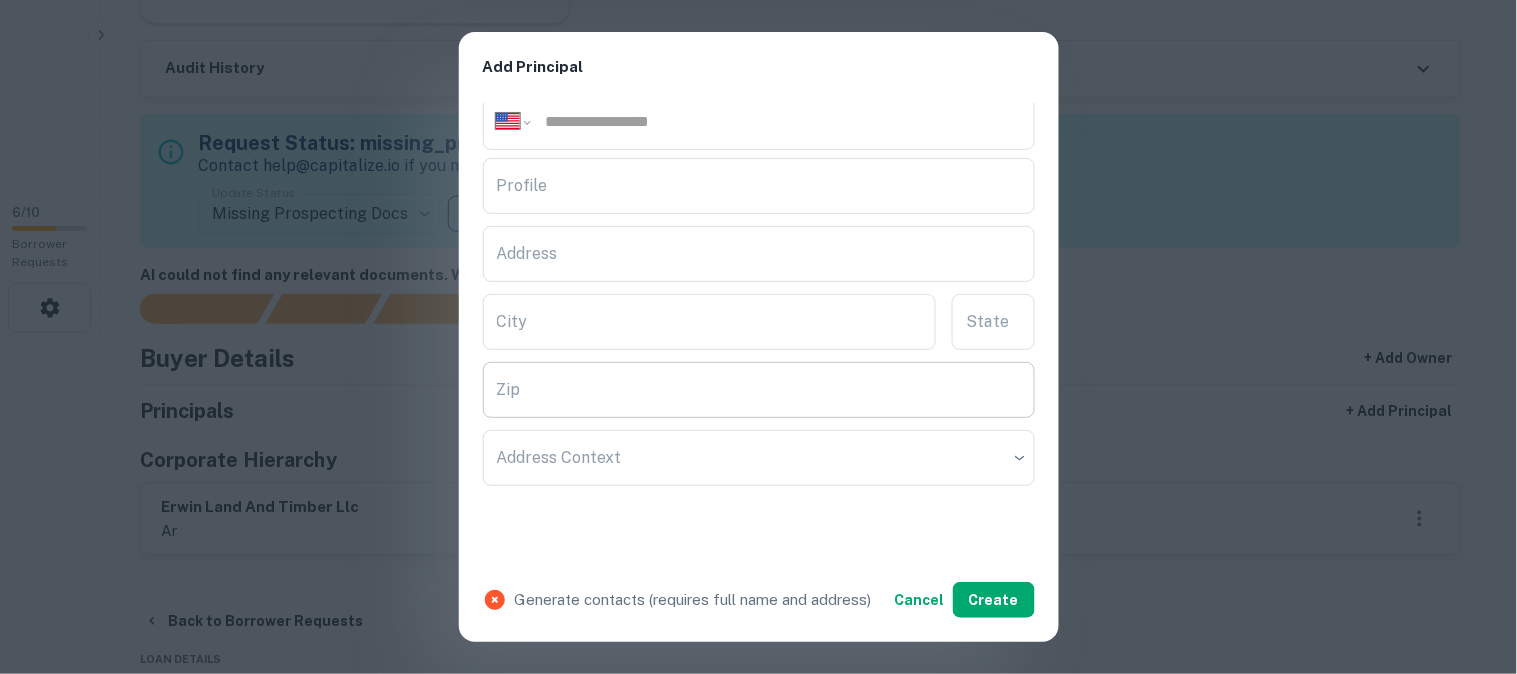 scroll, scrollTop: 444, scrollLeft: 0, axis: vertical 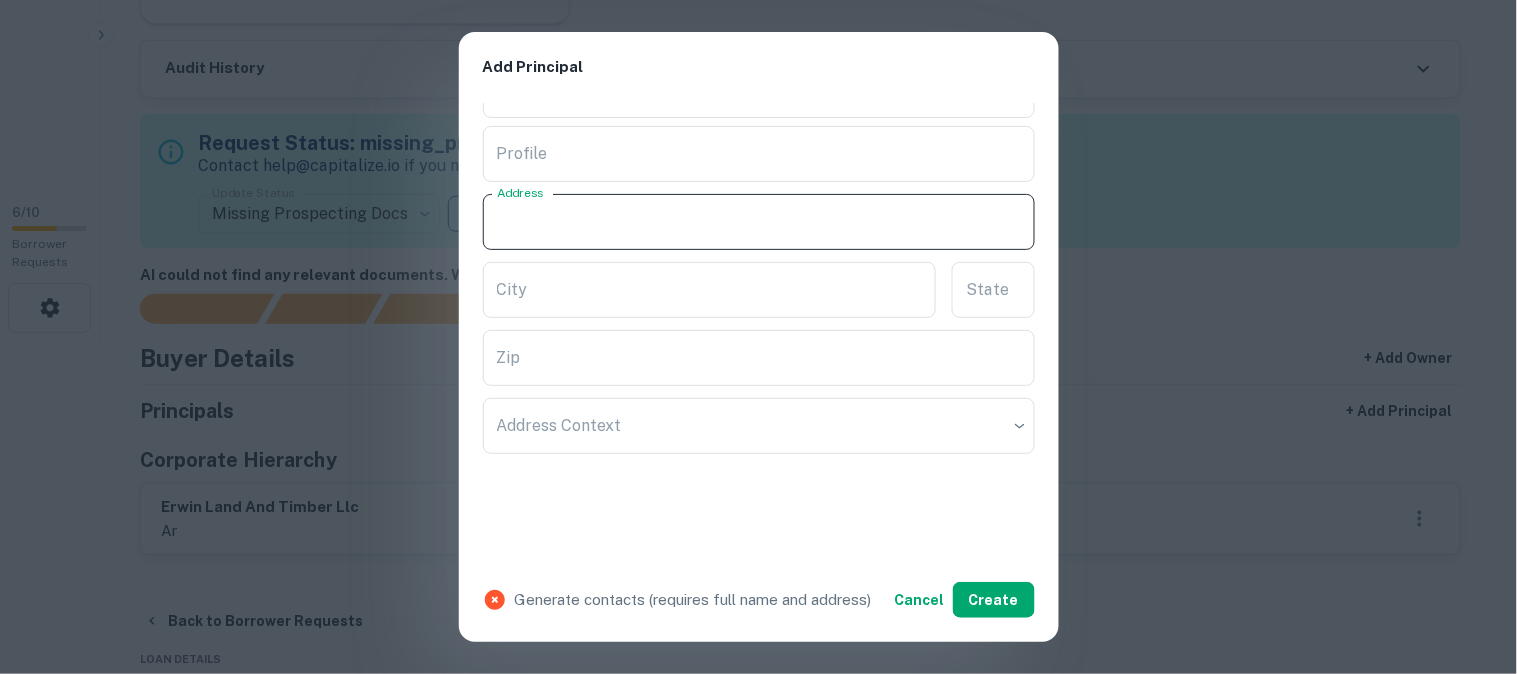 click on "Address" at bounding box center (759, 222) 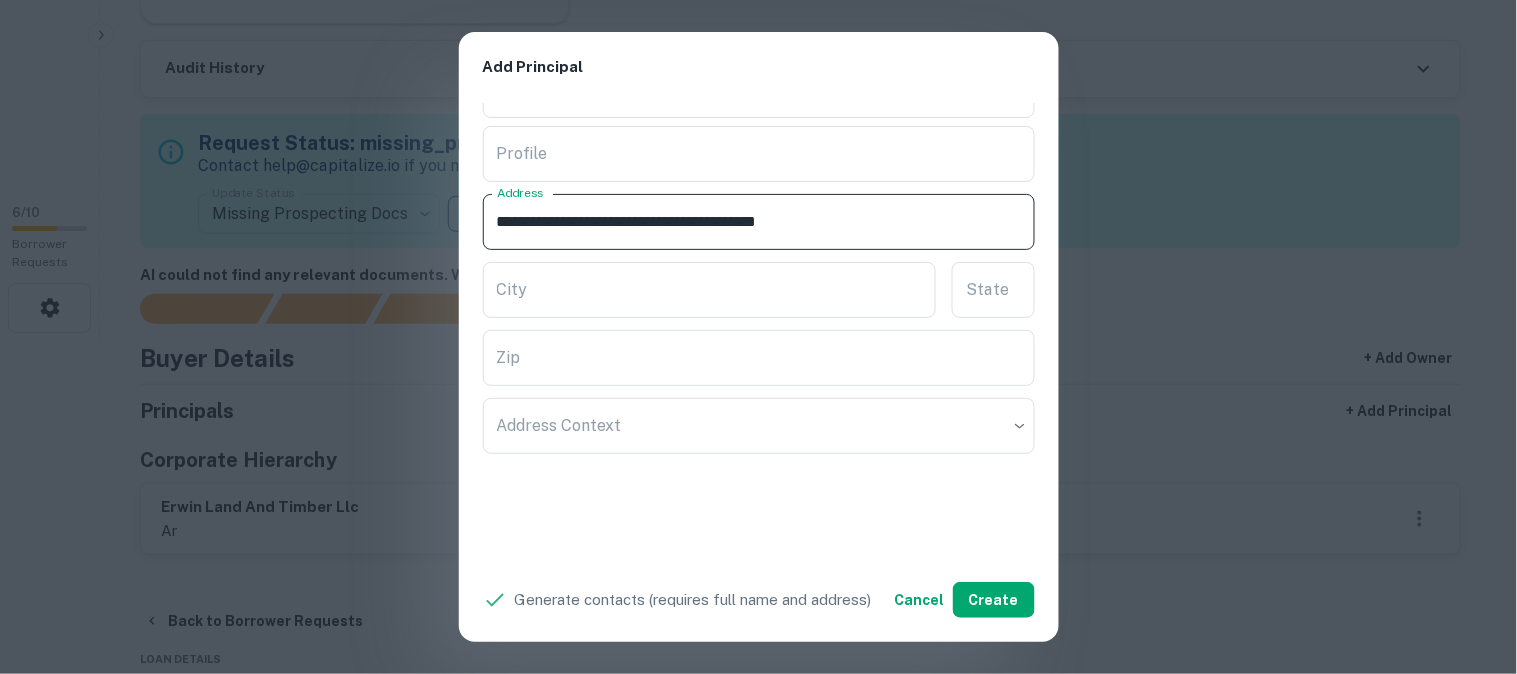 drag, startPoint x: 728, startPoint y: 217, endPoint x: 798, endPoint y: 235, distance: 72.277245 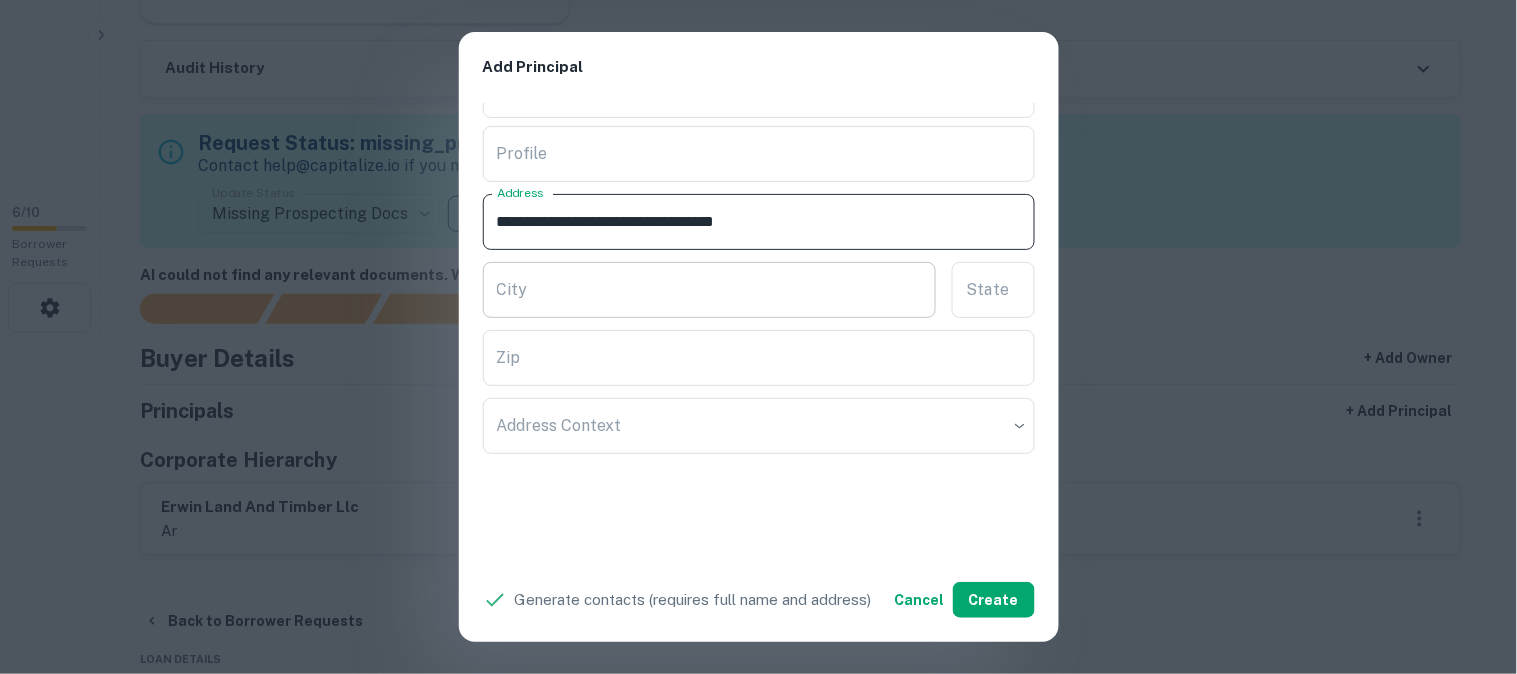 type on "**********" 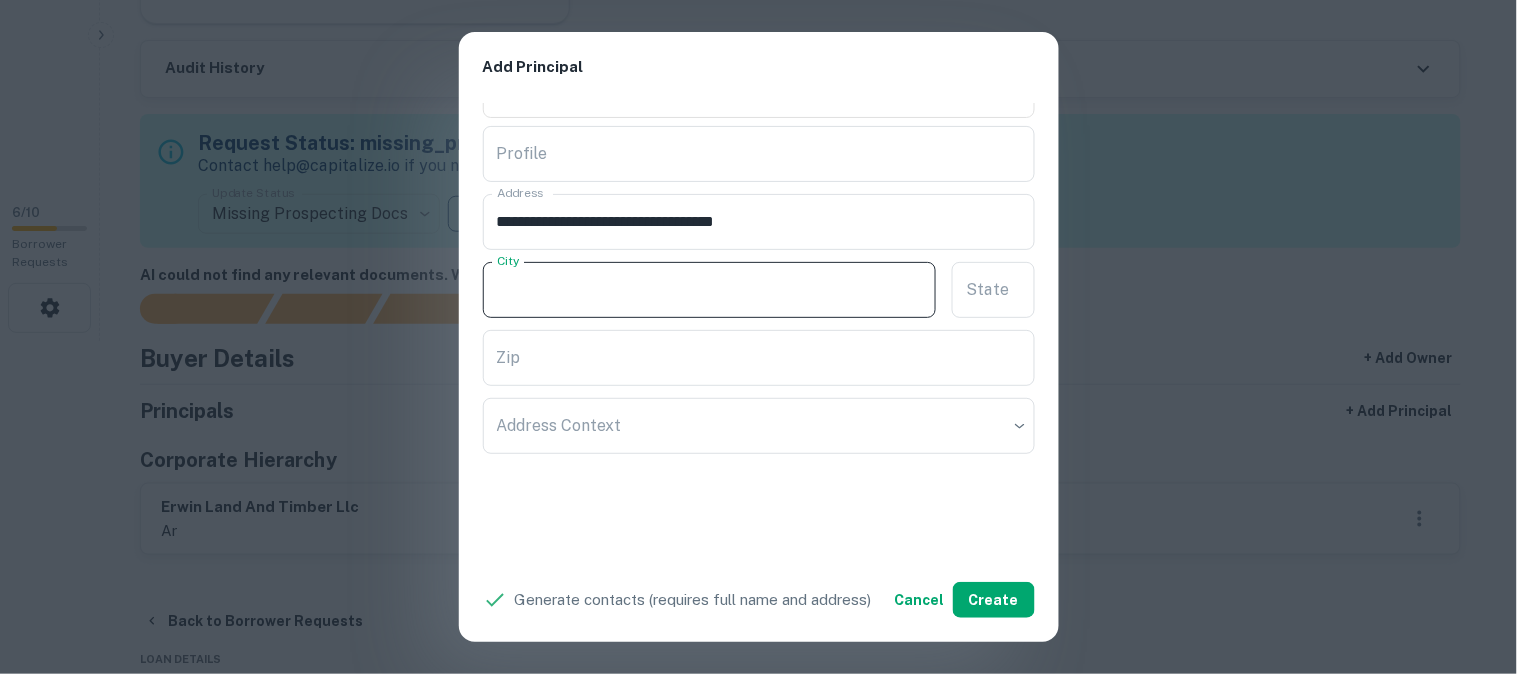 paste on "*******" 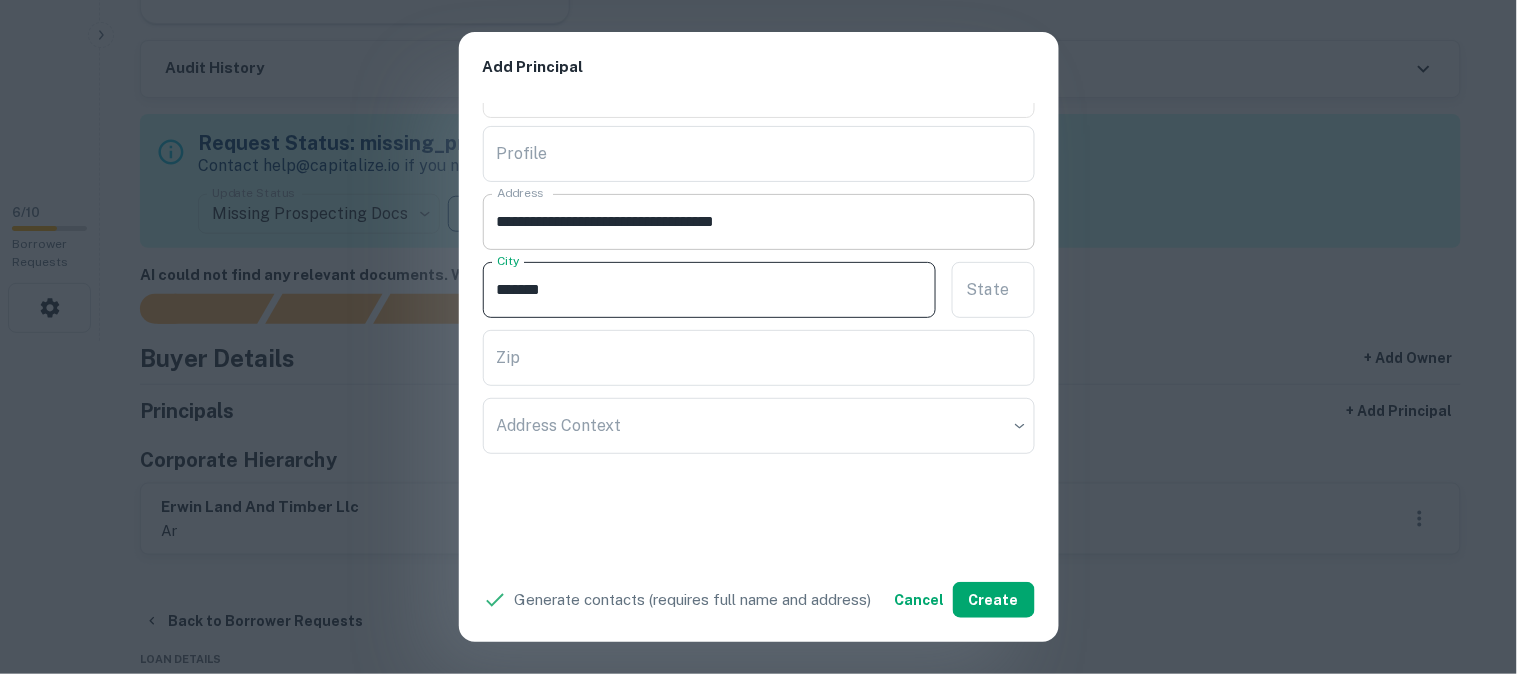 type on "*******" 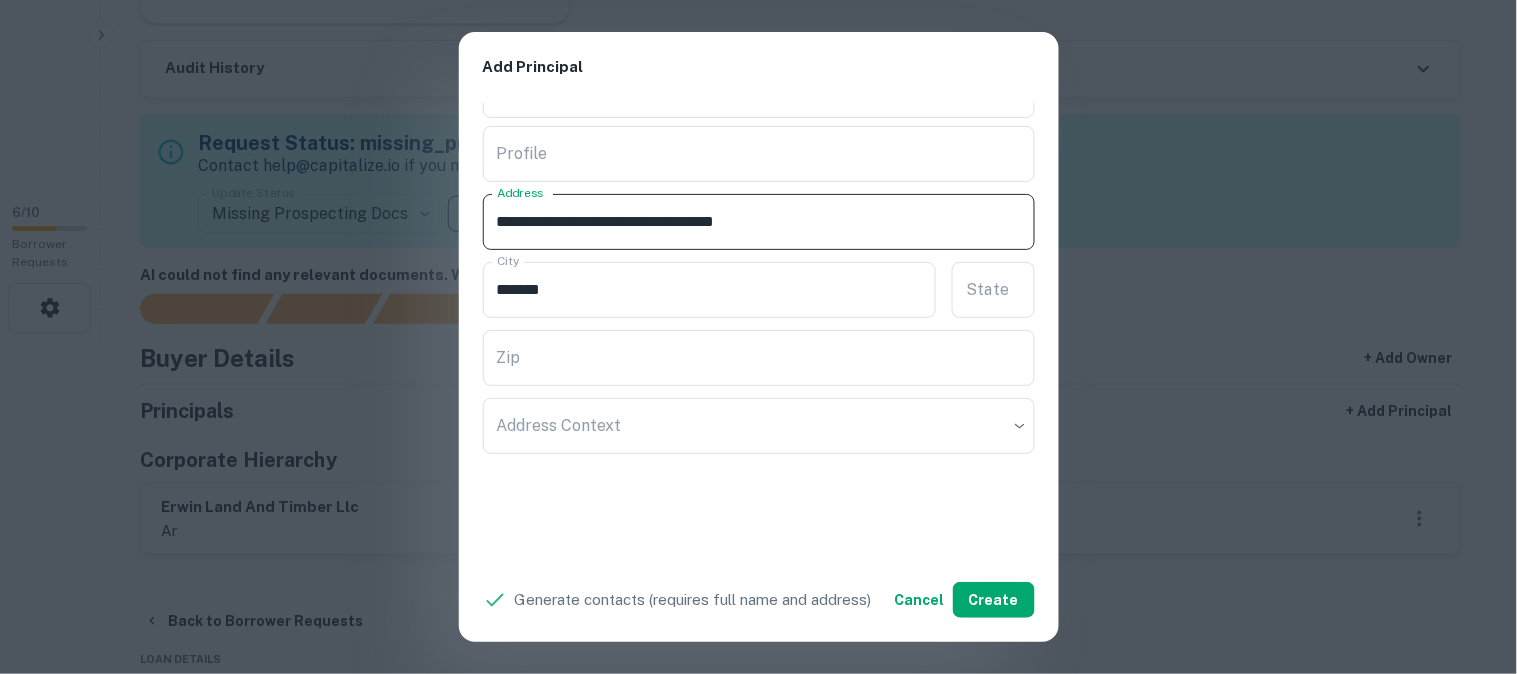 drag, startPoint x: 740, startPoint y: 221, endPoint x: 755, endPoint y: 232, distance: 18.601076 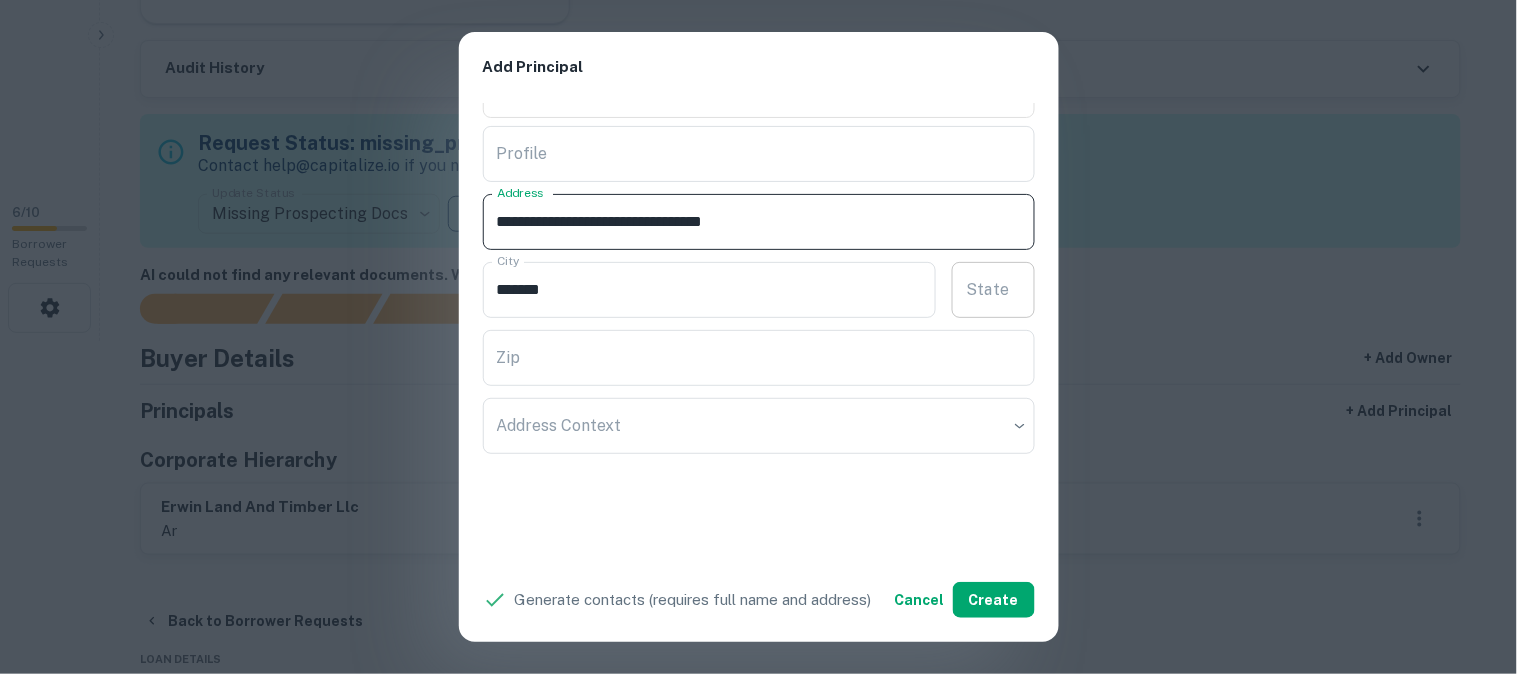 type on "**********" 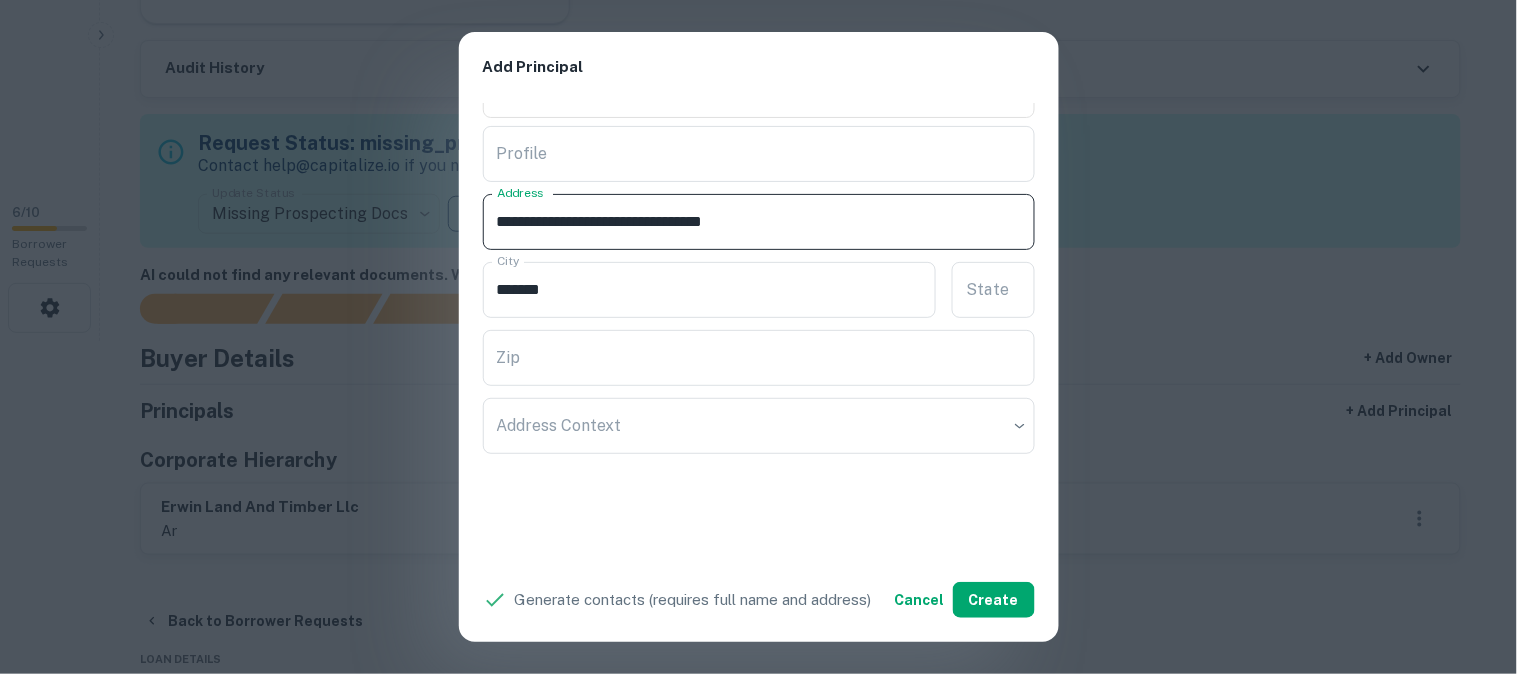 click on "State" at bounding box center [993, 290] 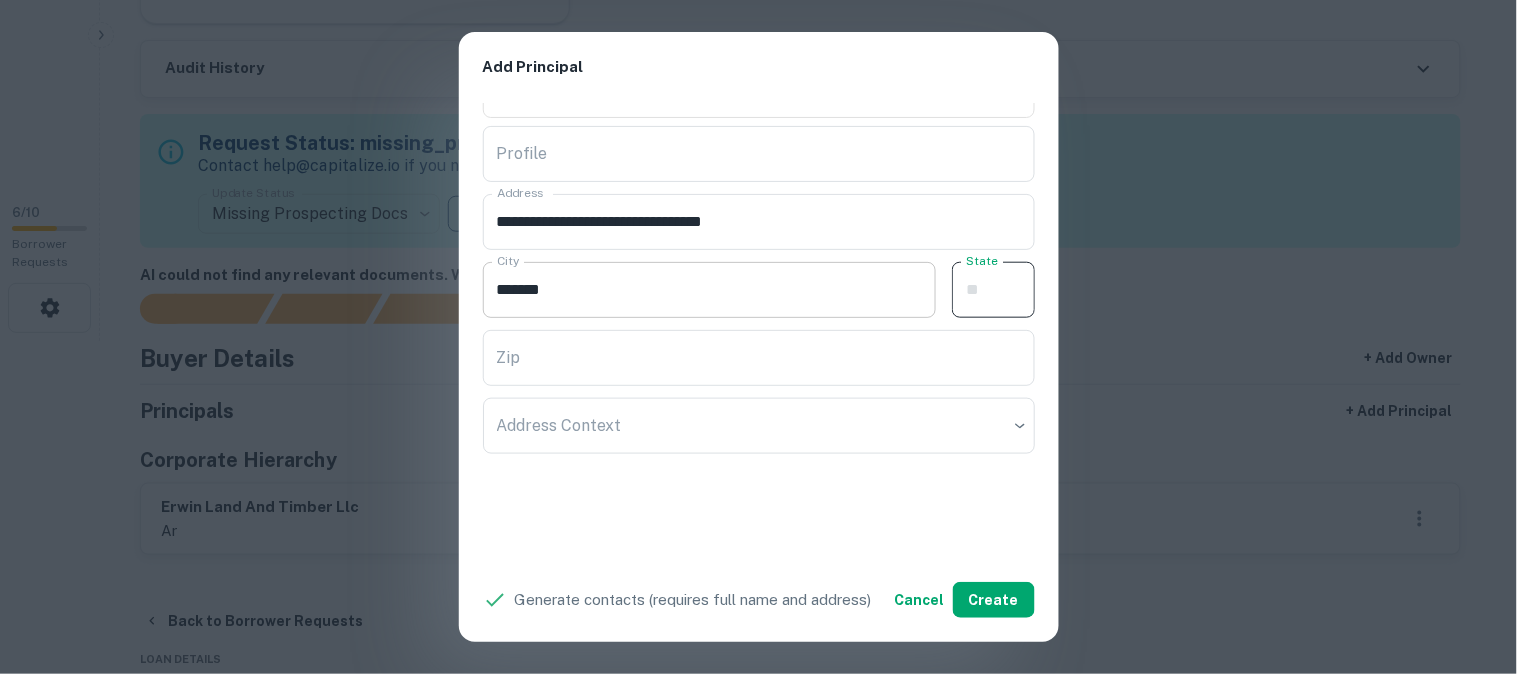 paste on "**" 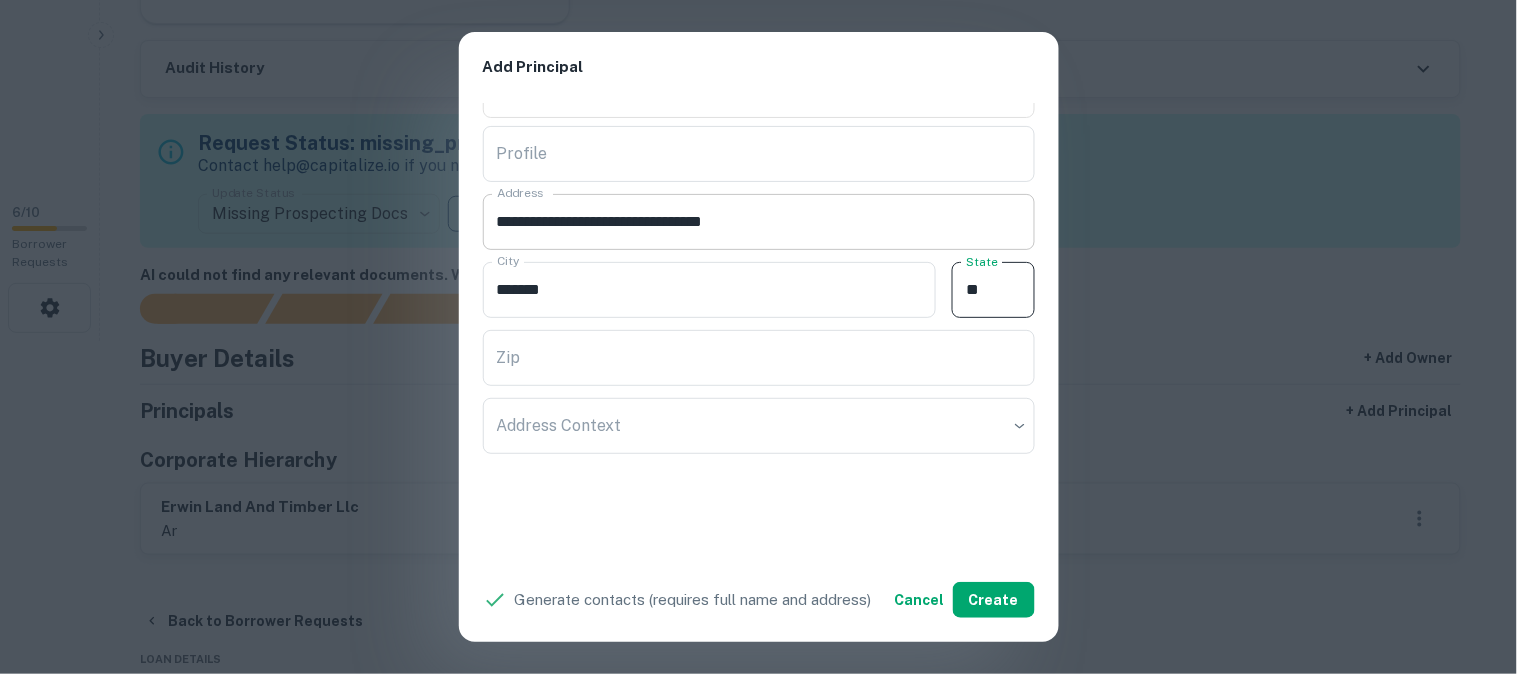 type on "**" 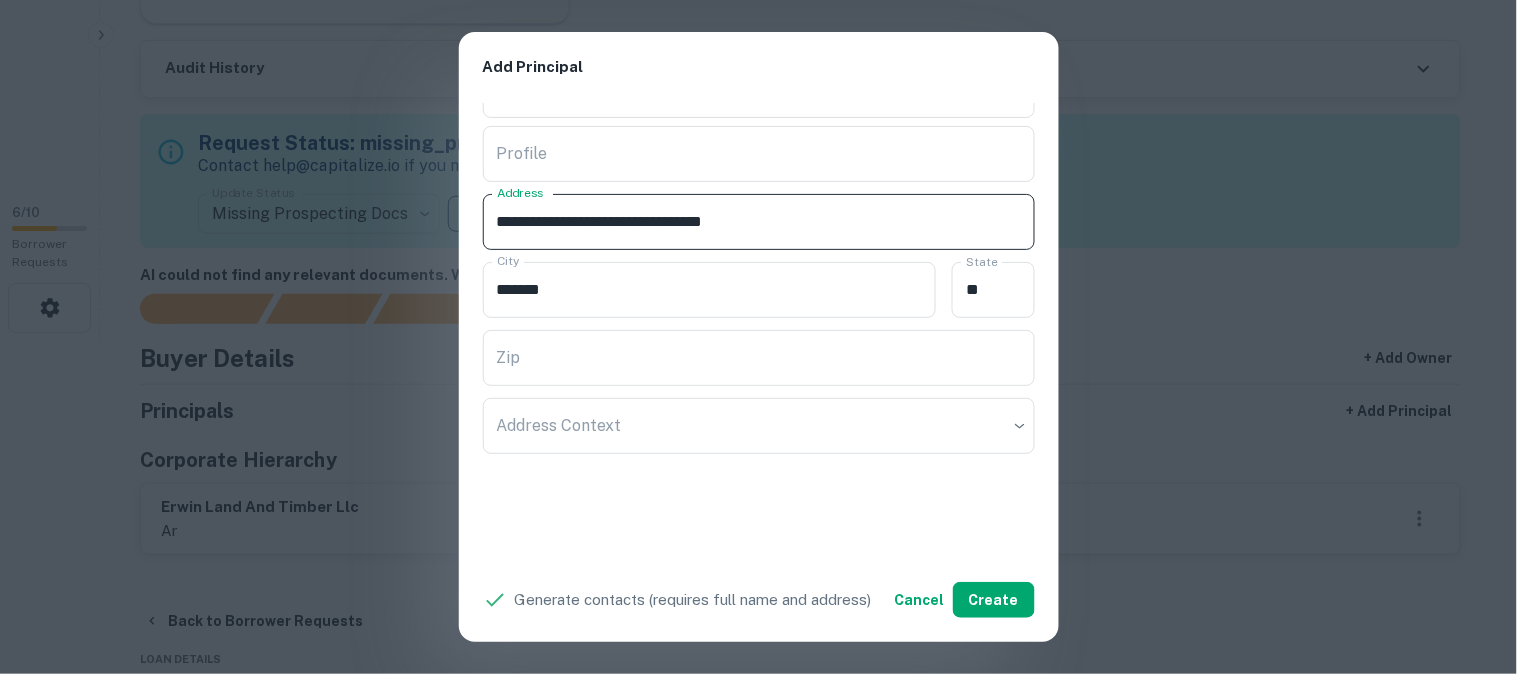 drag, startPoint x: 771, startPoint y: 217, endPoint x: 862, endPoint y: 225, distance: 91.350975 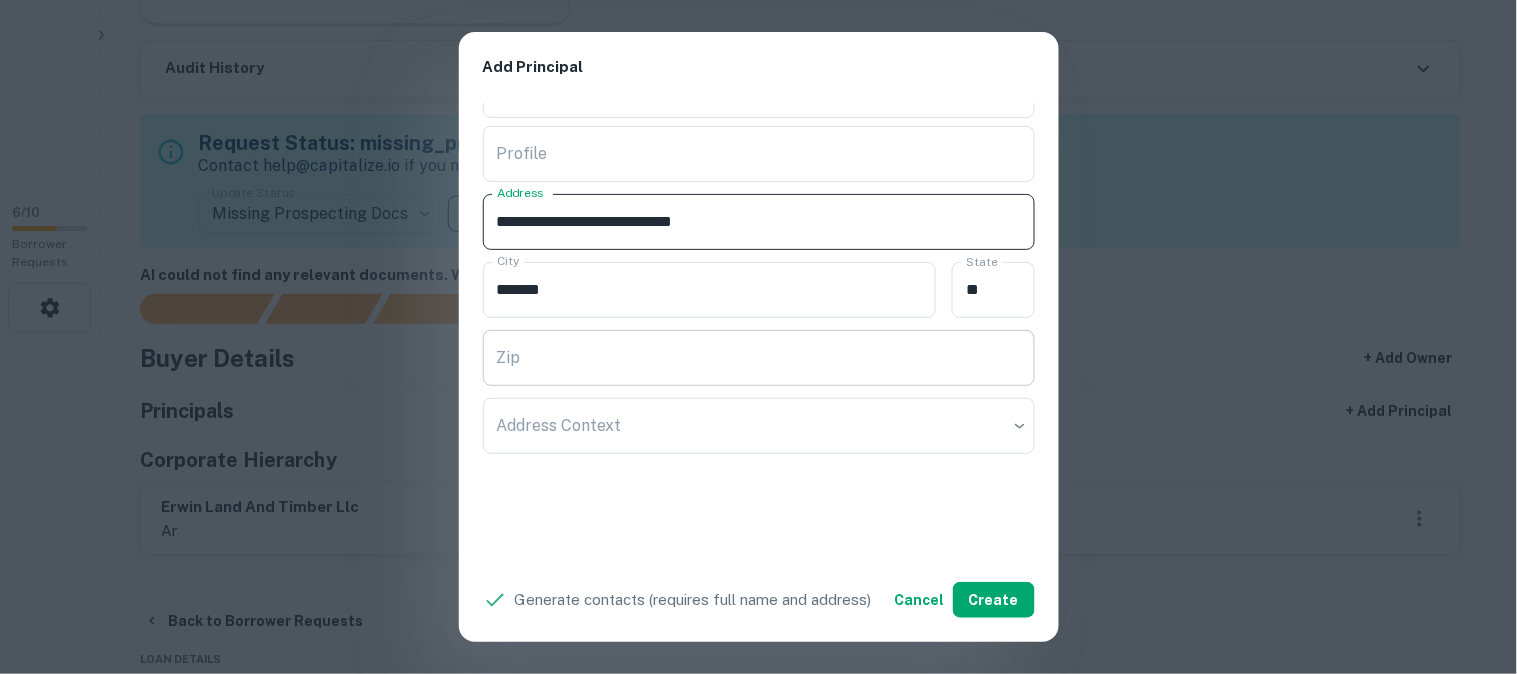 type on "**********" 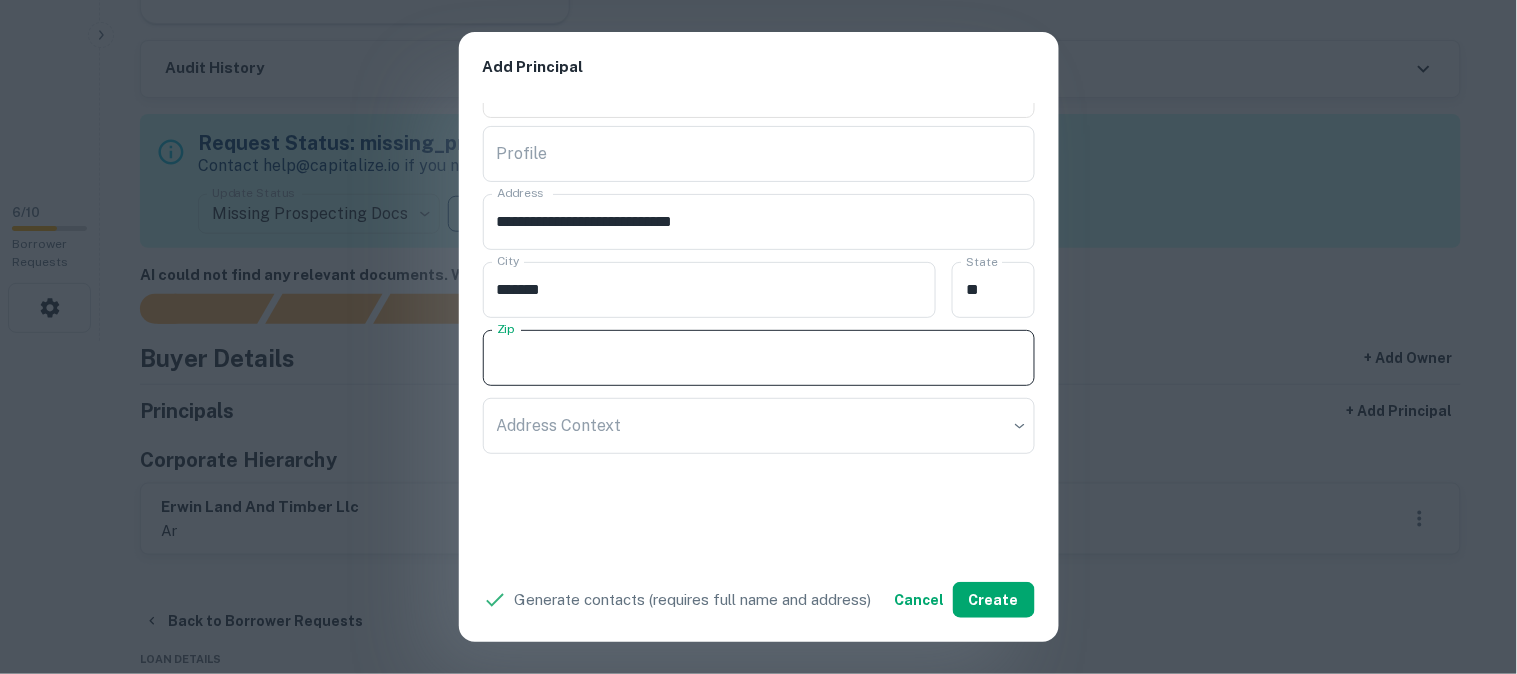 paste on "*****" 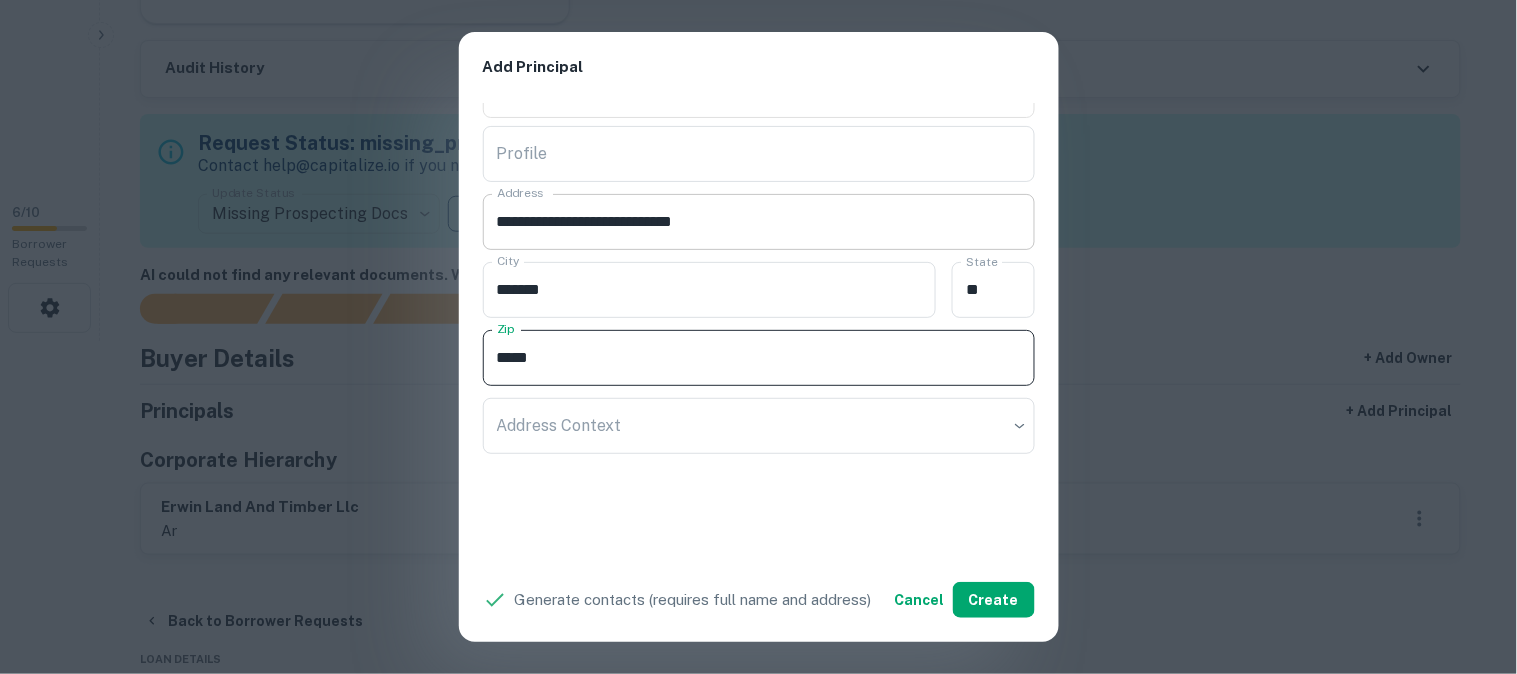 type on "*****" 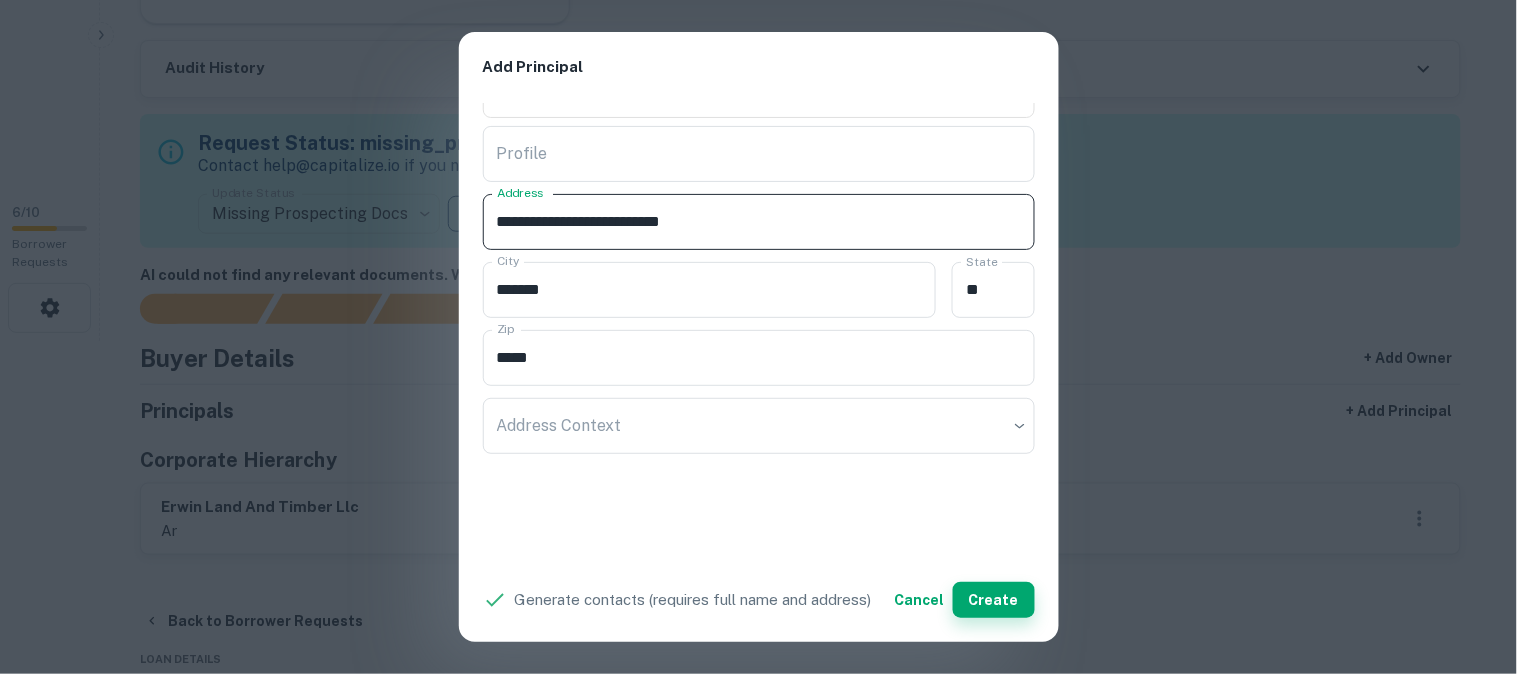 type on "**********" 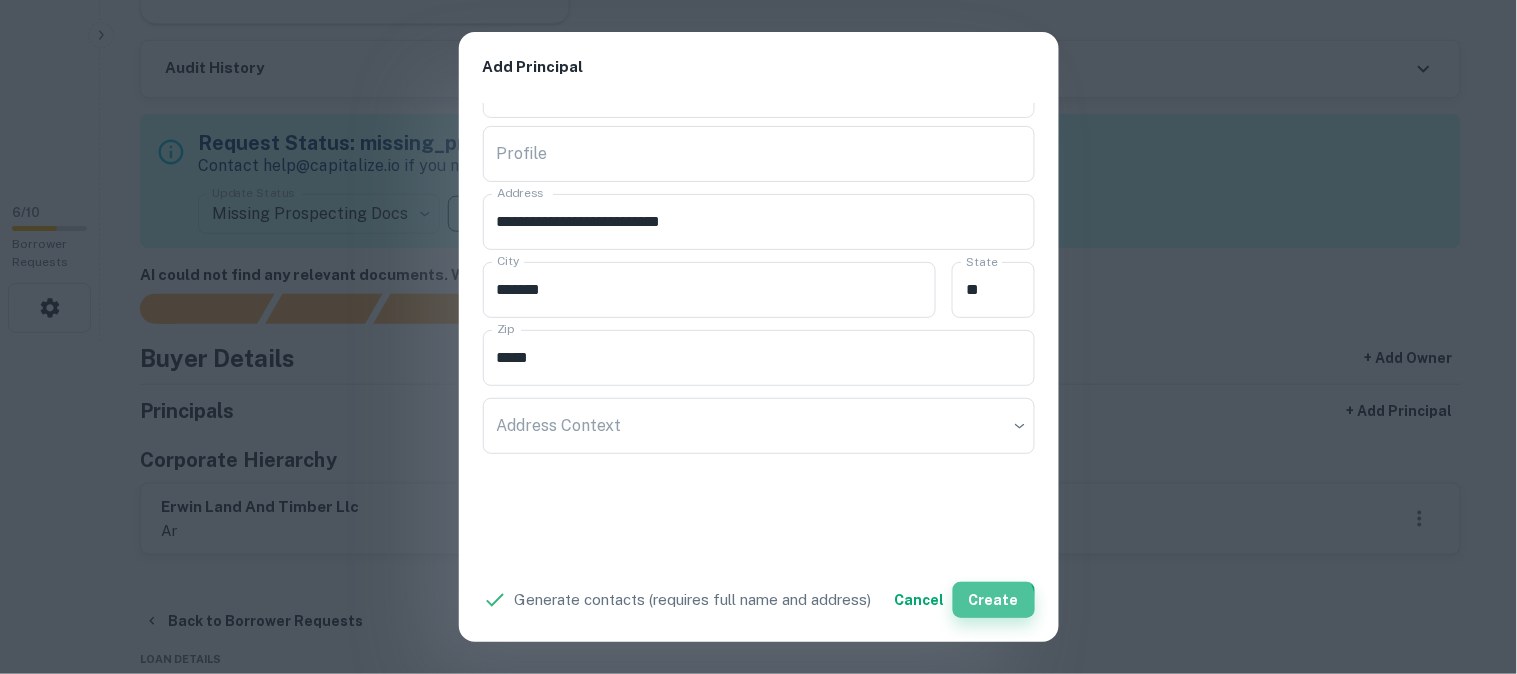 click on "Create" at bounding box center (994, 600) 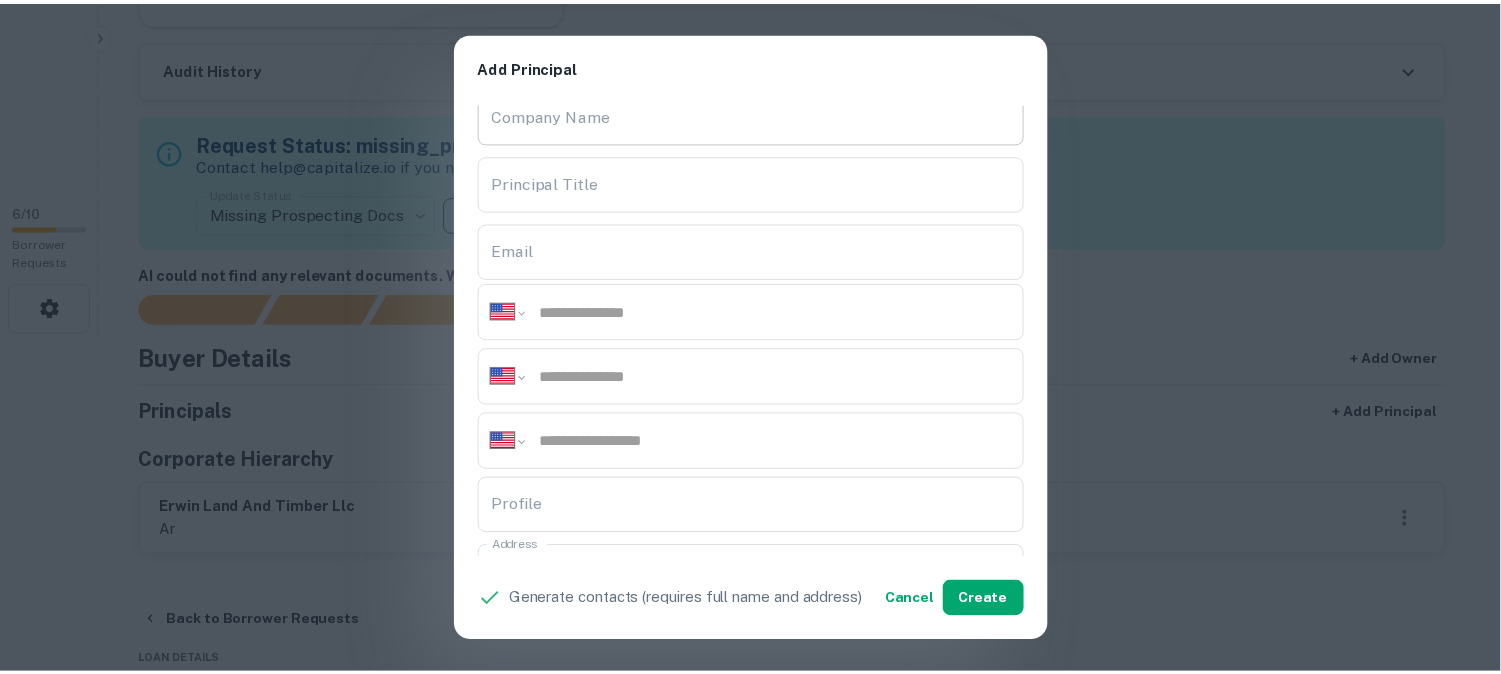 scroll, scrollTop: 0, scrollLeft: 0, axis: both 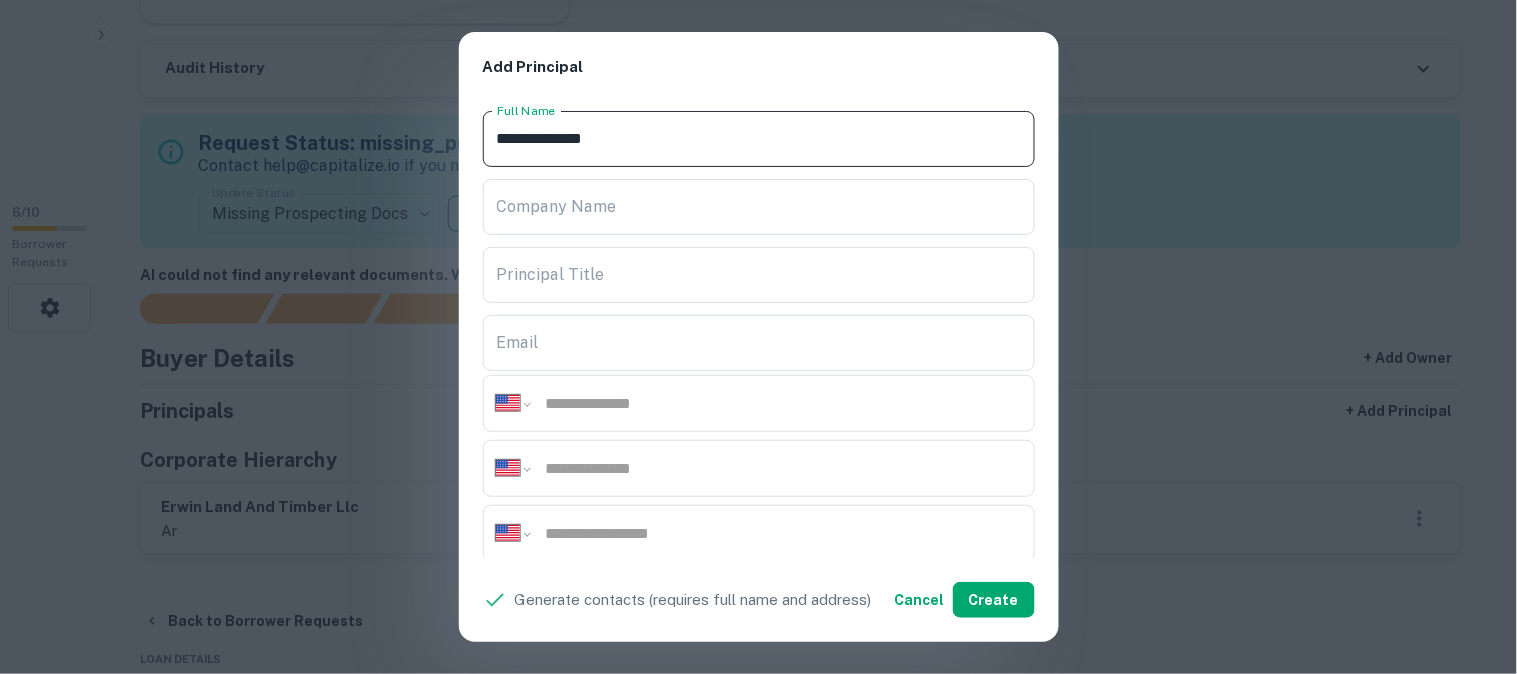 drag, startPoint x: 494, startPoint y: 143, endPoint x: 703, endPoint y: 144, distance: 209.0024 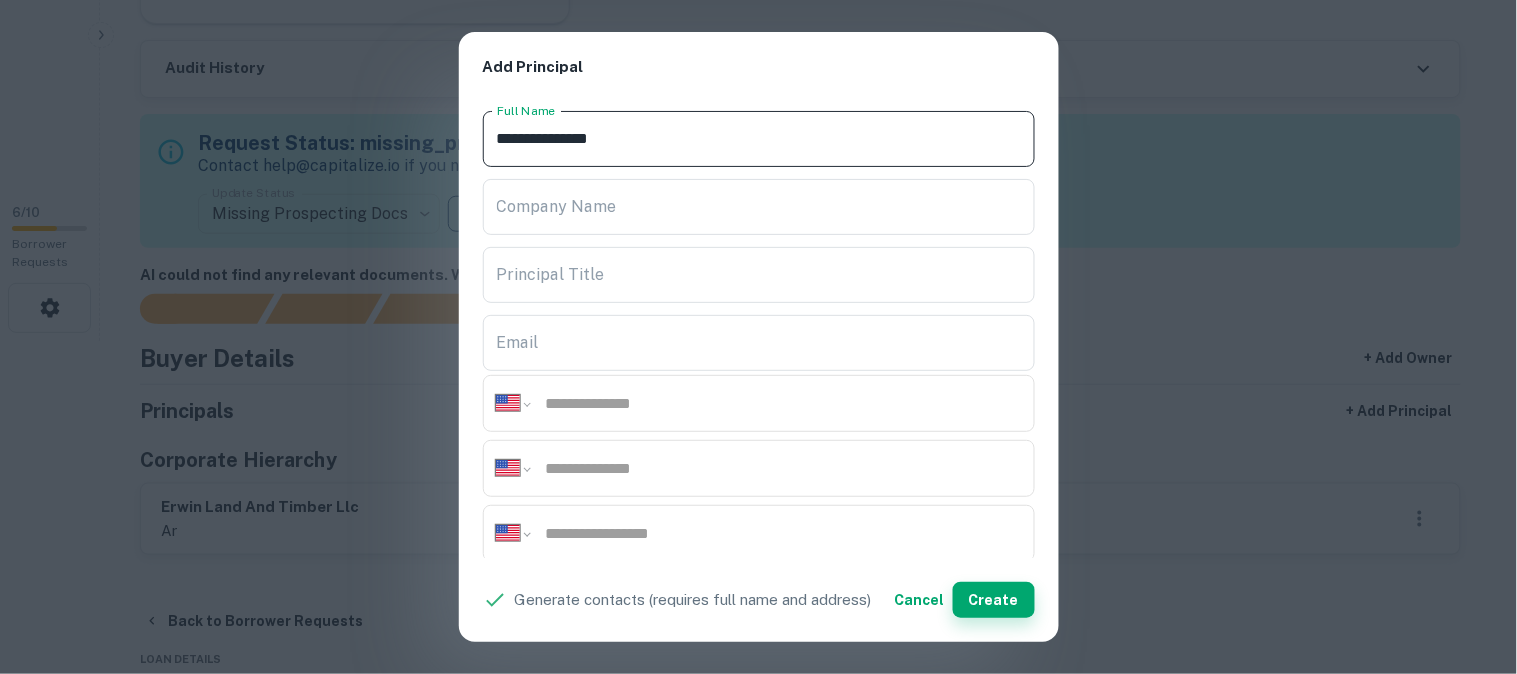 click on "Create" at bounding box center (994, 600) 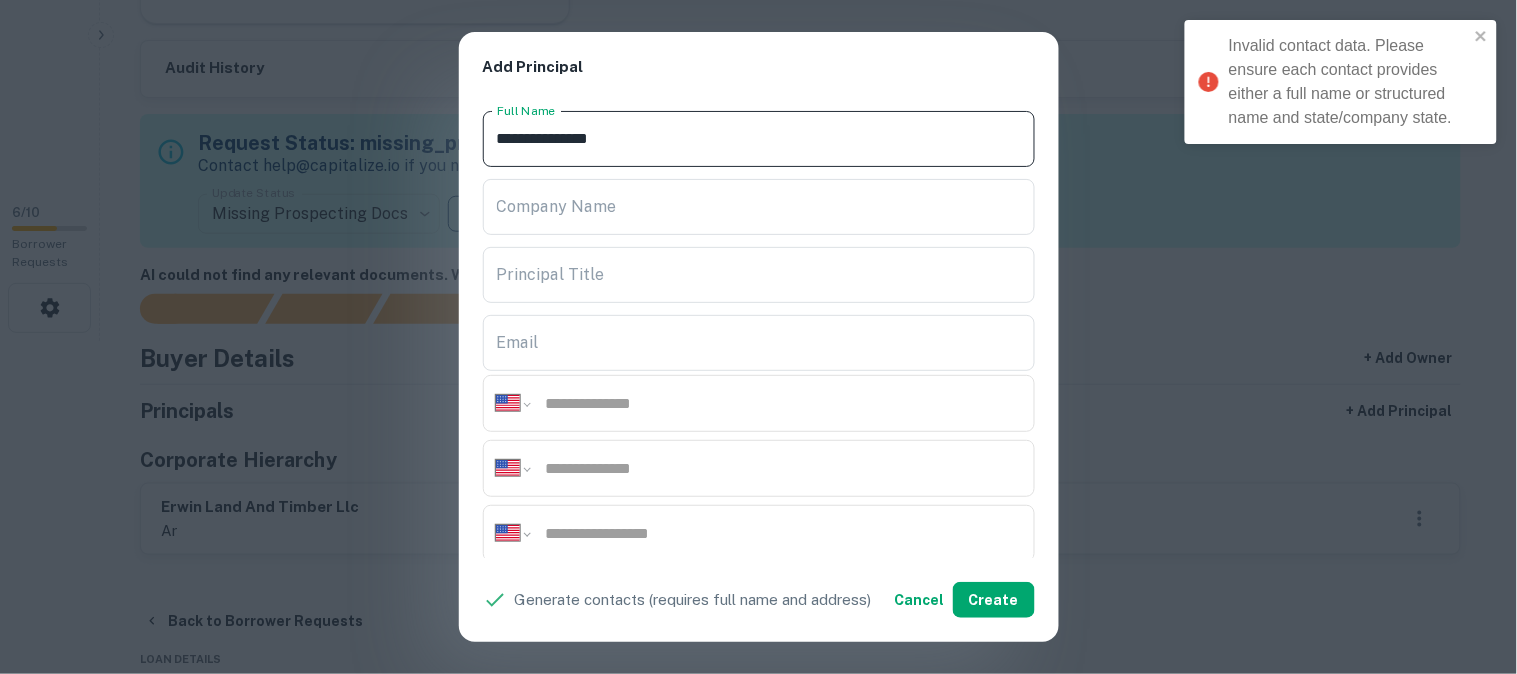 drag, startPoint x: 678, startPoint y: 136, endPoint x: 452, endPoint y: 128, distance: 226.14156 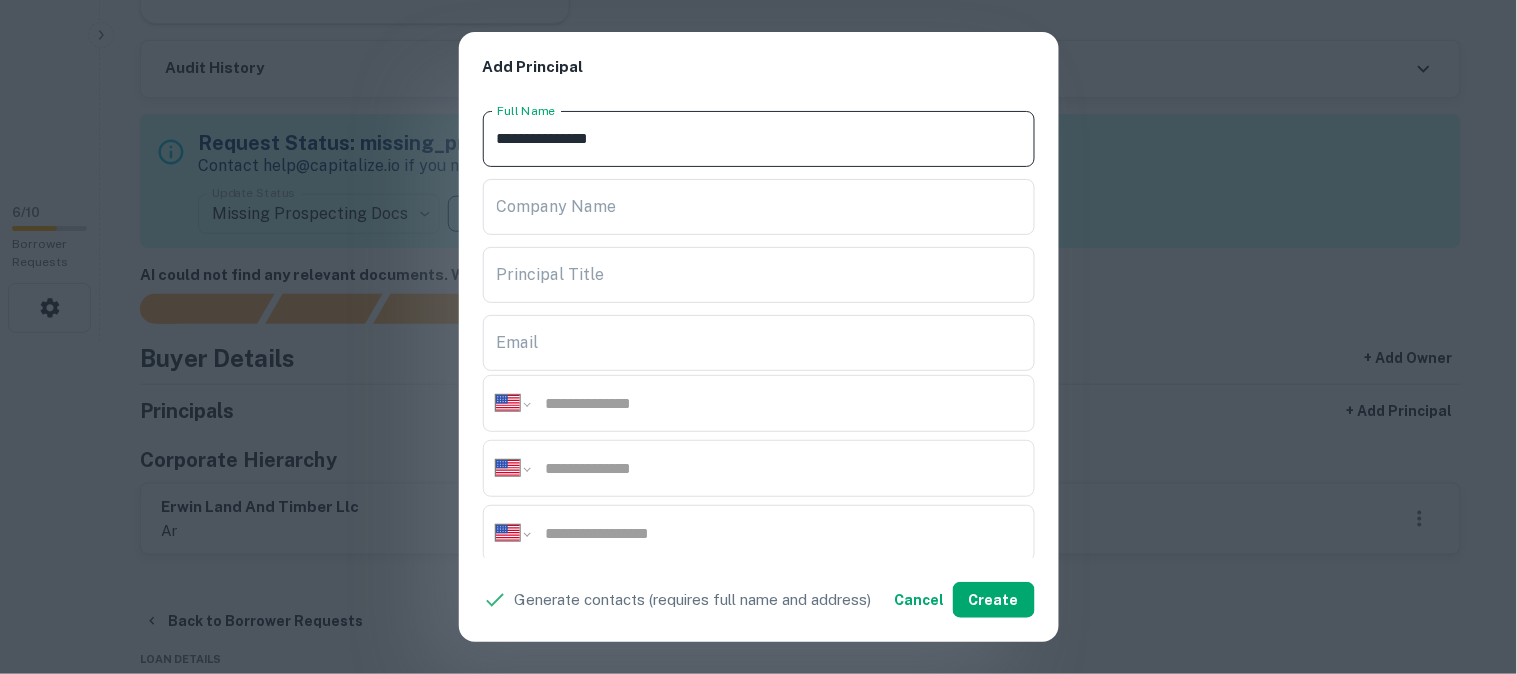 paste 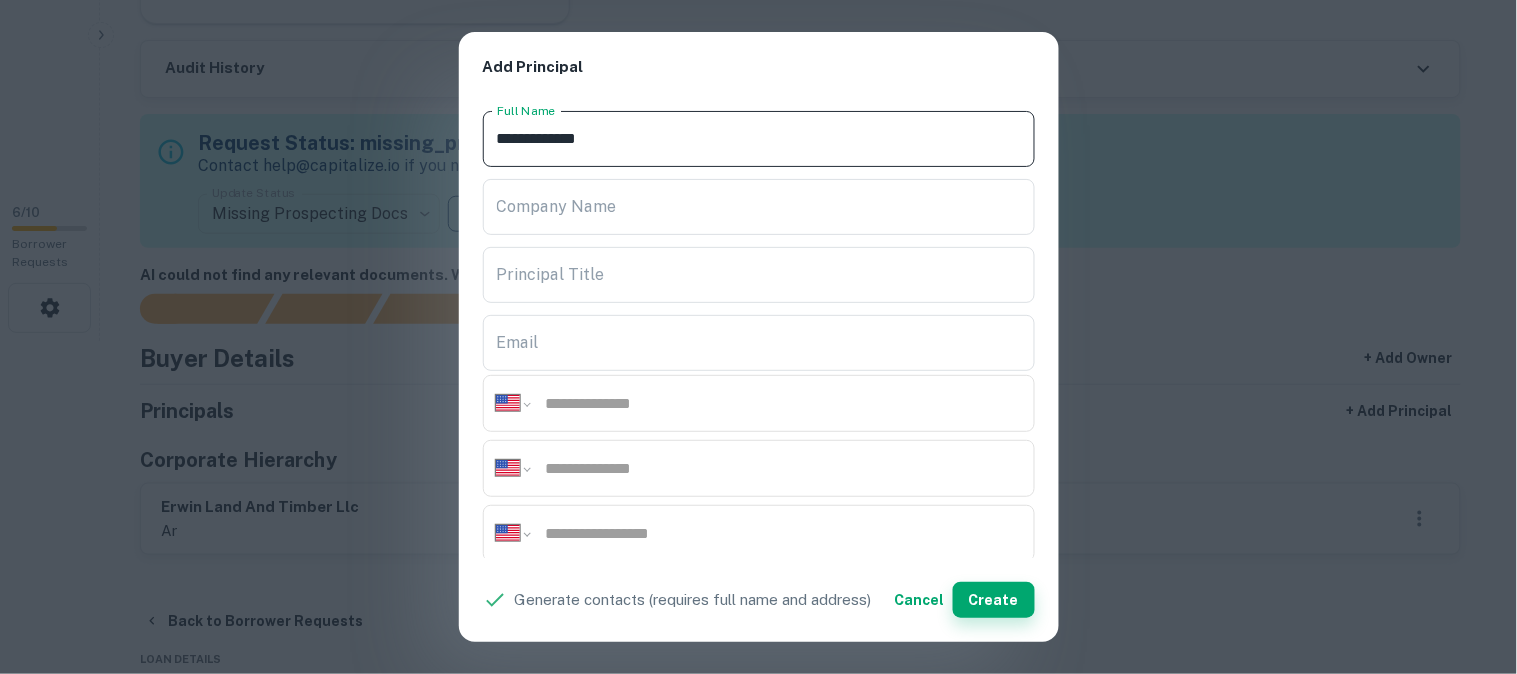 click on "Create" at bounding box center (994, 600) 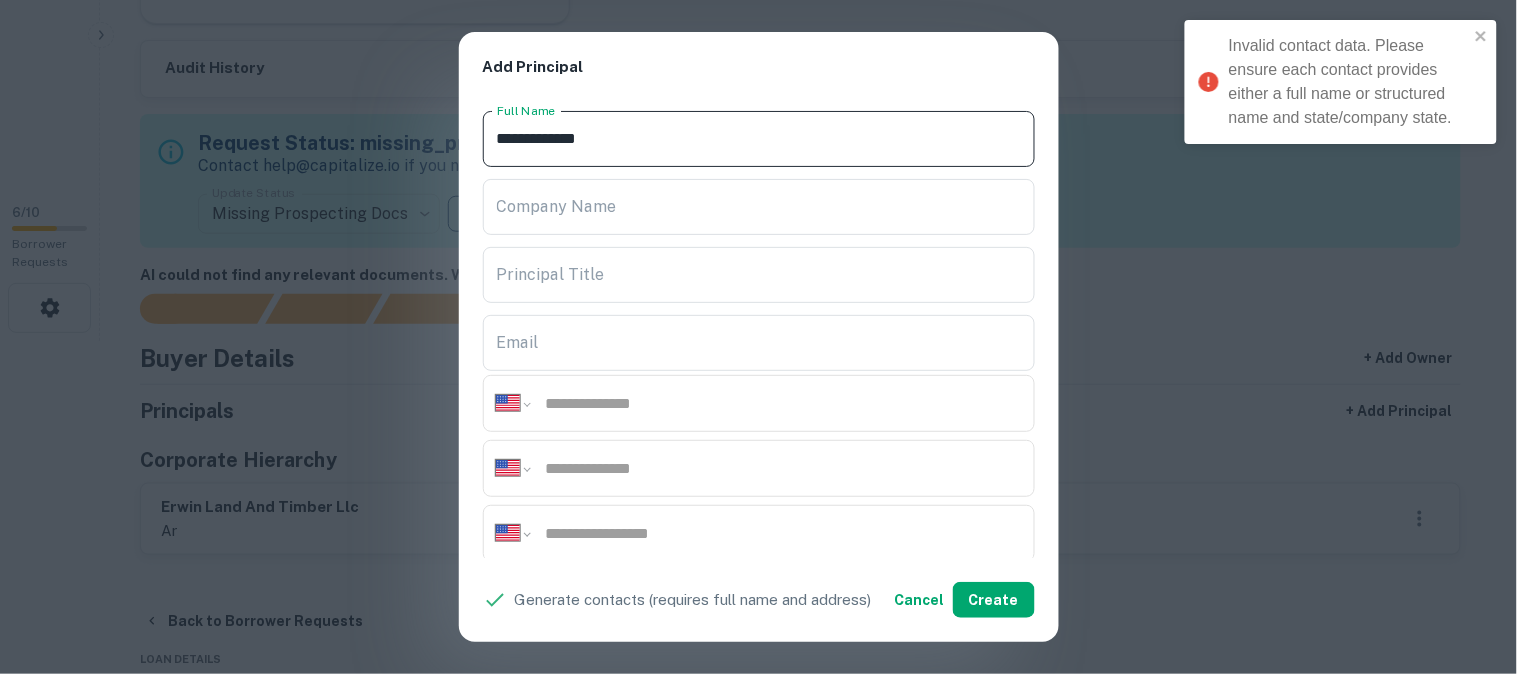 drag, startPoint x: 664, startPoint y: 132, endPoint x: 466, endPoint y: 130, distance: 198.0101 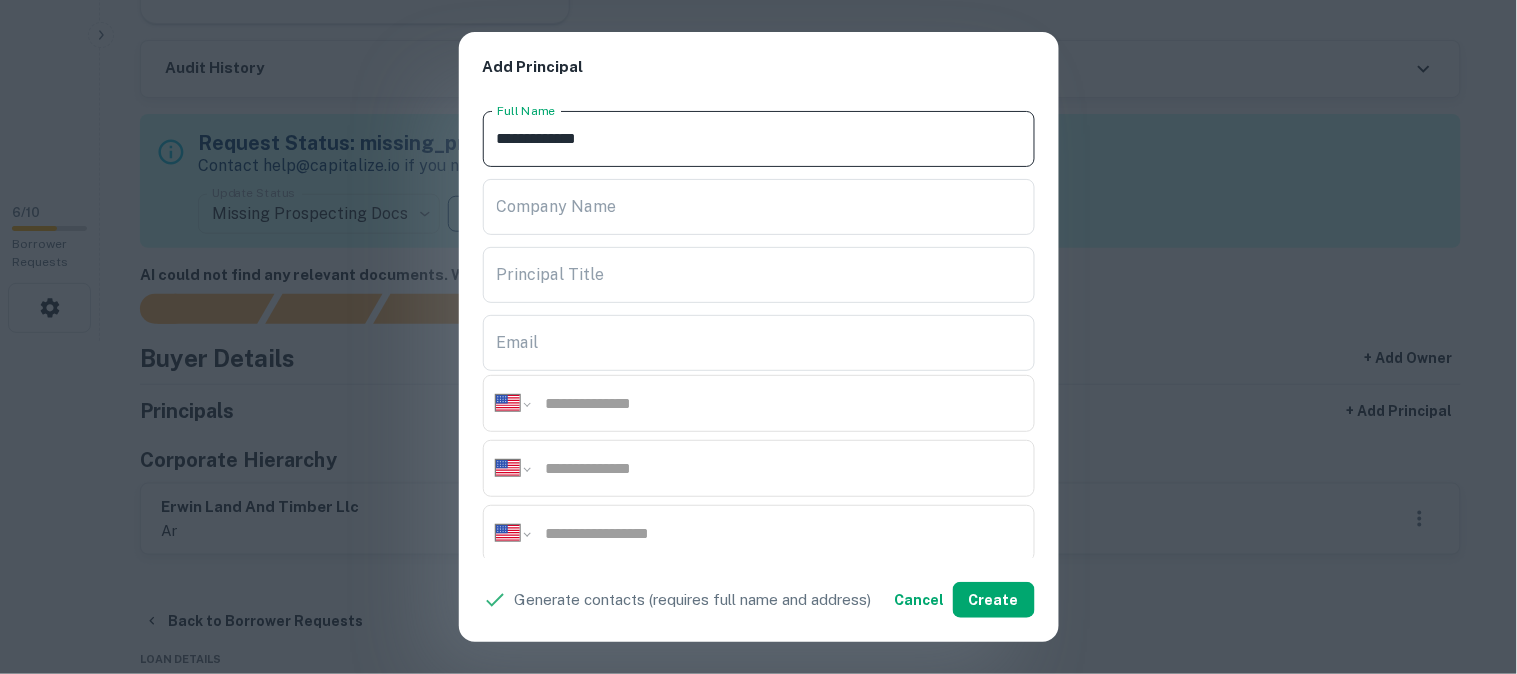 paste on "****" 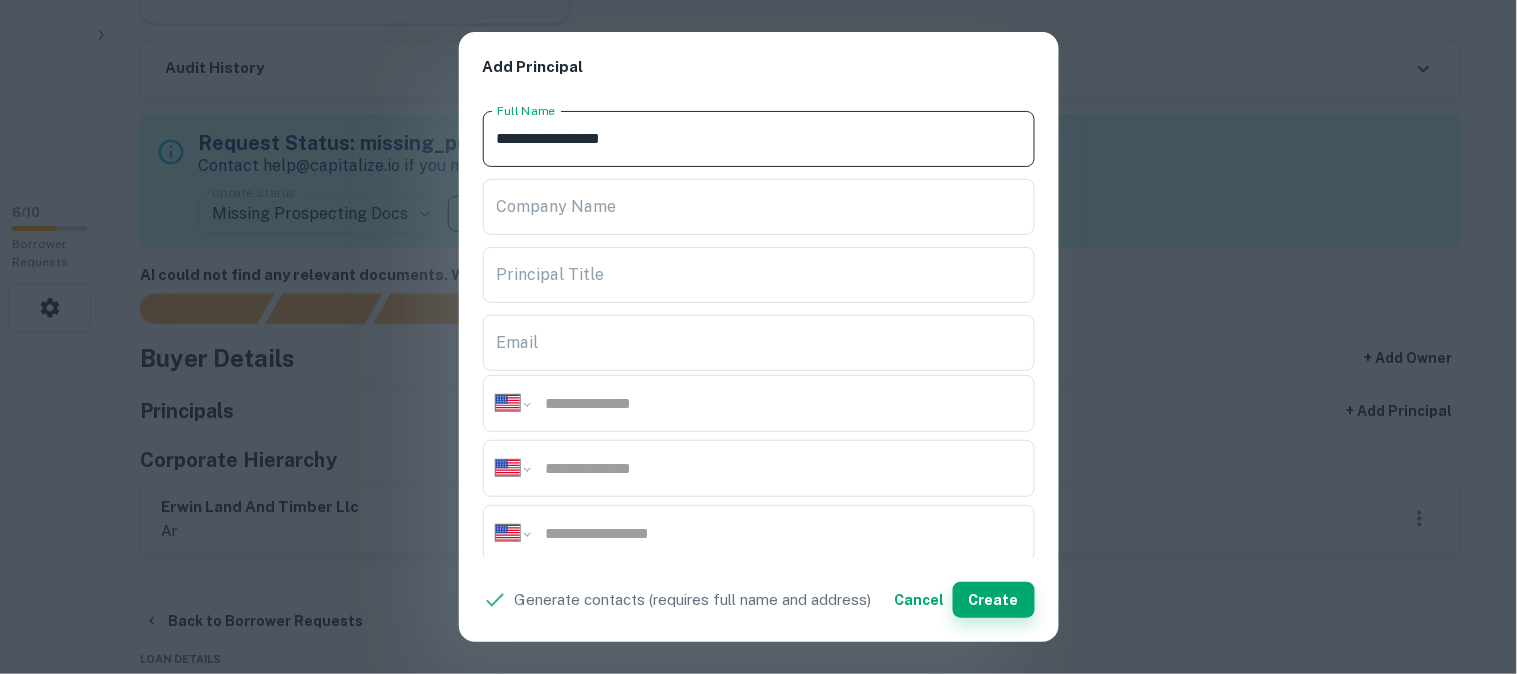 type on "**********" 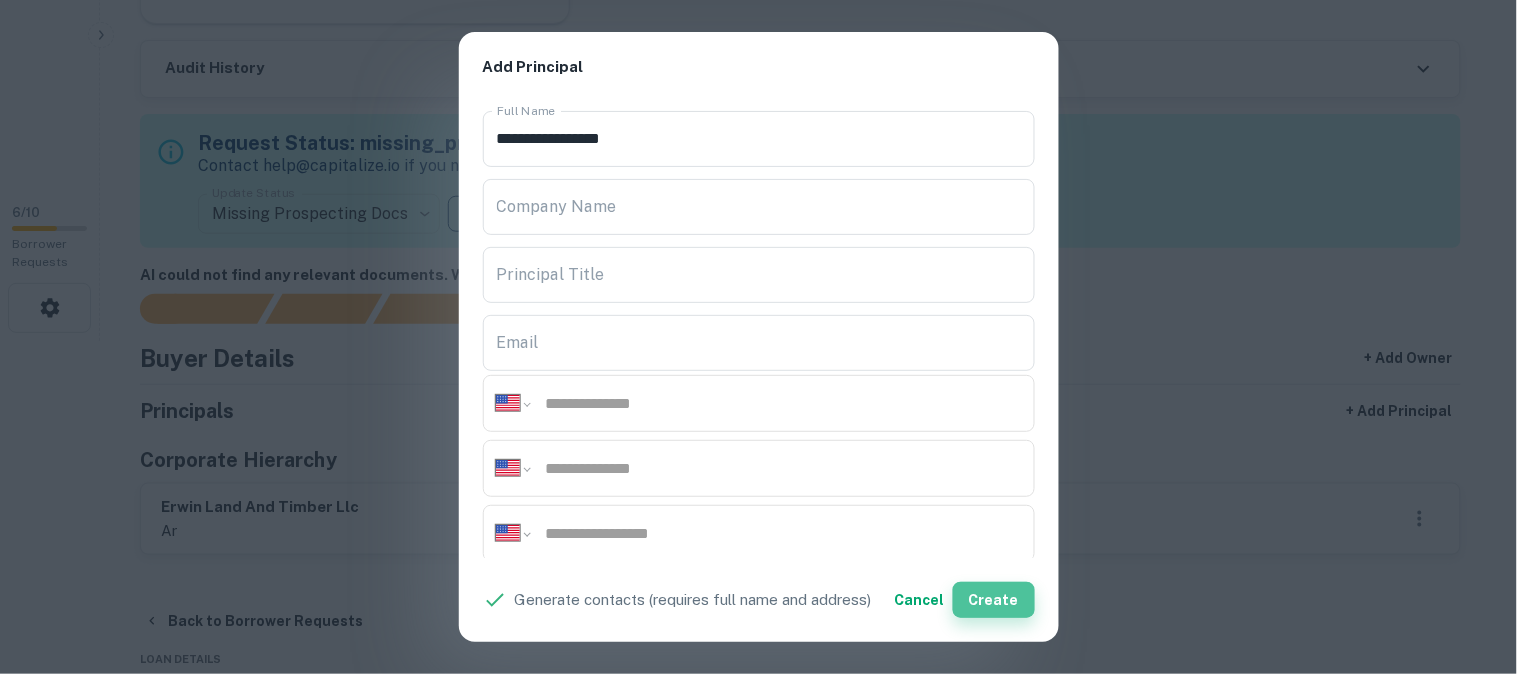 click on "Create" at bounding box center [994, 600] 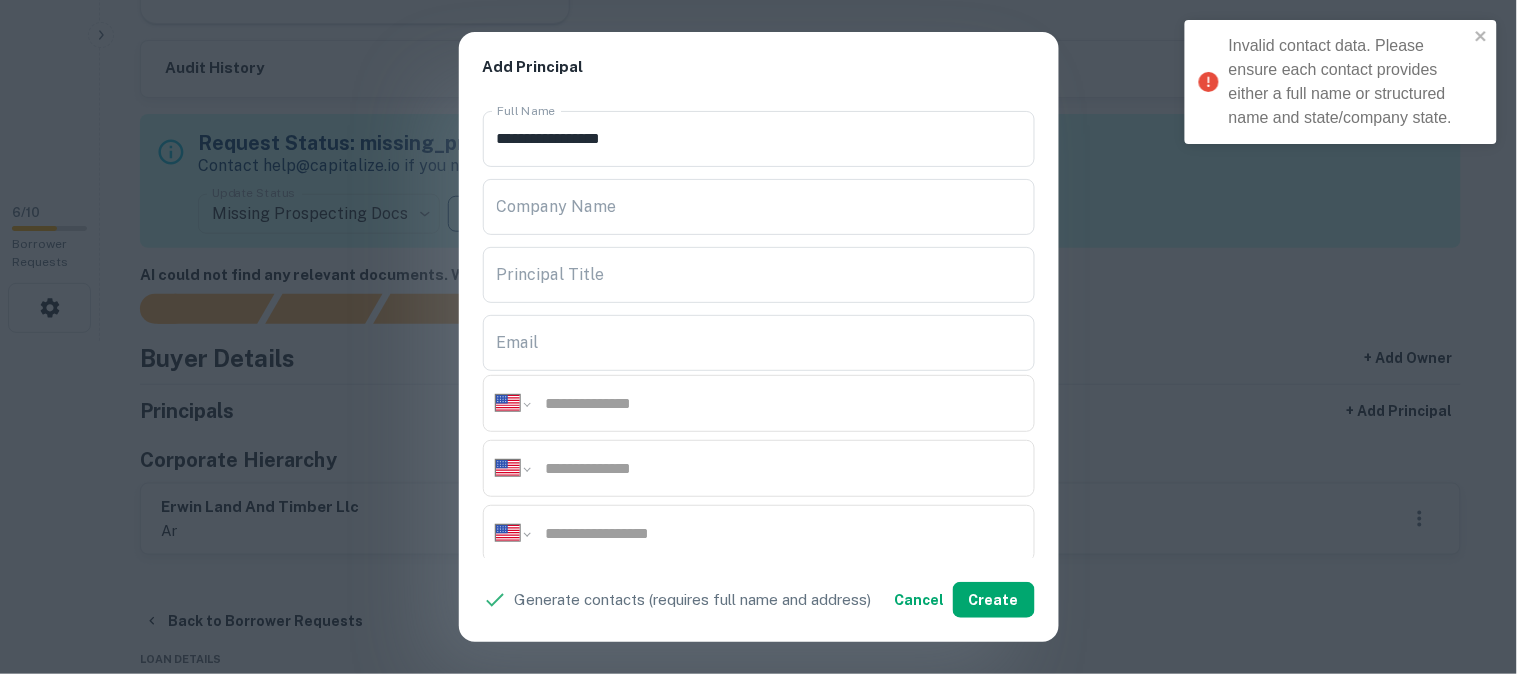 click on "**********" at bounding box center [758, 337] 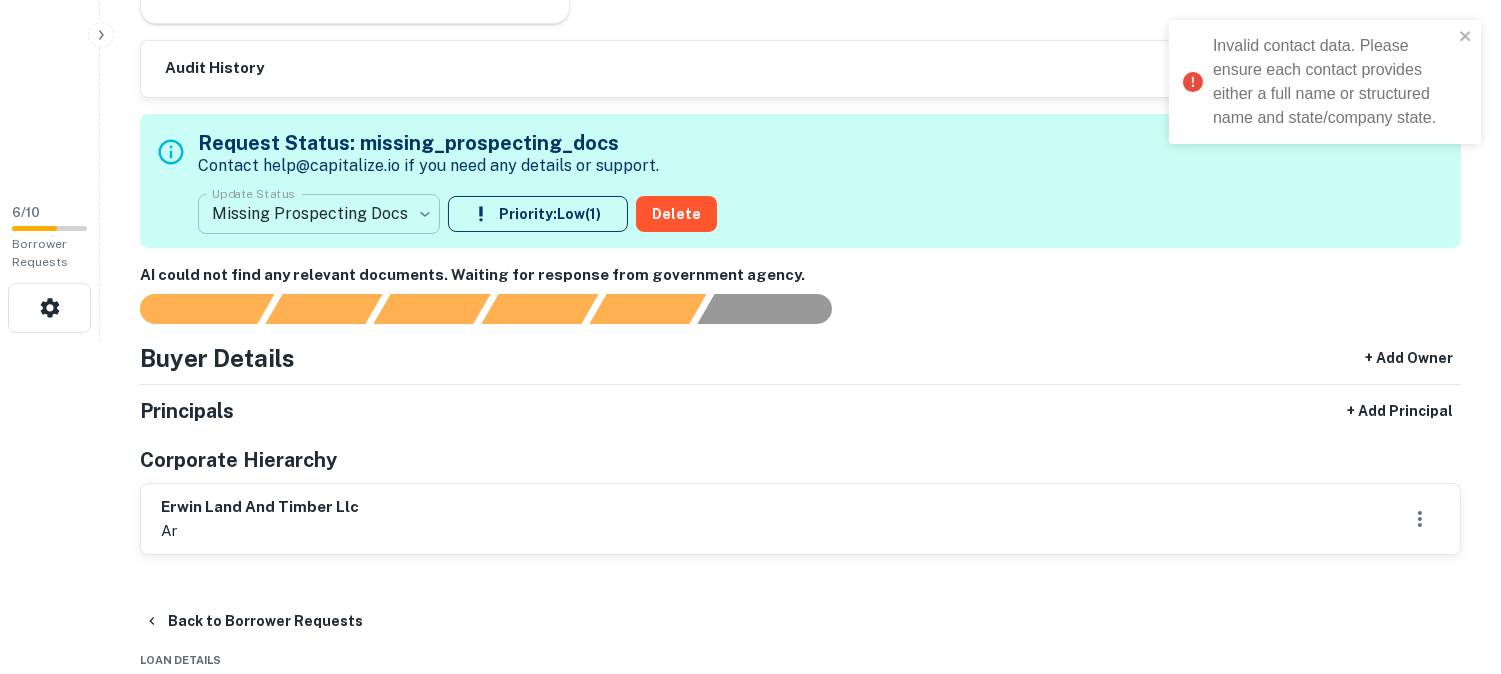 click on "**********" at bounding box center (750, 4) 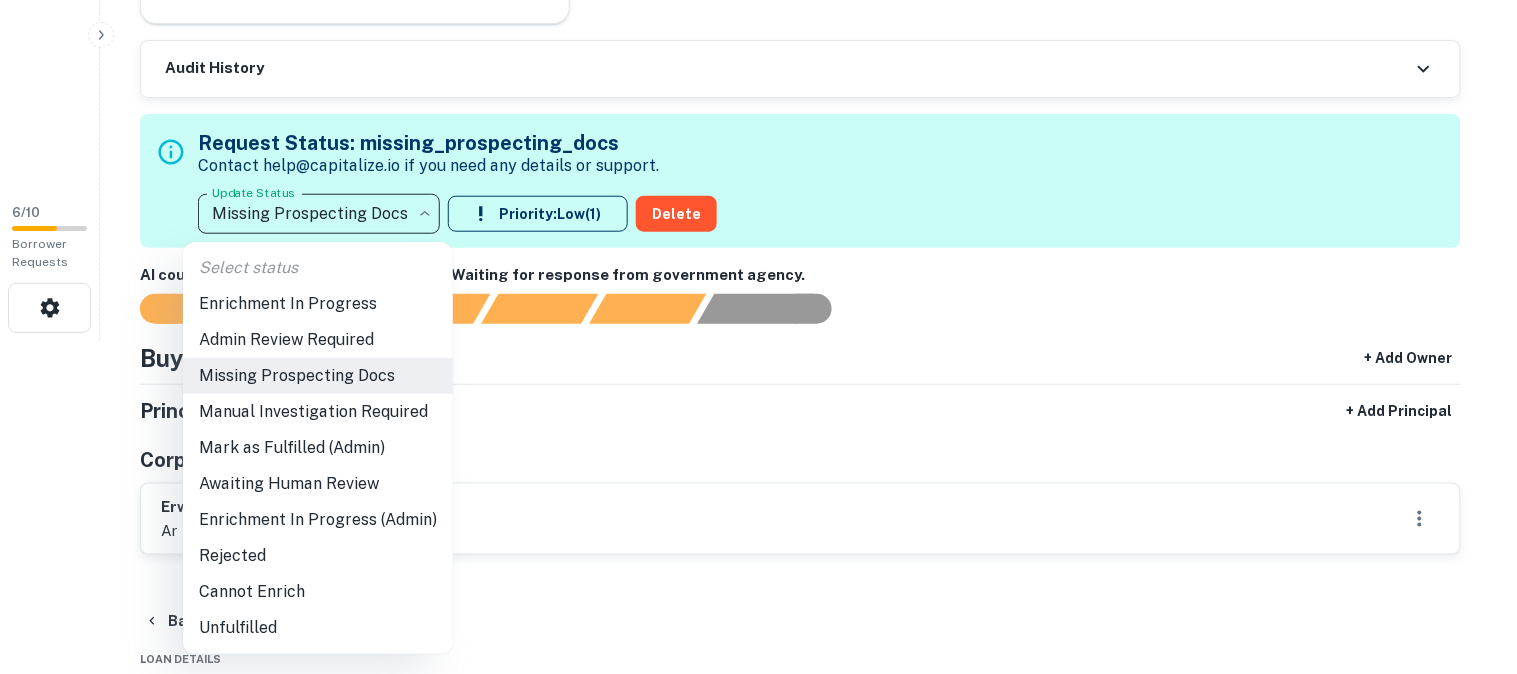 click on "Admin Review Required" at bounding box center [318, 340] 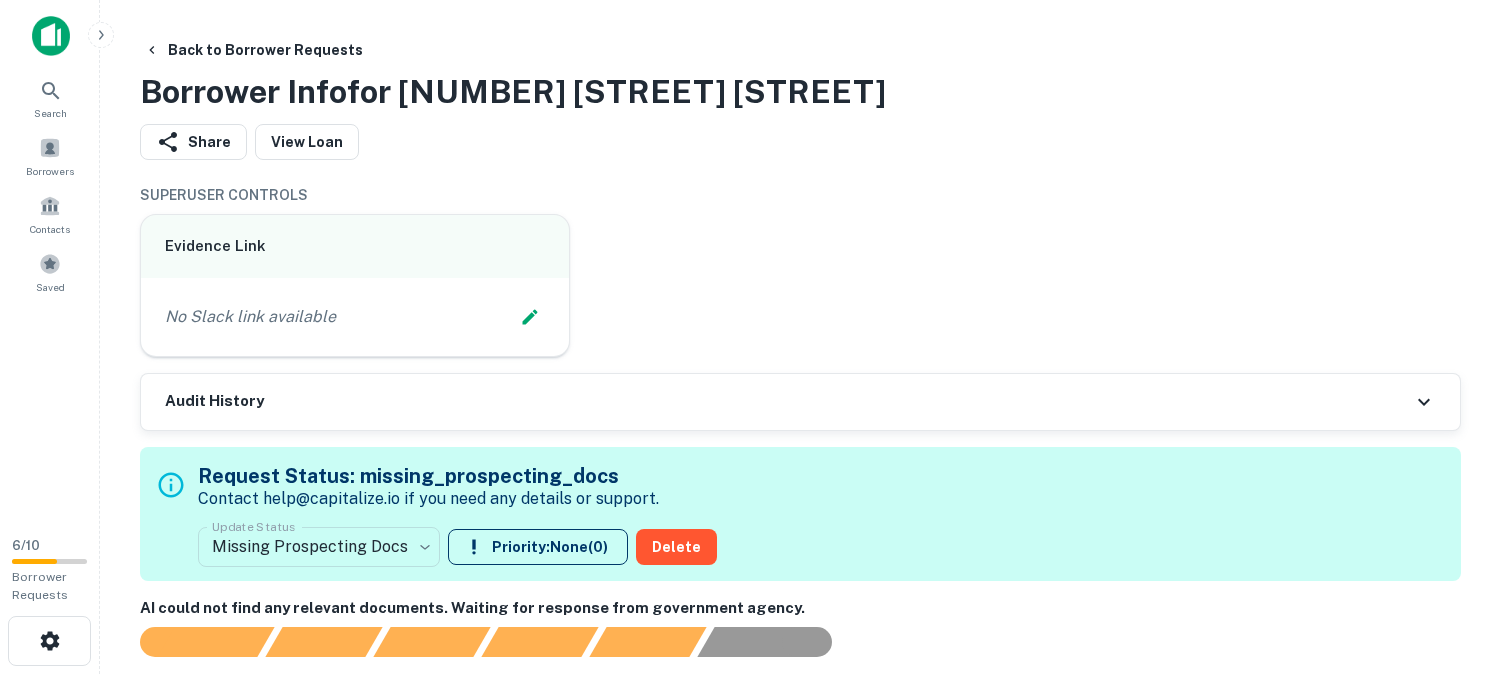 scroll, scrollTop: 0, scrollLeft: 0, axis: both 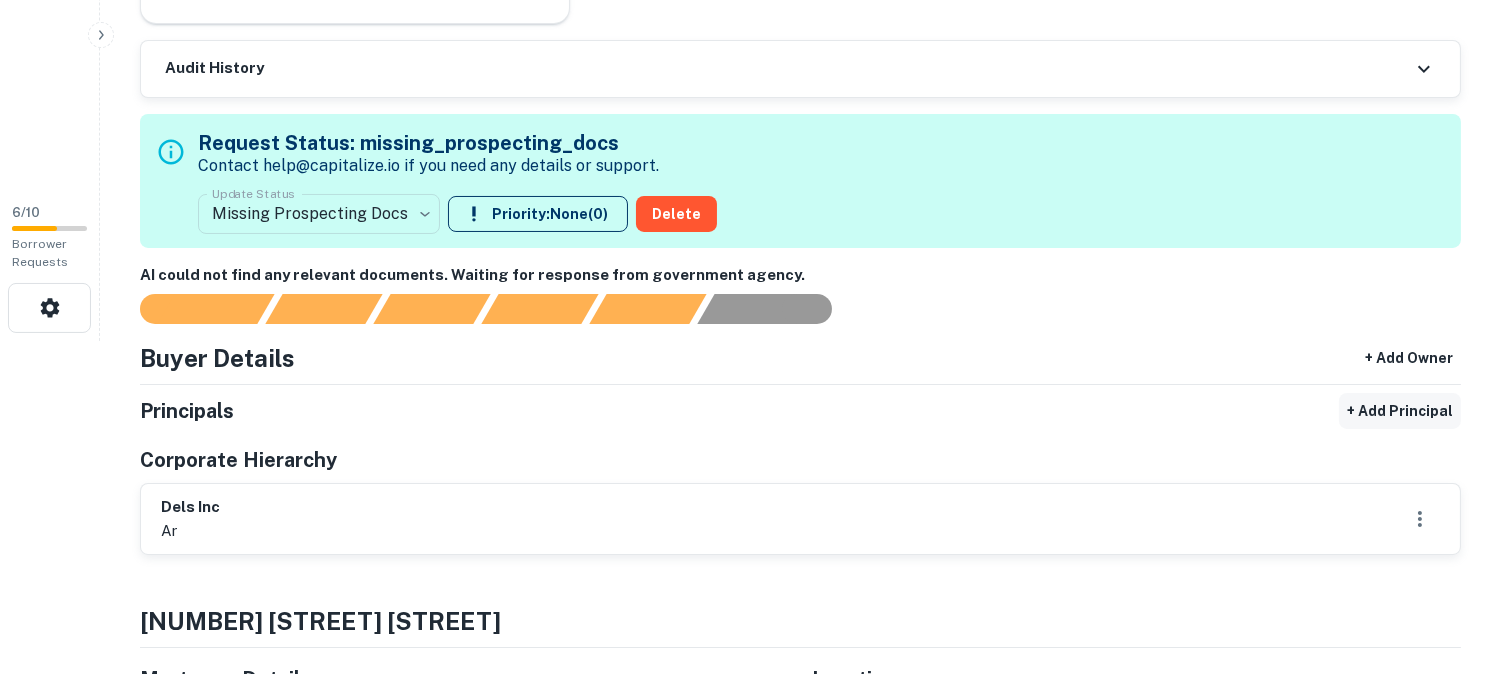 click on "+ Add Principal" at bounding box center [1400, 411] 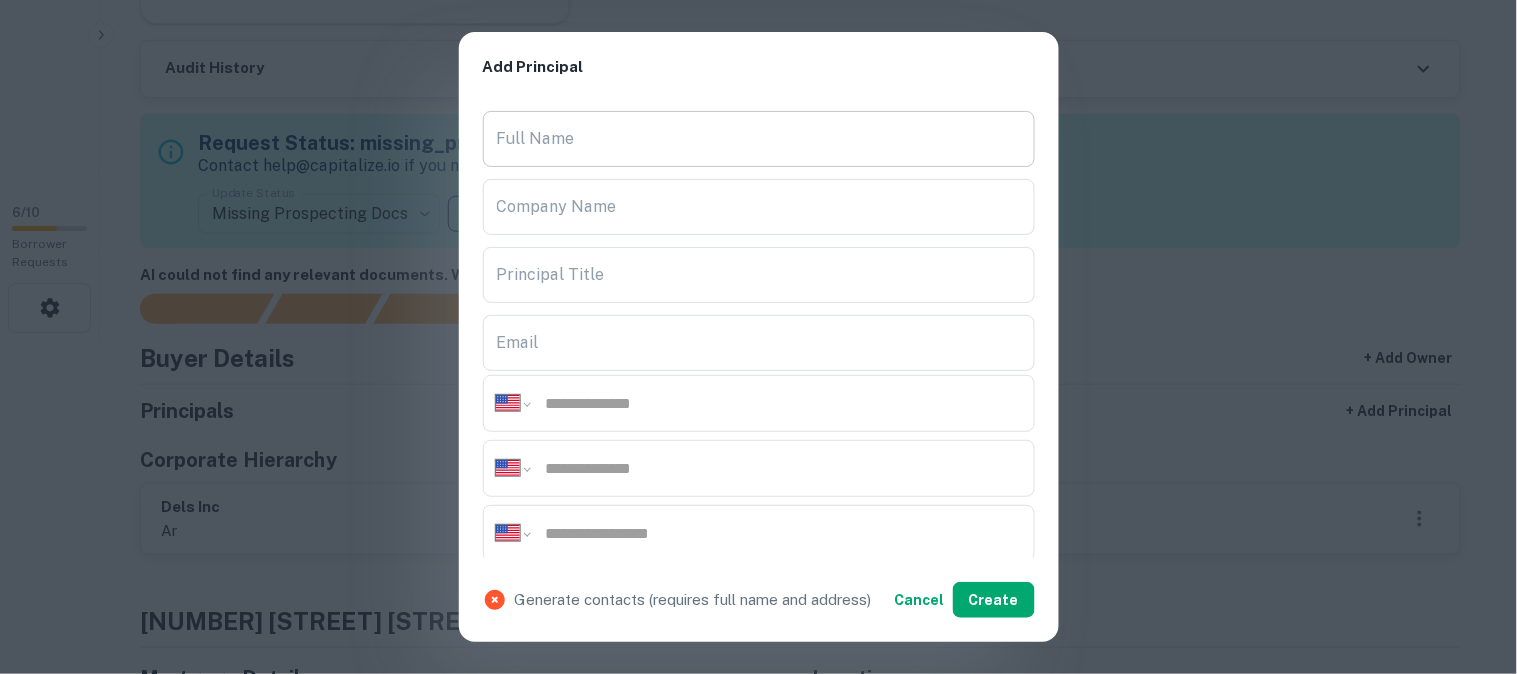 click on "Full Name" at bounding box center (759, 139) 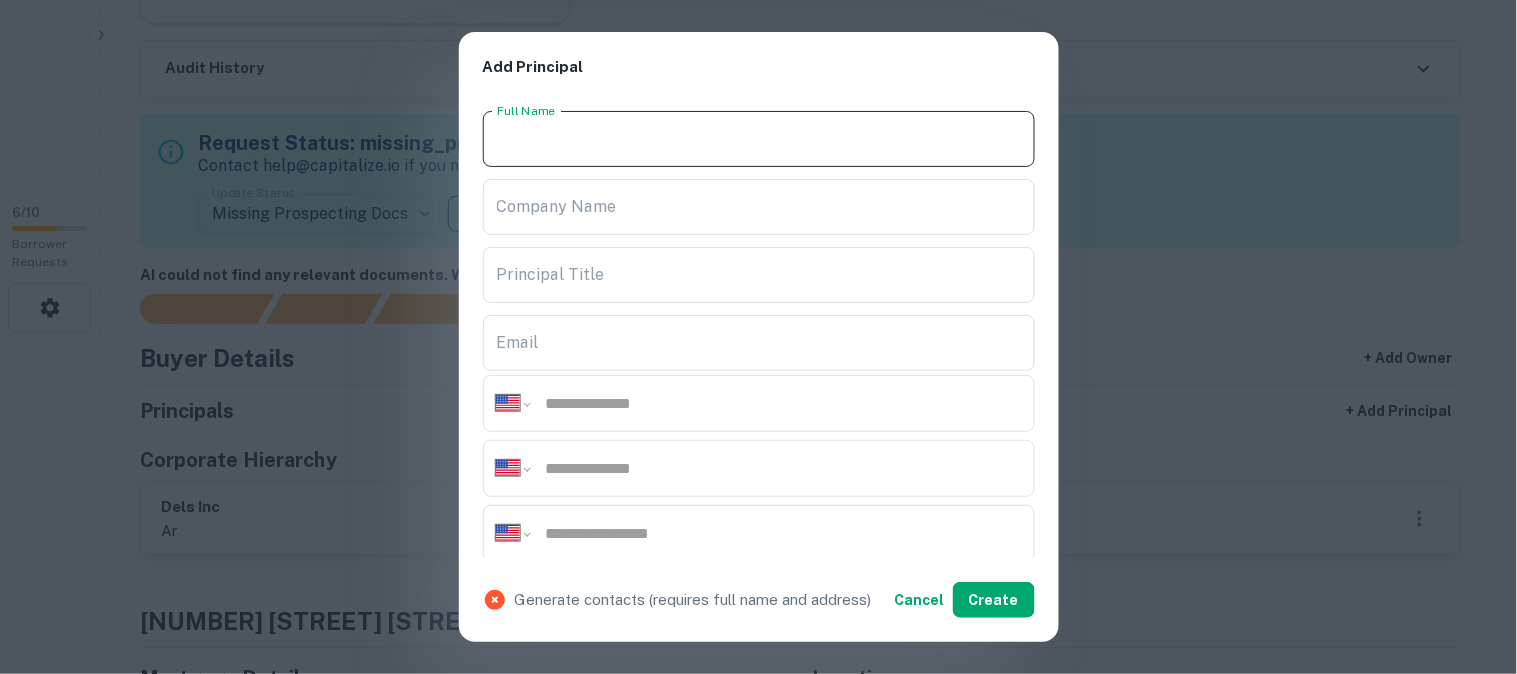 paste on "**********" 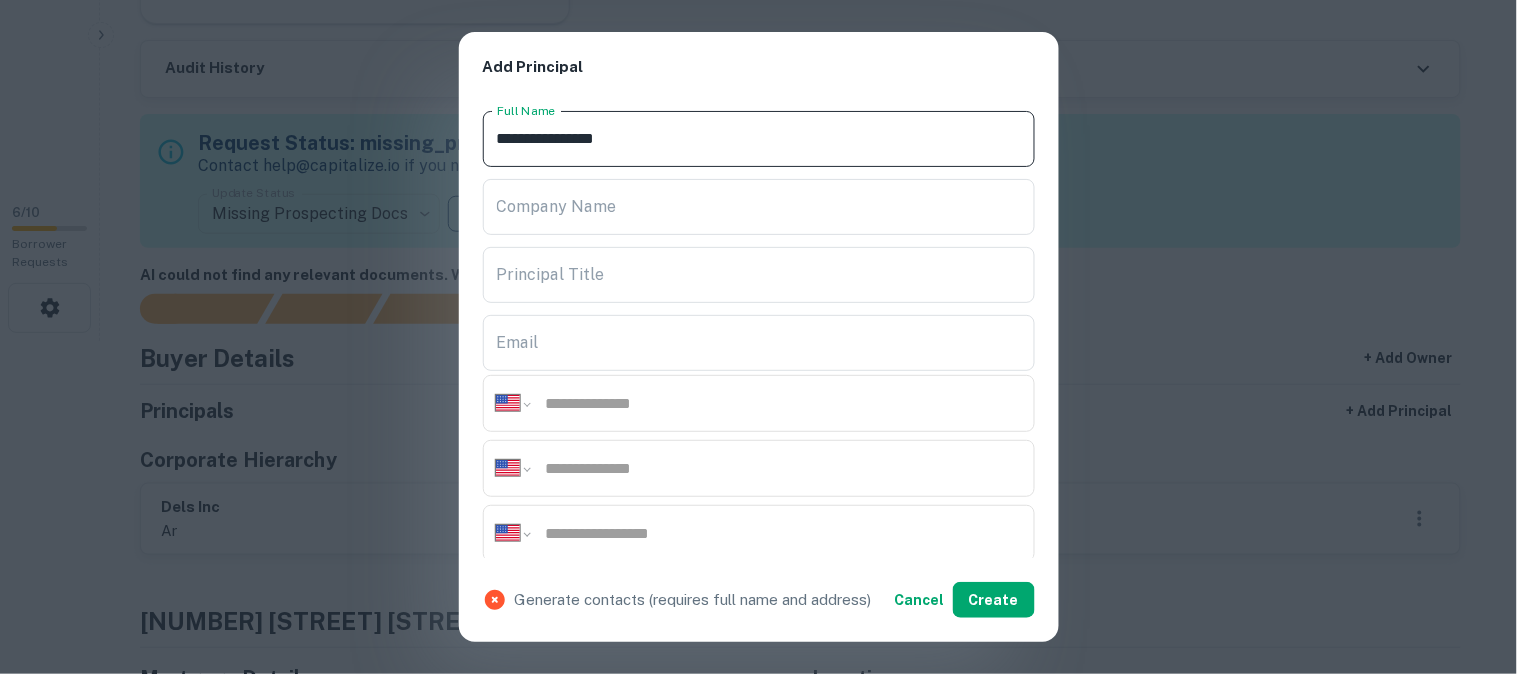 type on "**********" 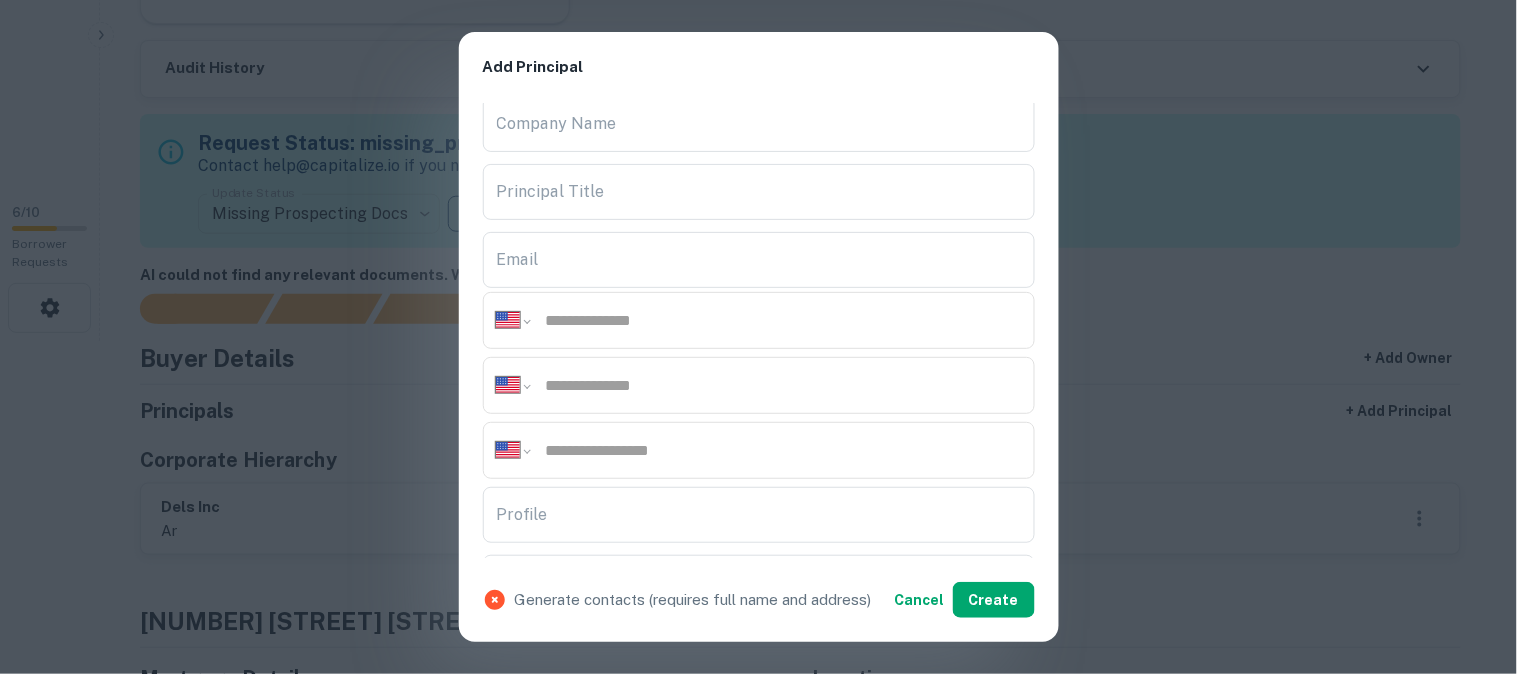 scroll, scrollTop: 333, scrollLeft: 0, axis: vertical 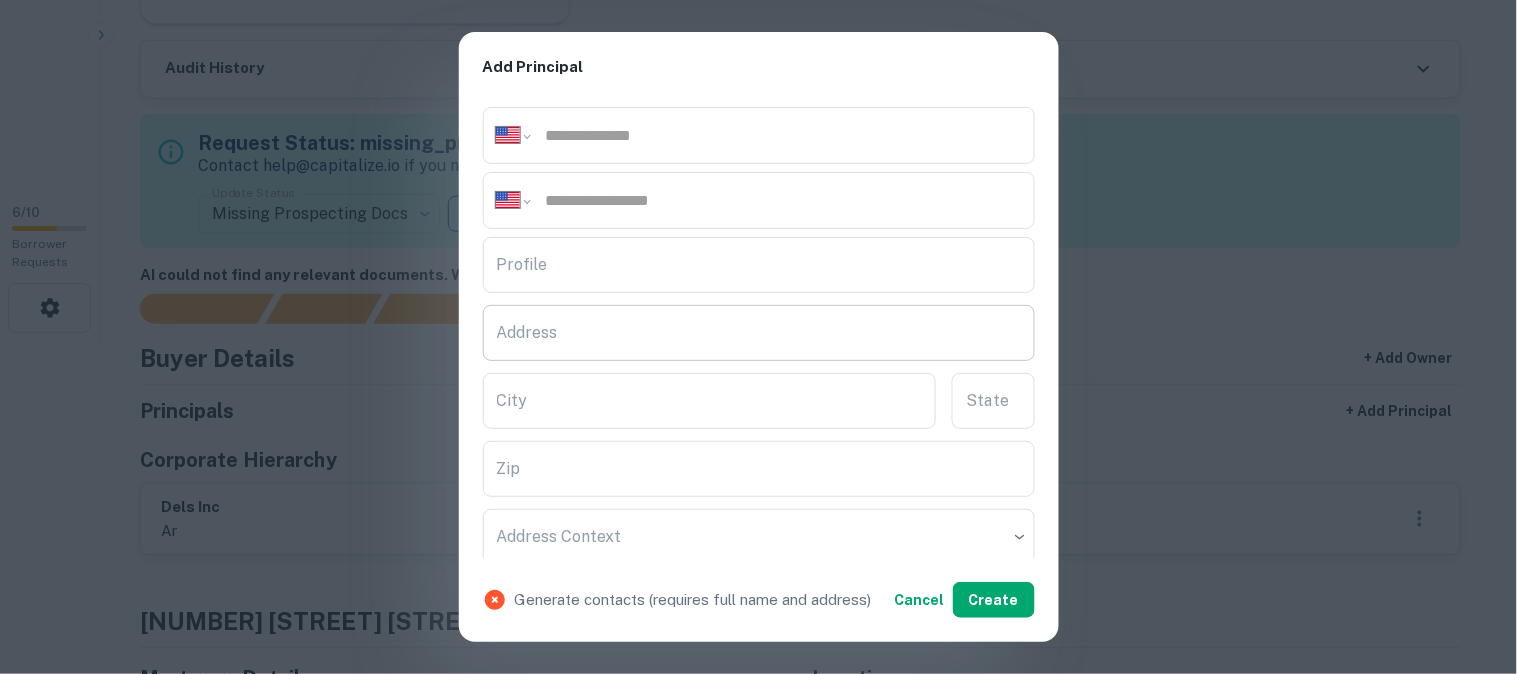 click on "Address" at bounding box center [759, 333] 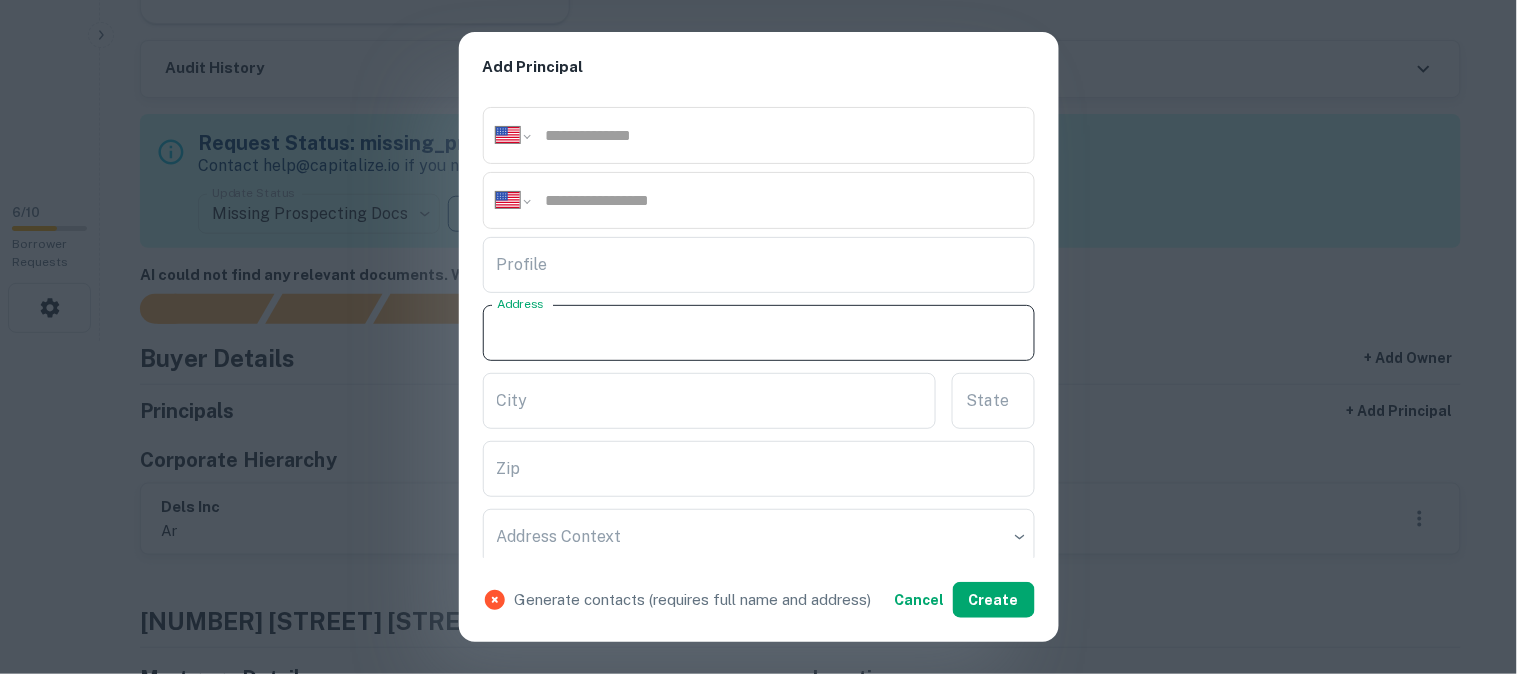 paste on "**********" 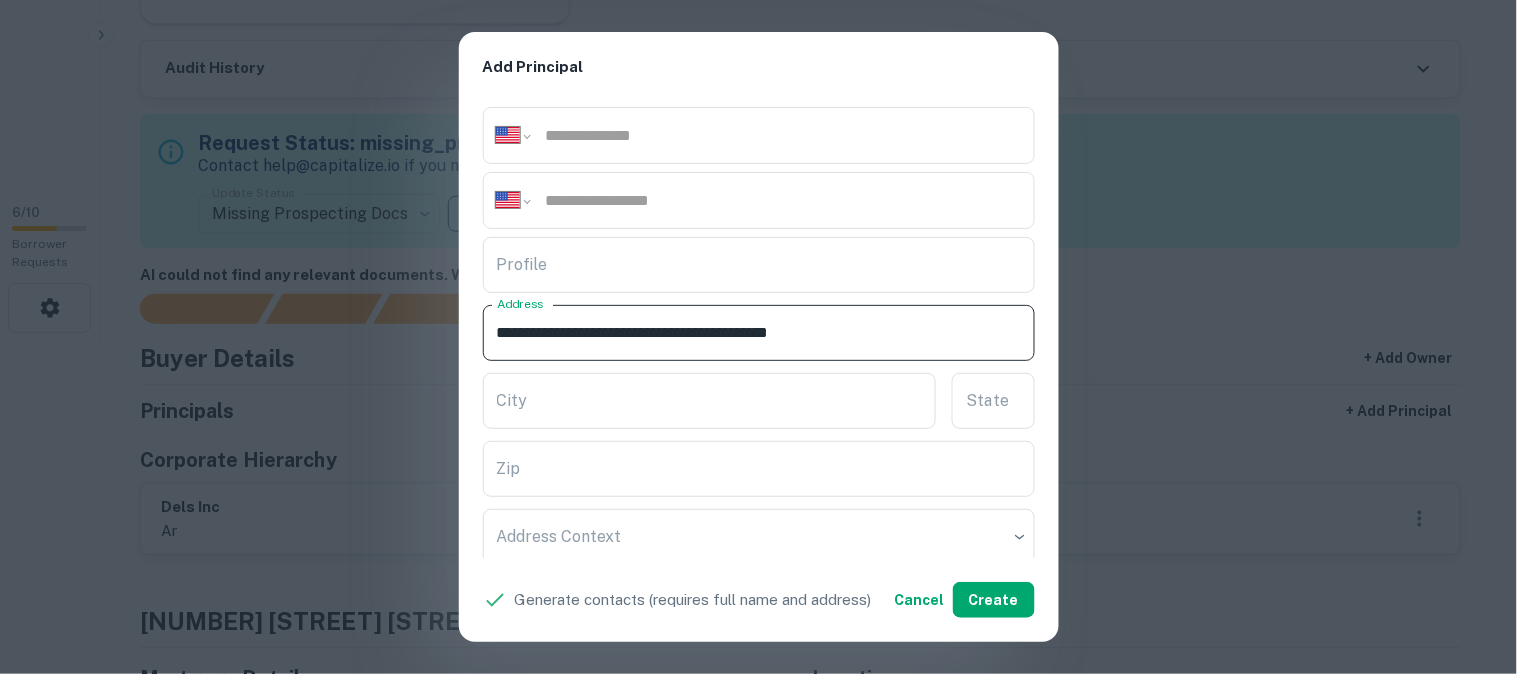 drag, startPoint x: 692, startPoint y: 331, endPoint x: 834, endPoint y: 344, distance: 142.59383 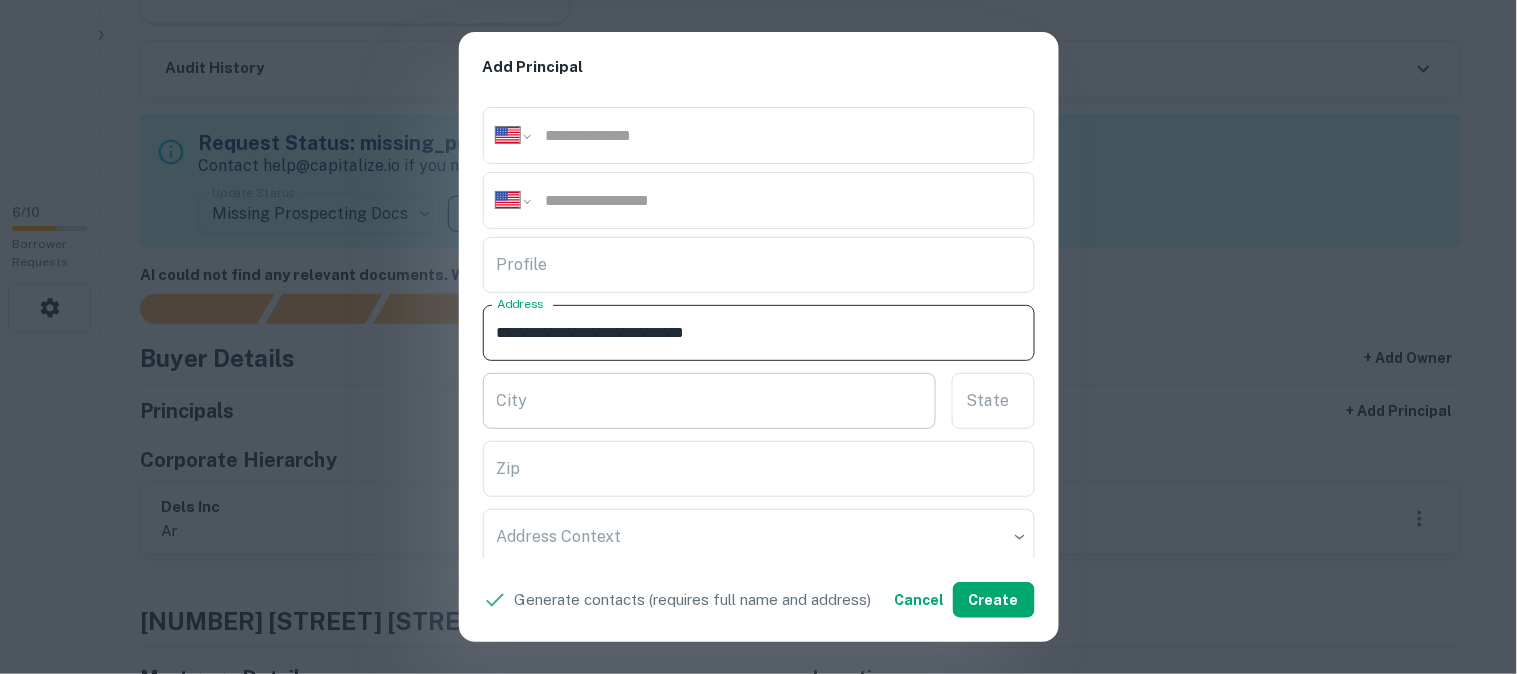 type on "**********" 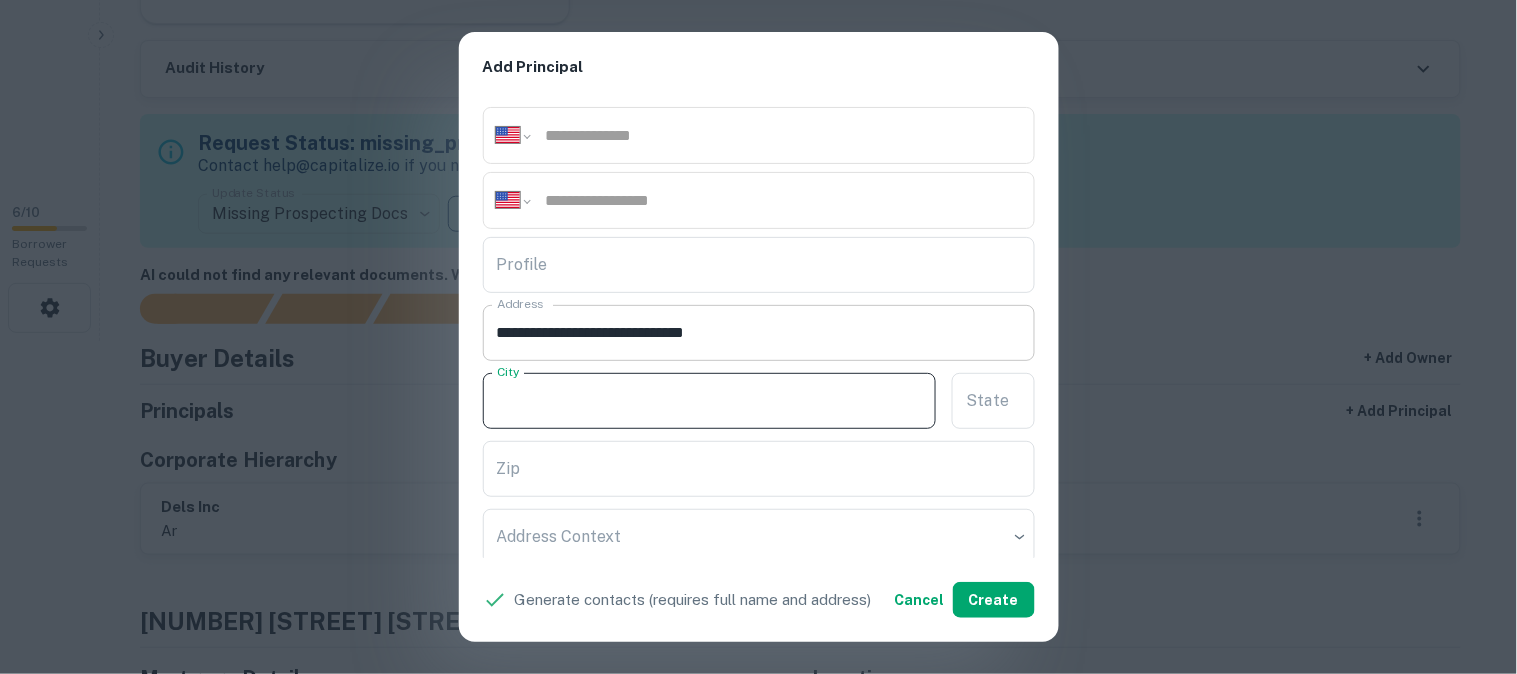 paste on "**********" 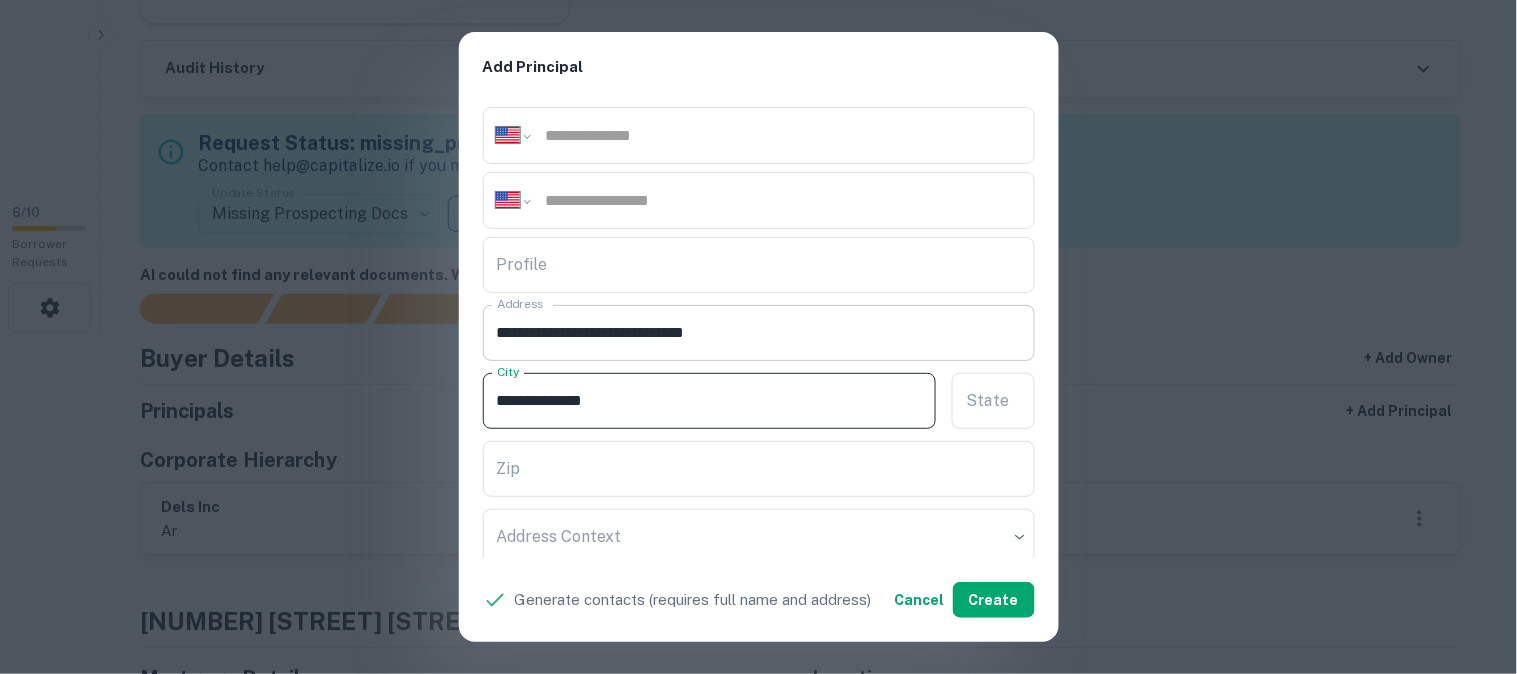 type on "**********" 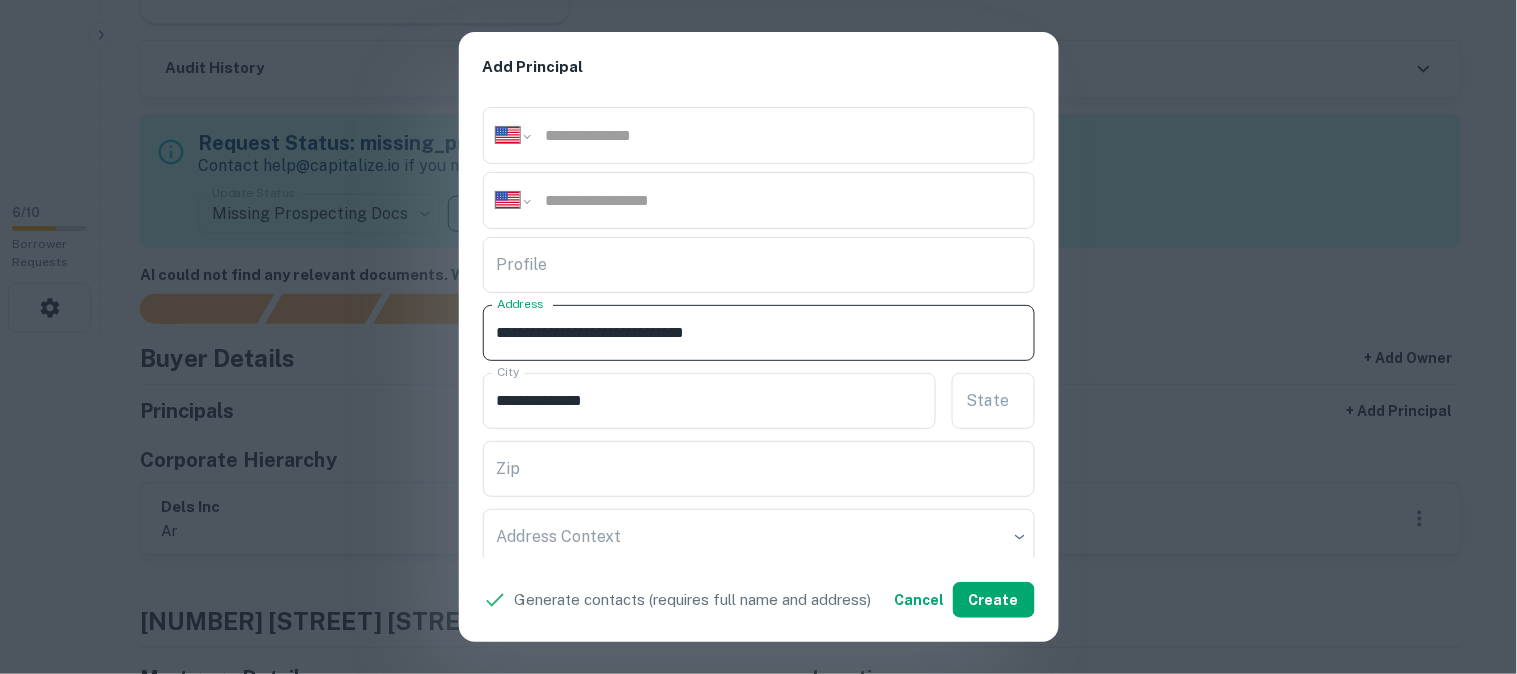 drag, startPoint x: 725, startPoint y: 333, endPoint x: 840, endPoint y: 338, distance: 115.10864 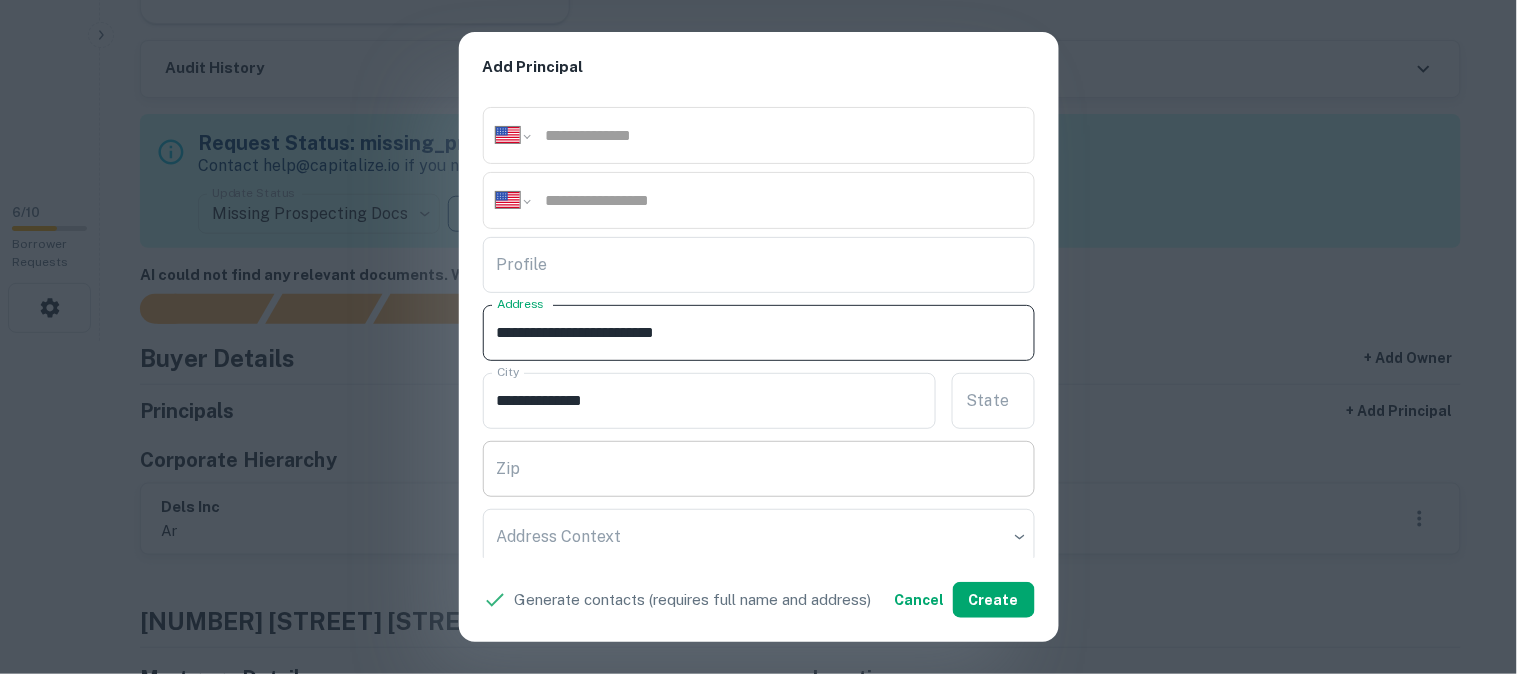 type on "**********" 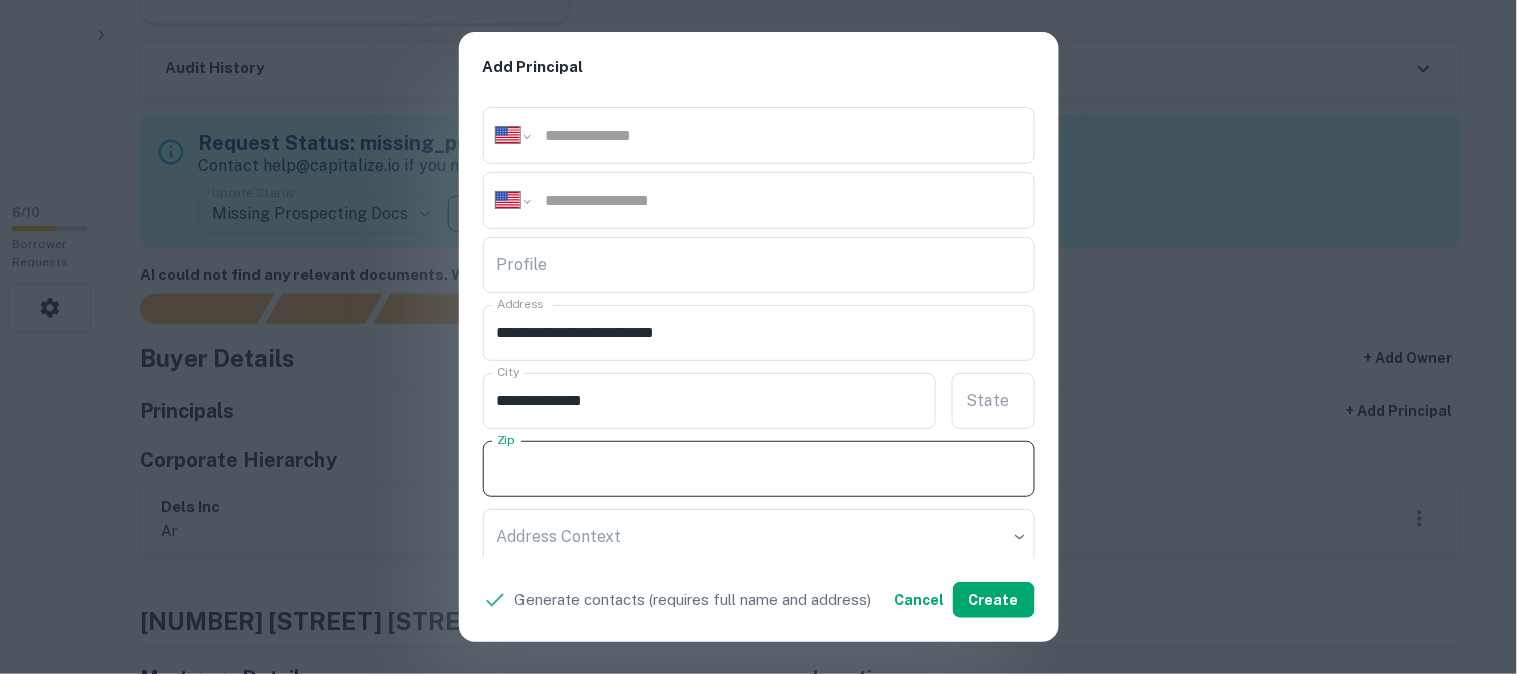 paste on "*****" 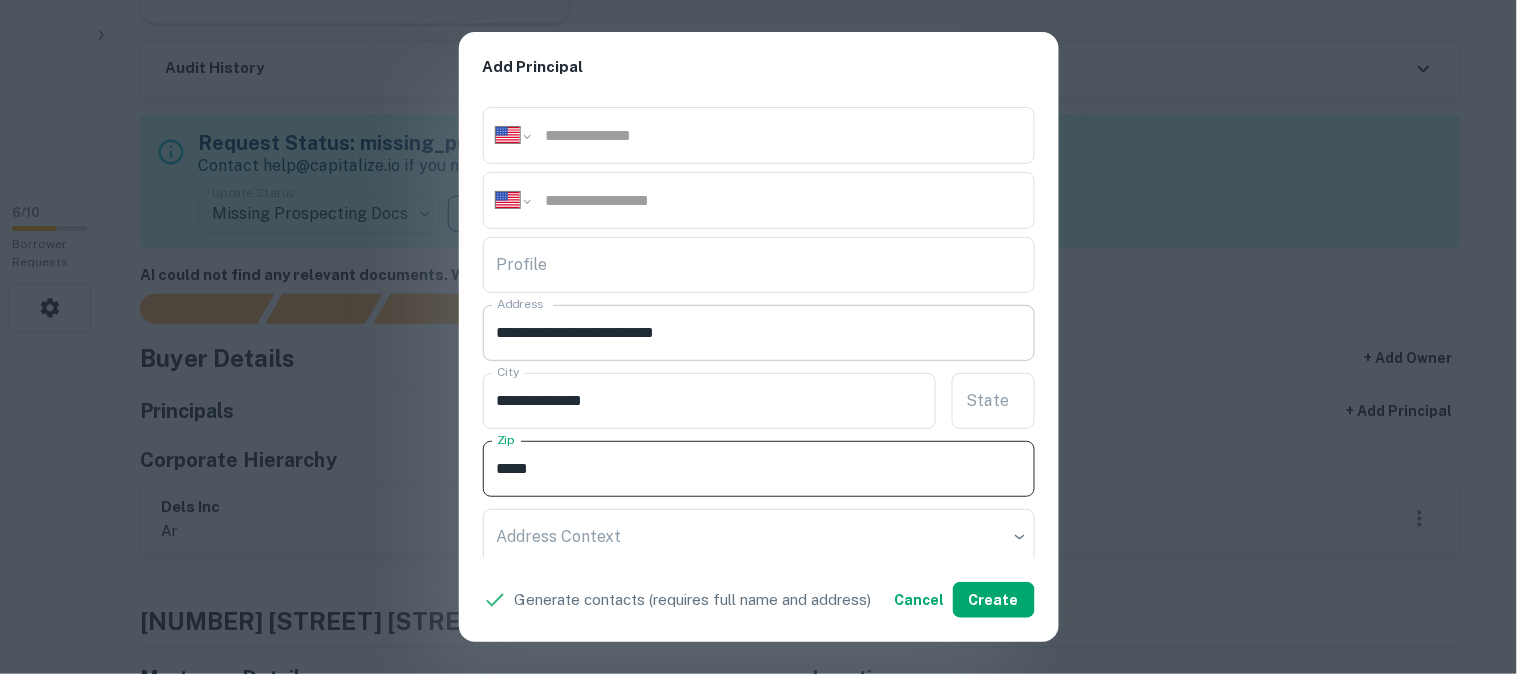 type on "*****" 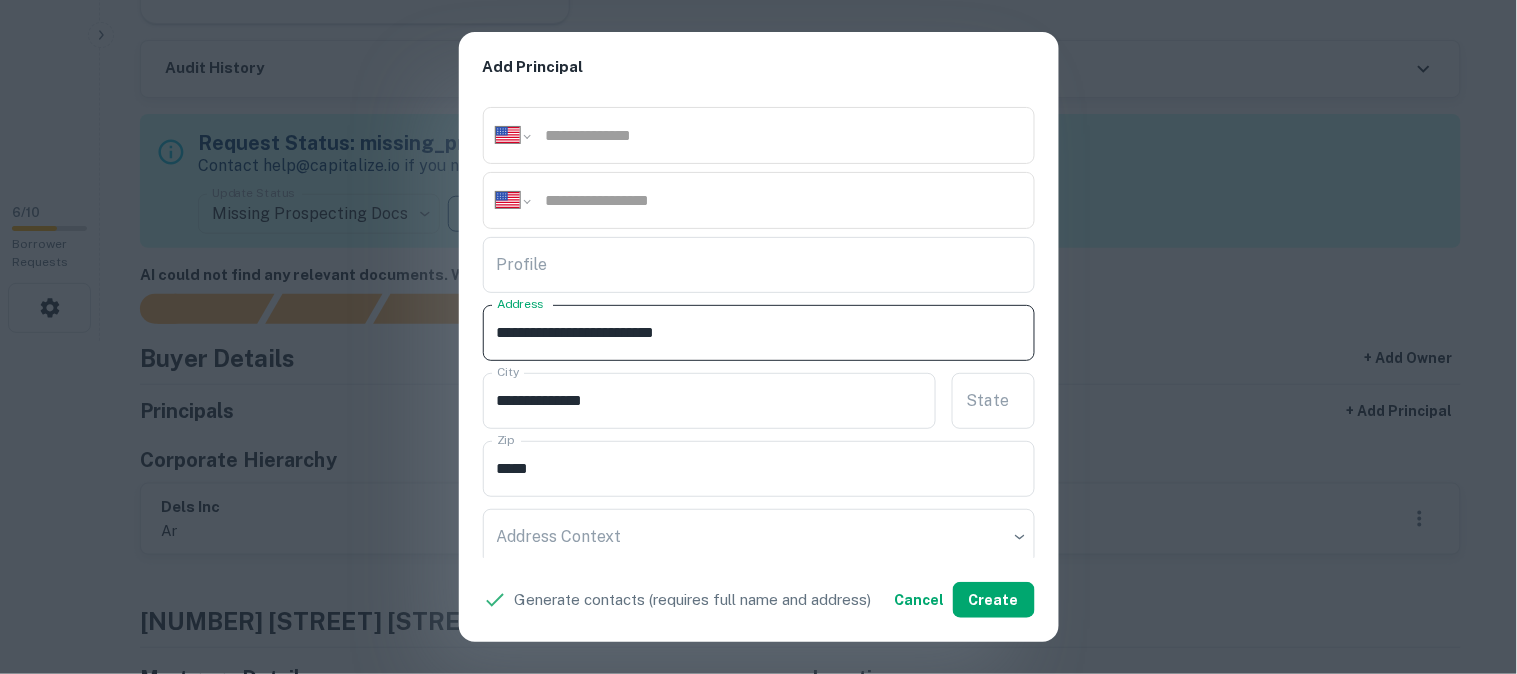 drag, startPoint x: 698, startPoint y: 332, endPoint x: 814, endPoint y: 338, distance: 116.15507 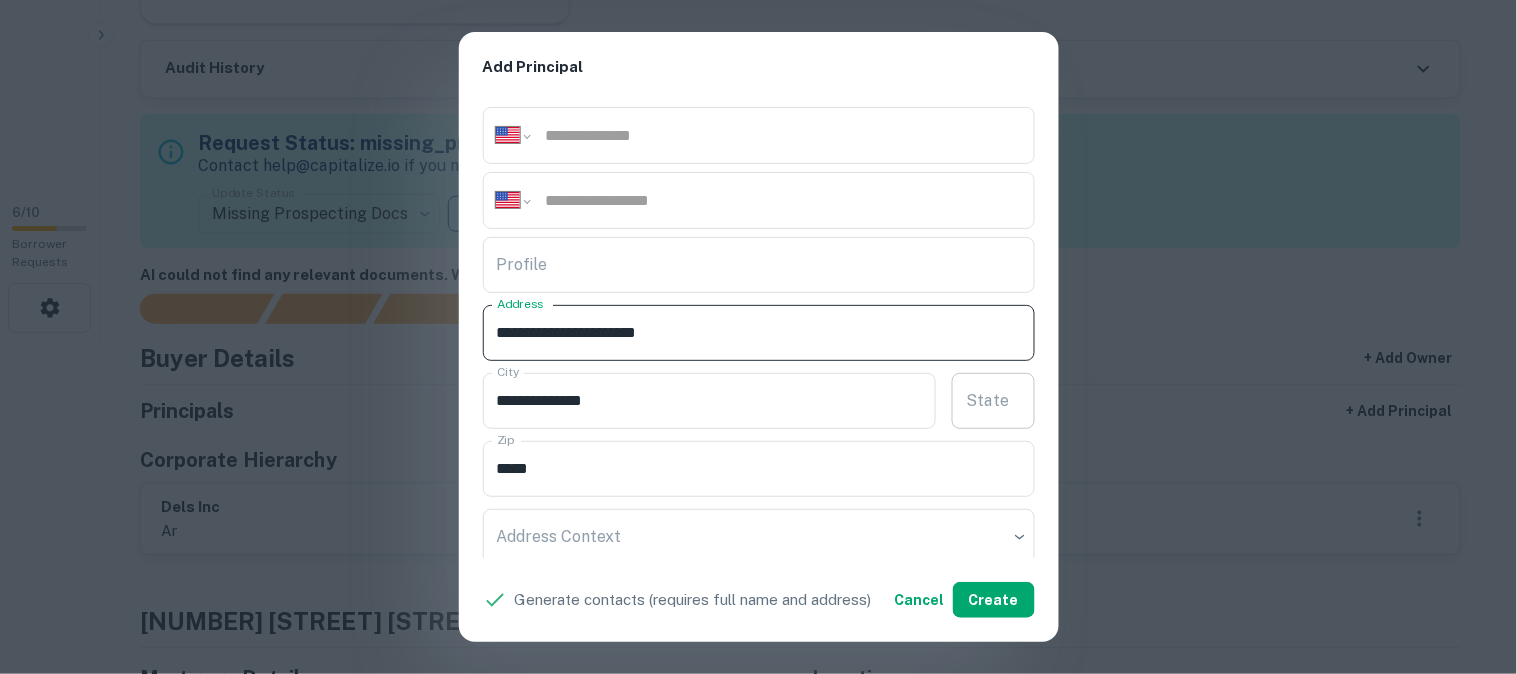 type on "**********" 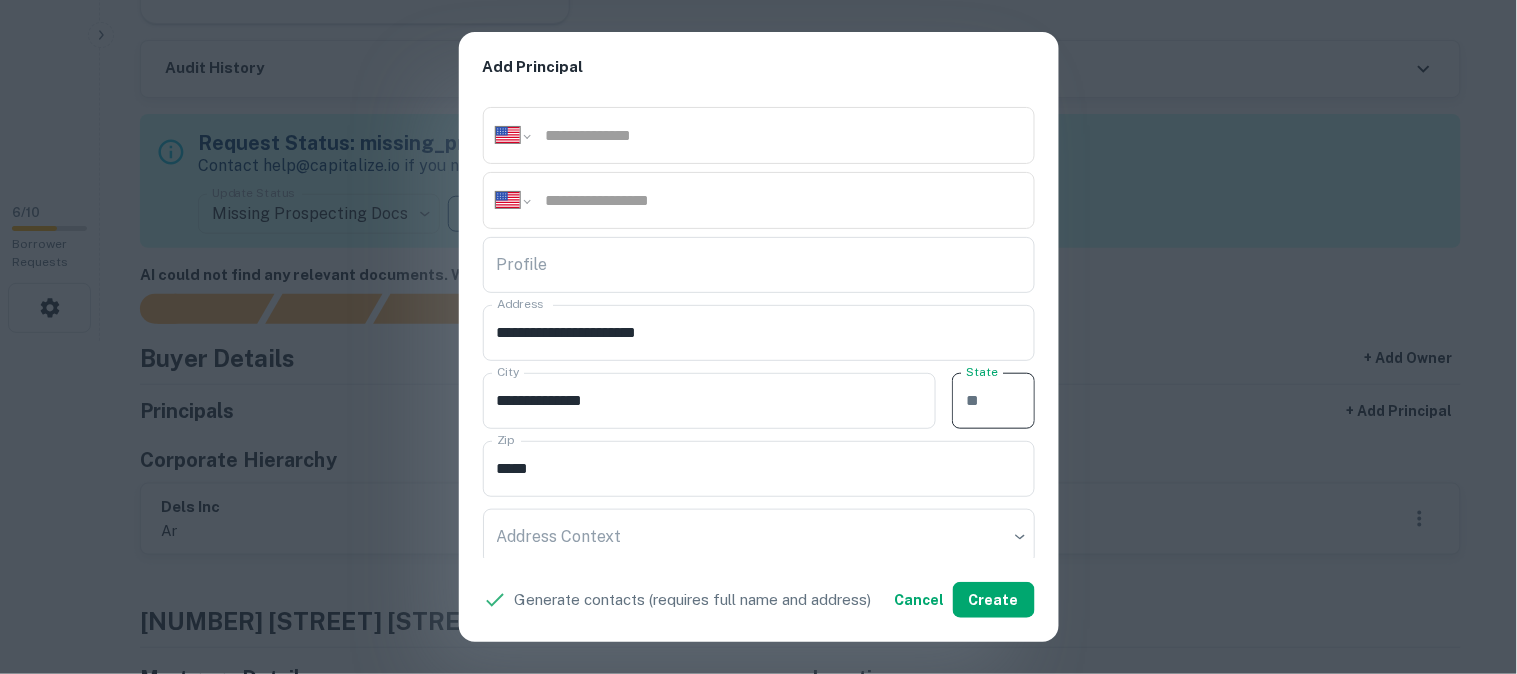 click on "State" at bounding box center (993, 401) 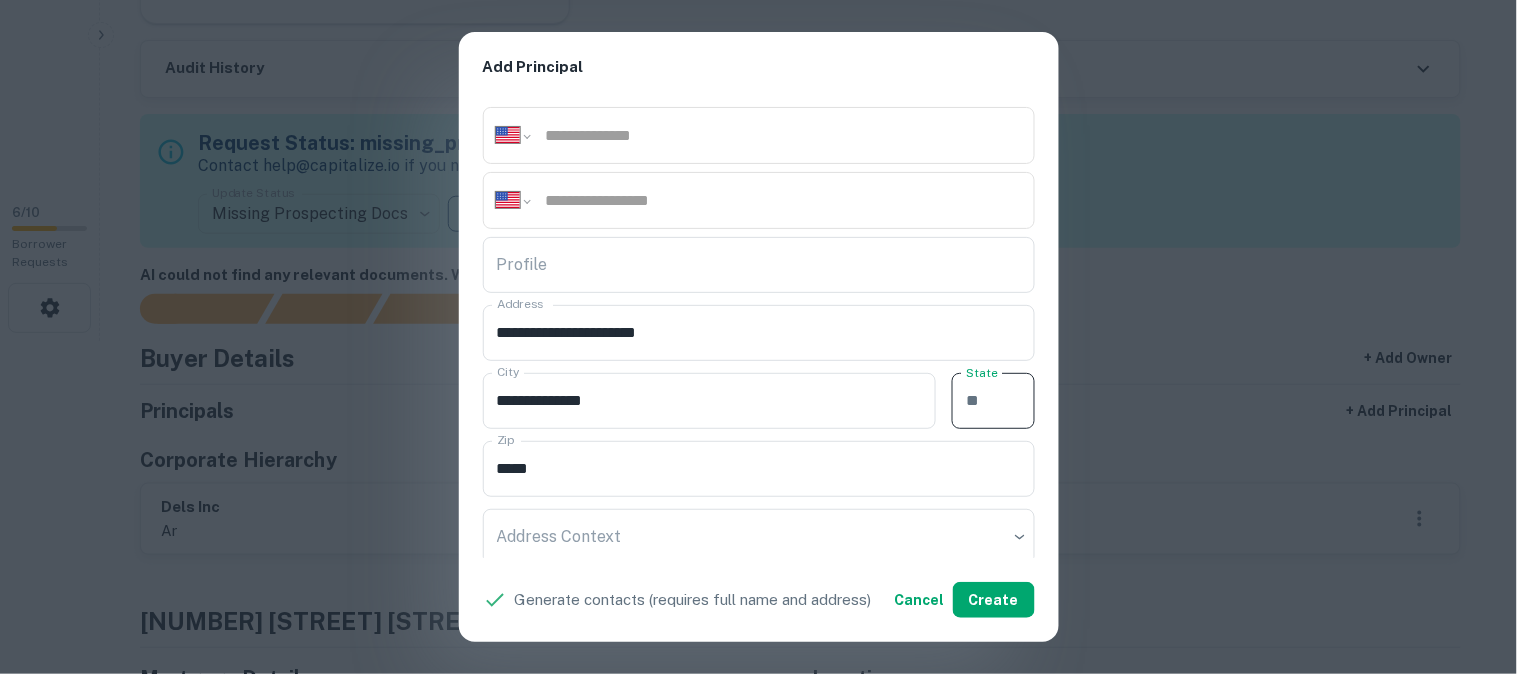 paste on "**" 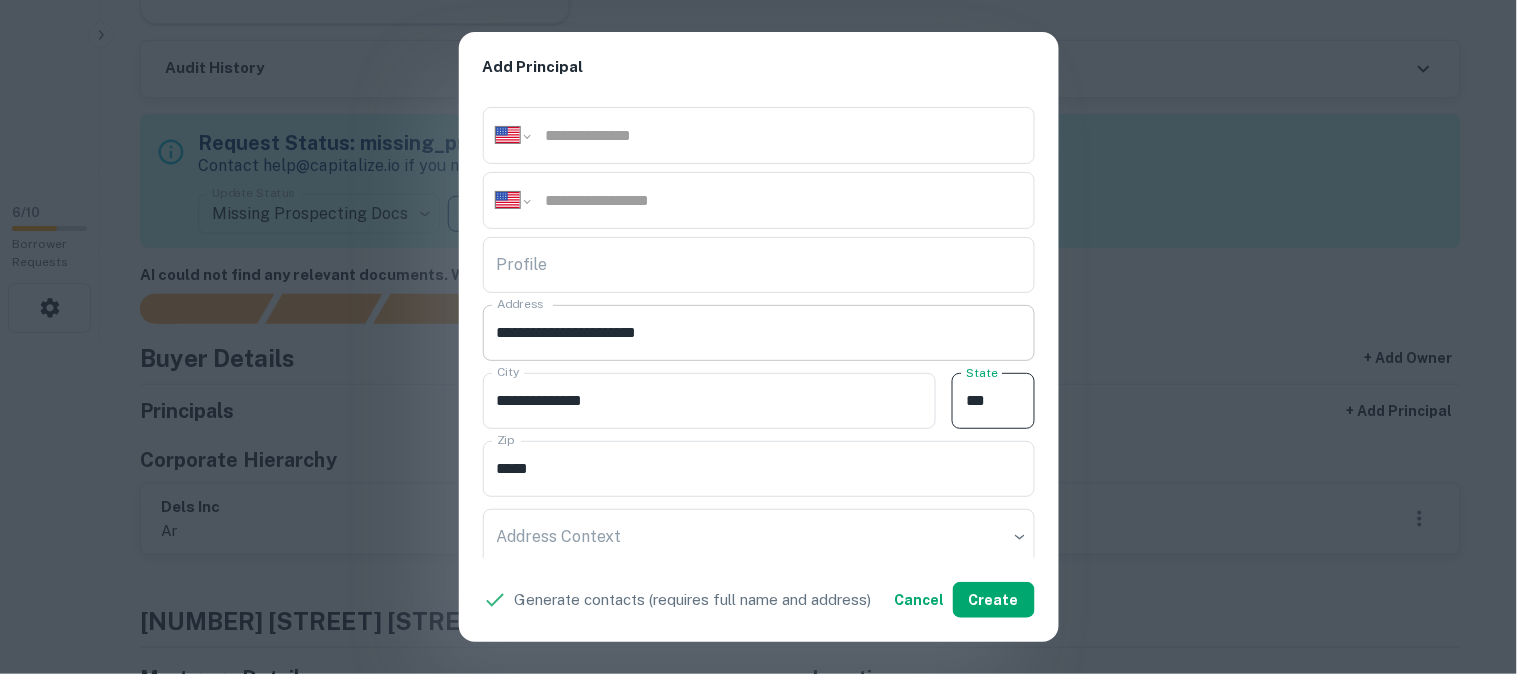 type on "**" 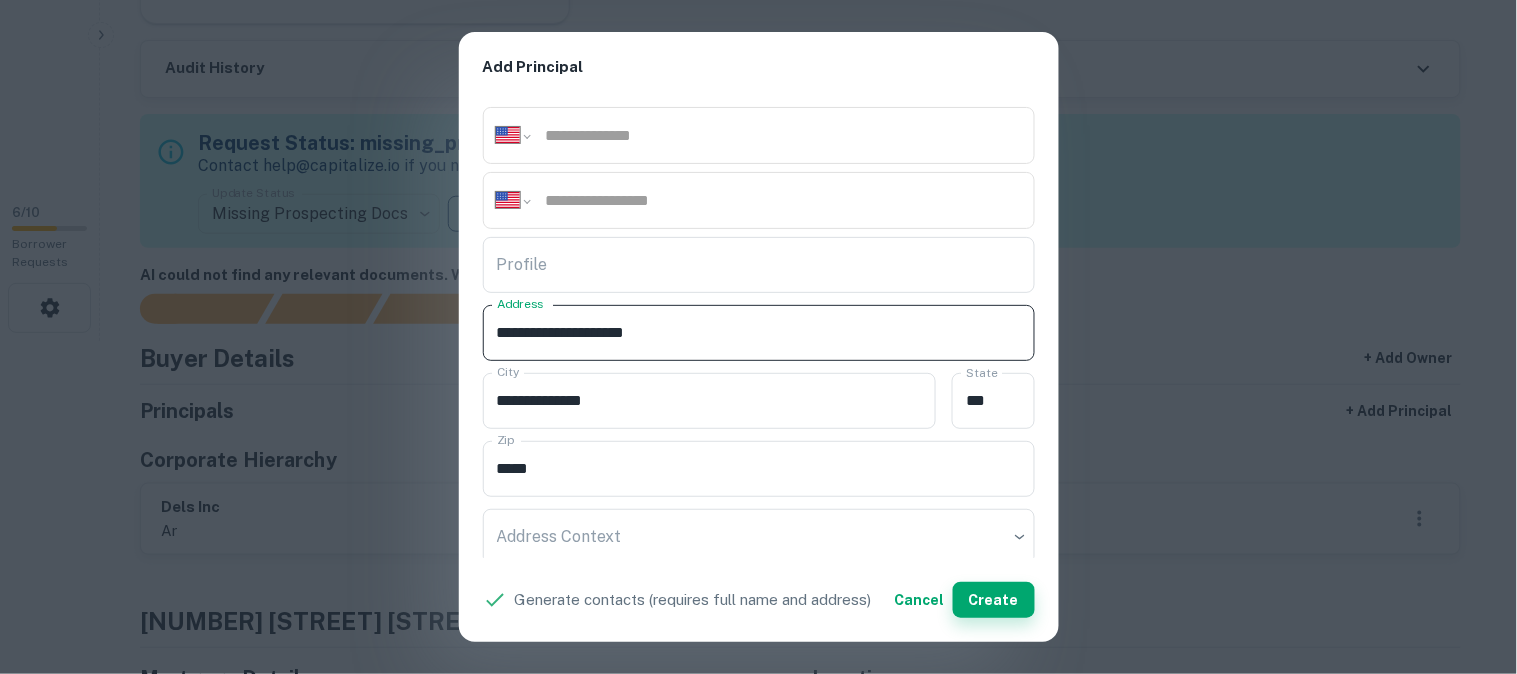 type on "**********" 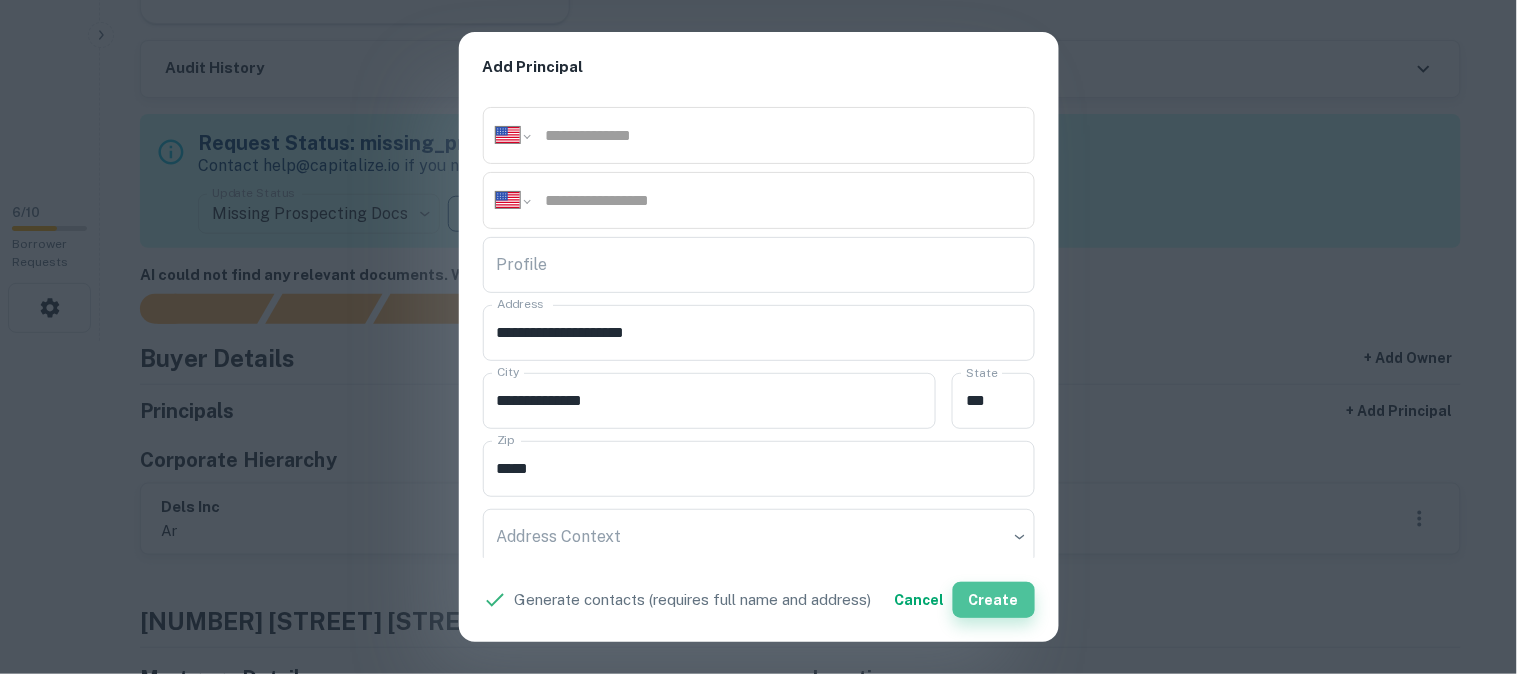 click on "Create" at bounding box center [994, 600] 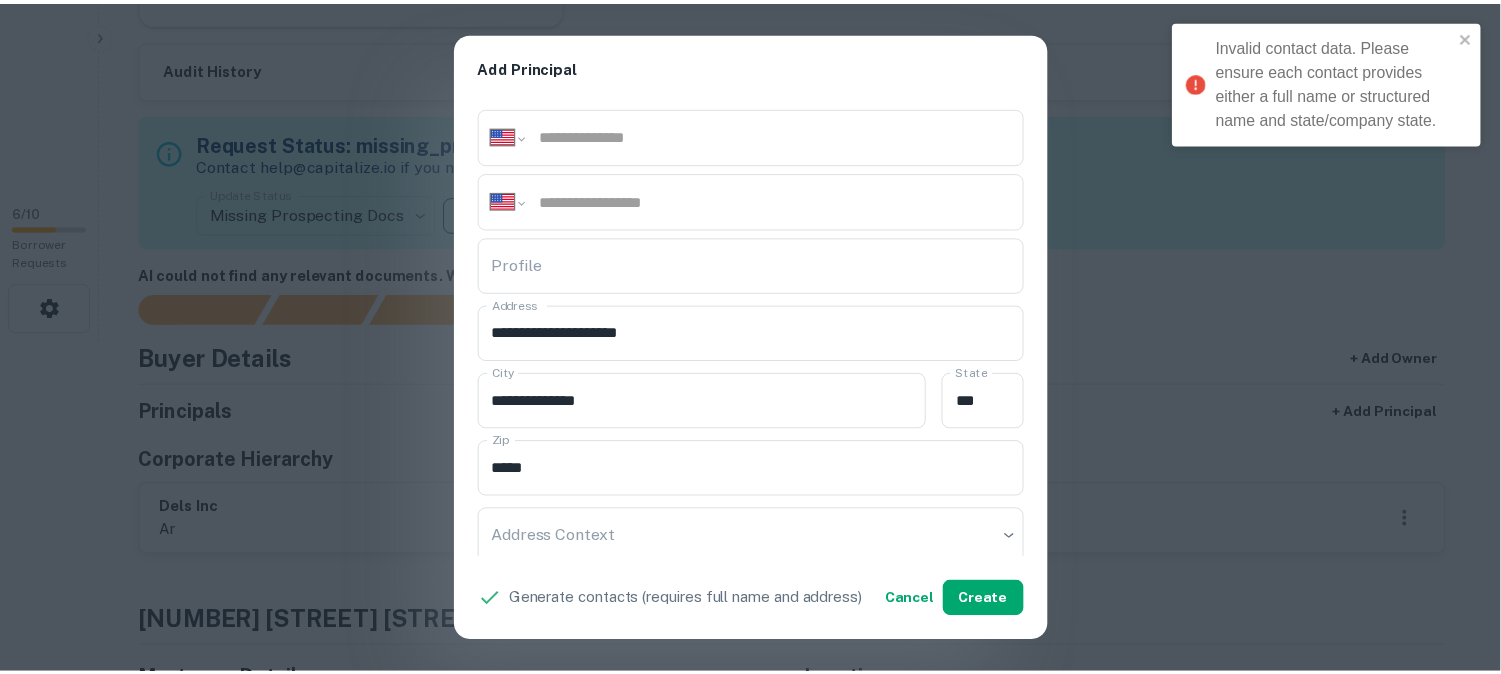 scroll, scrollTop: 0, scrollLeft: 0, axis: both 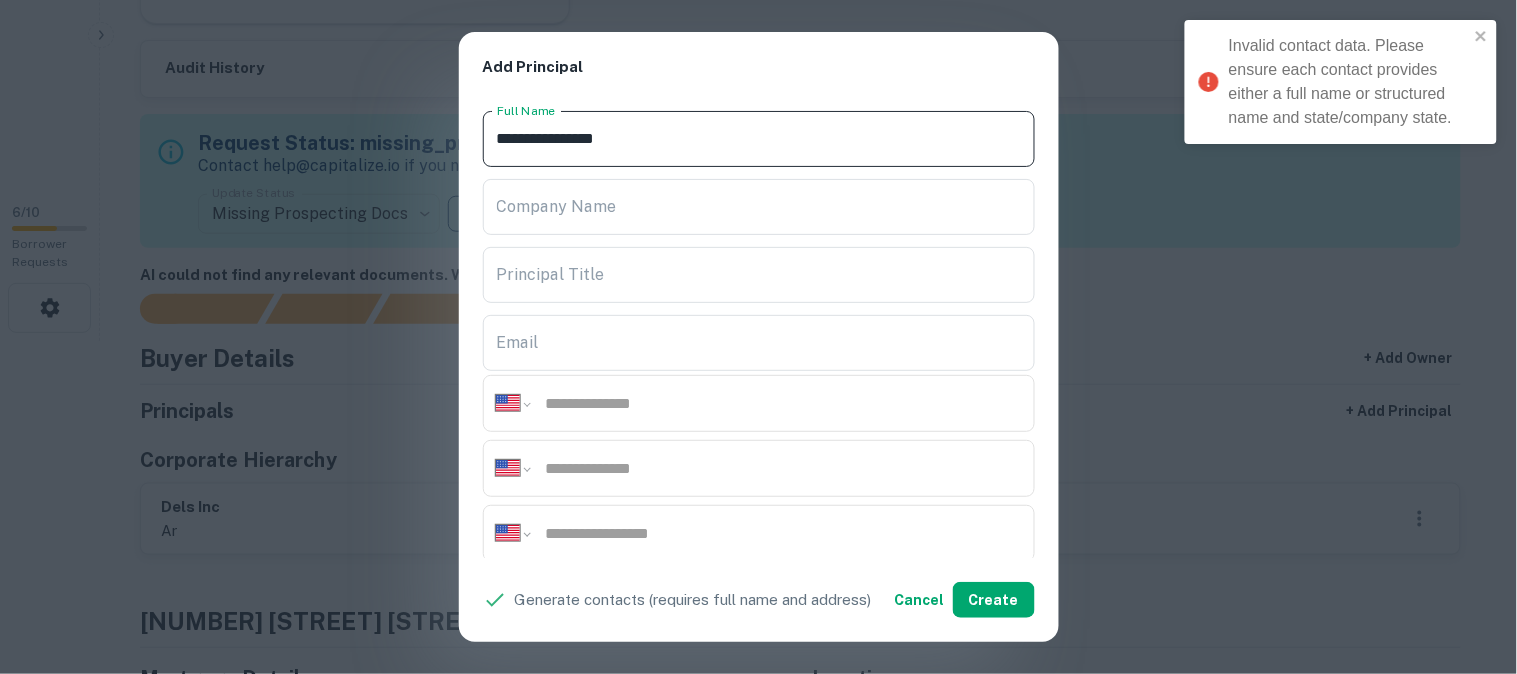 drag, startPoint x: 670, startPoint y: 140, endPoint x: 447, endPoint y: 153, distance: 223.3786 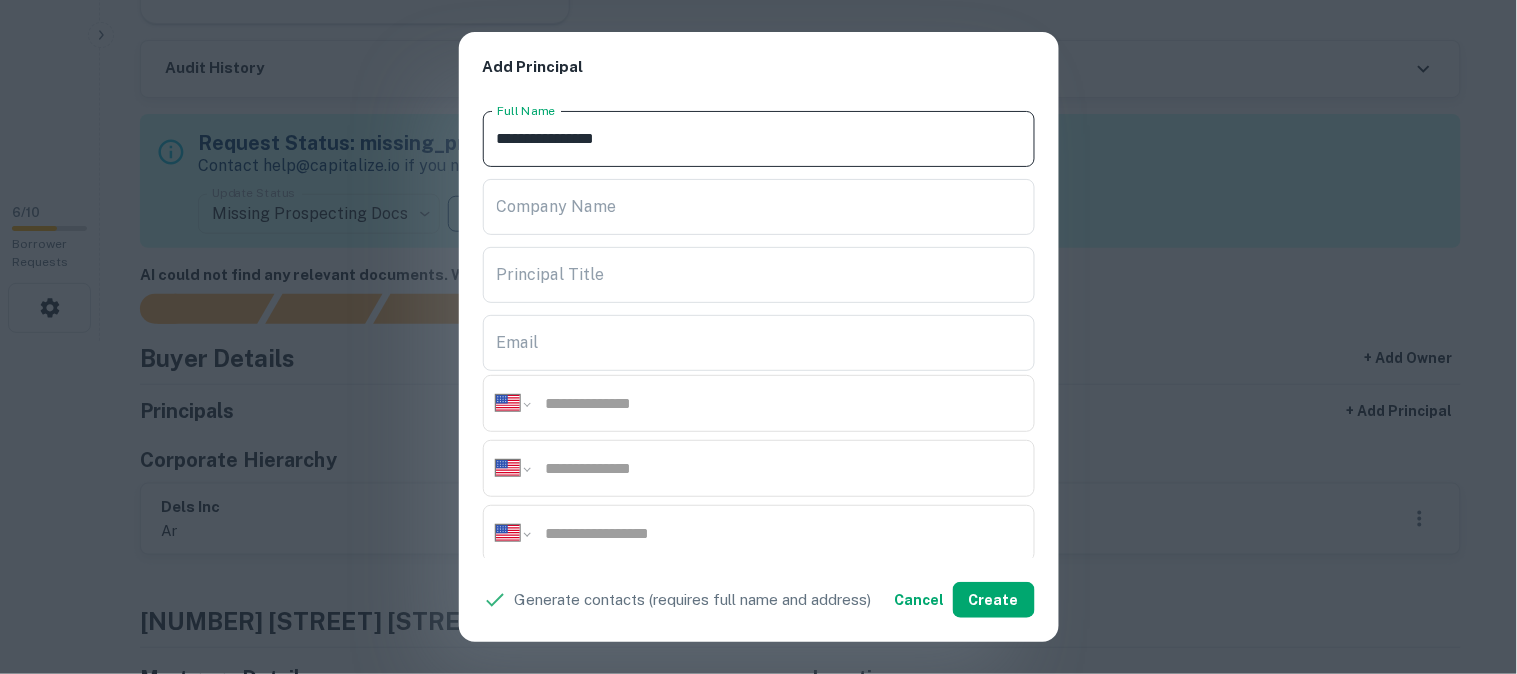 paste 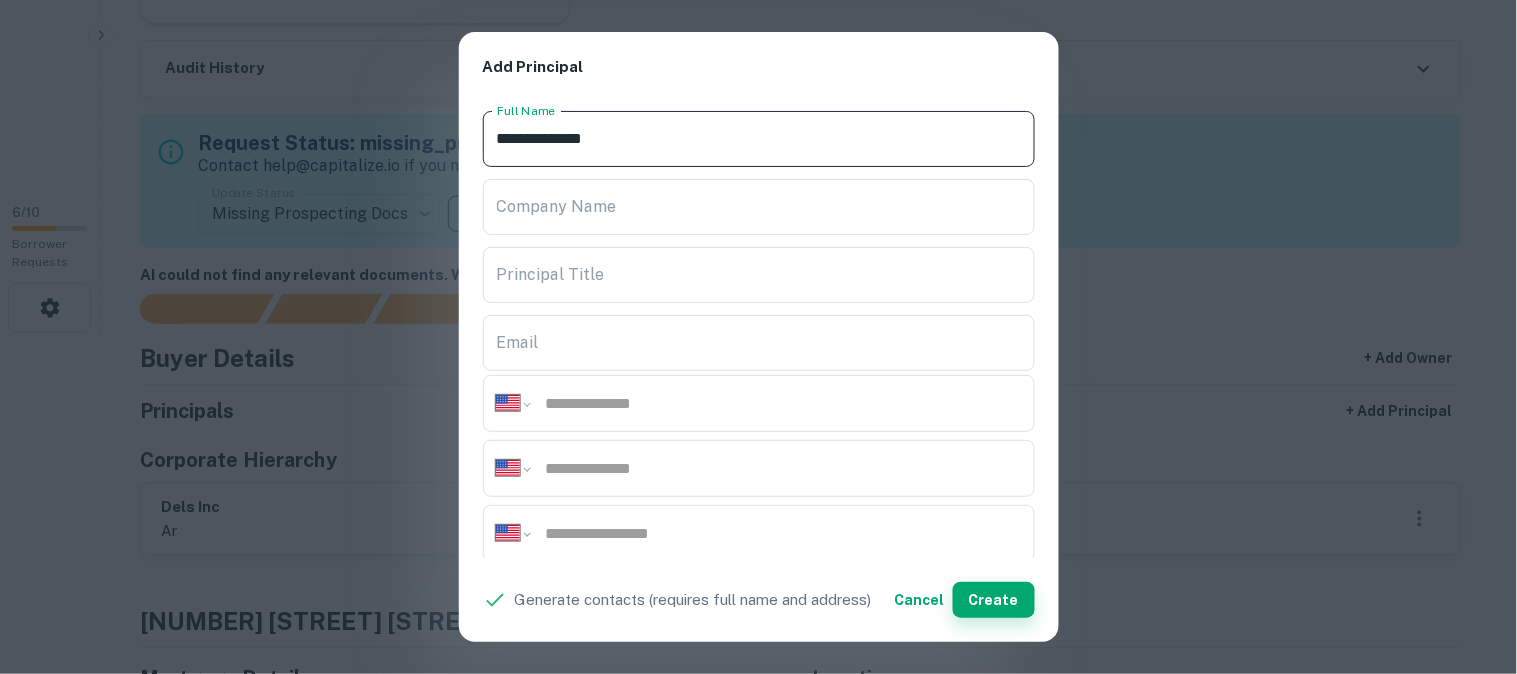 type on "**********" 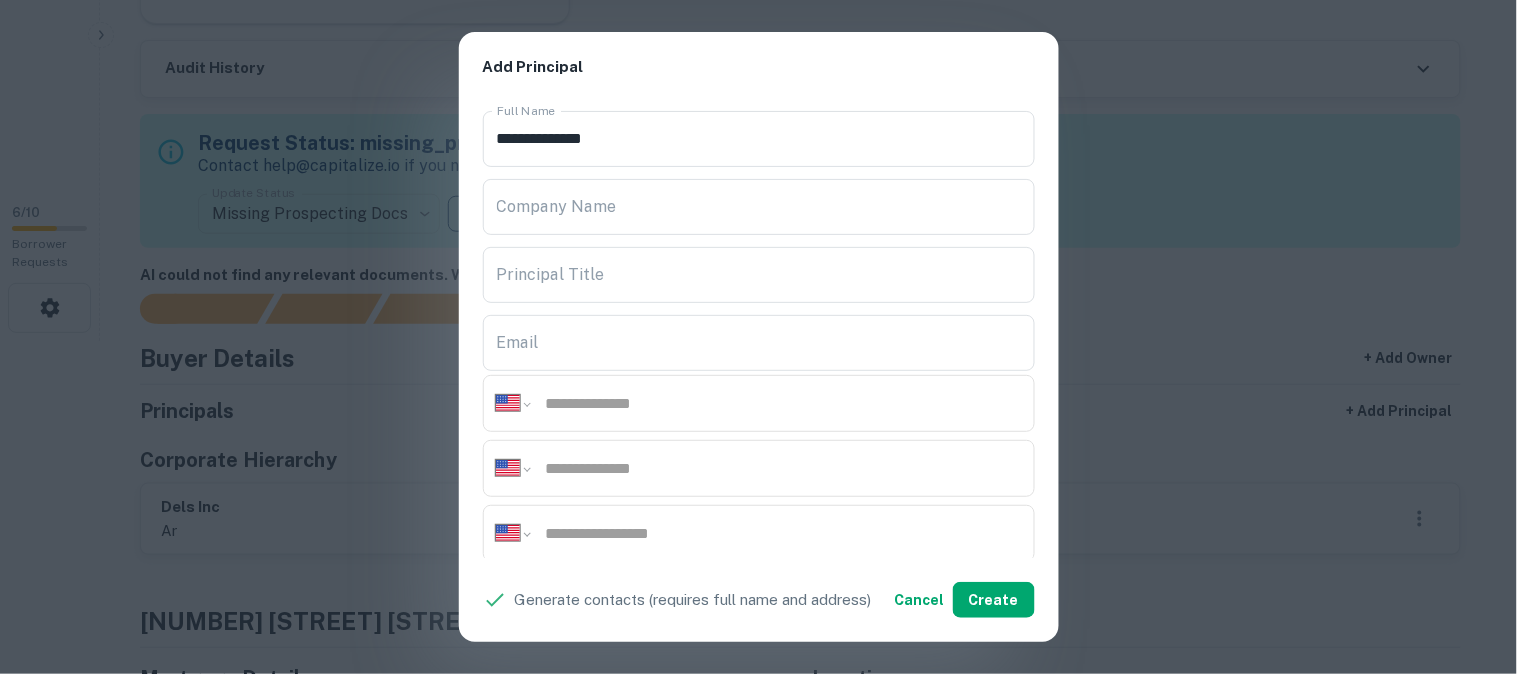 click on "**********" at bounding box center (758, 337) 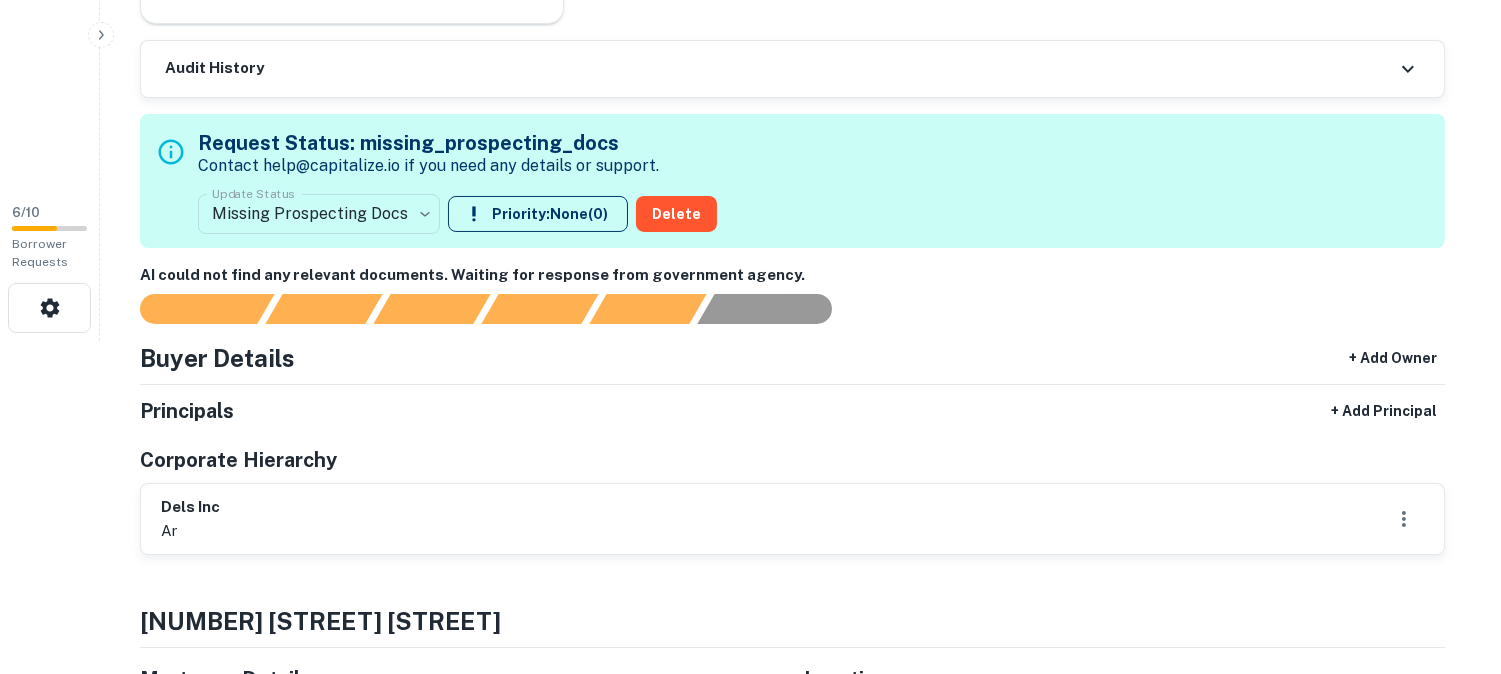click on "**********" at bounding box center (750, 4) 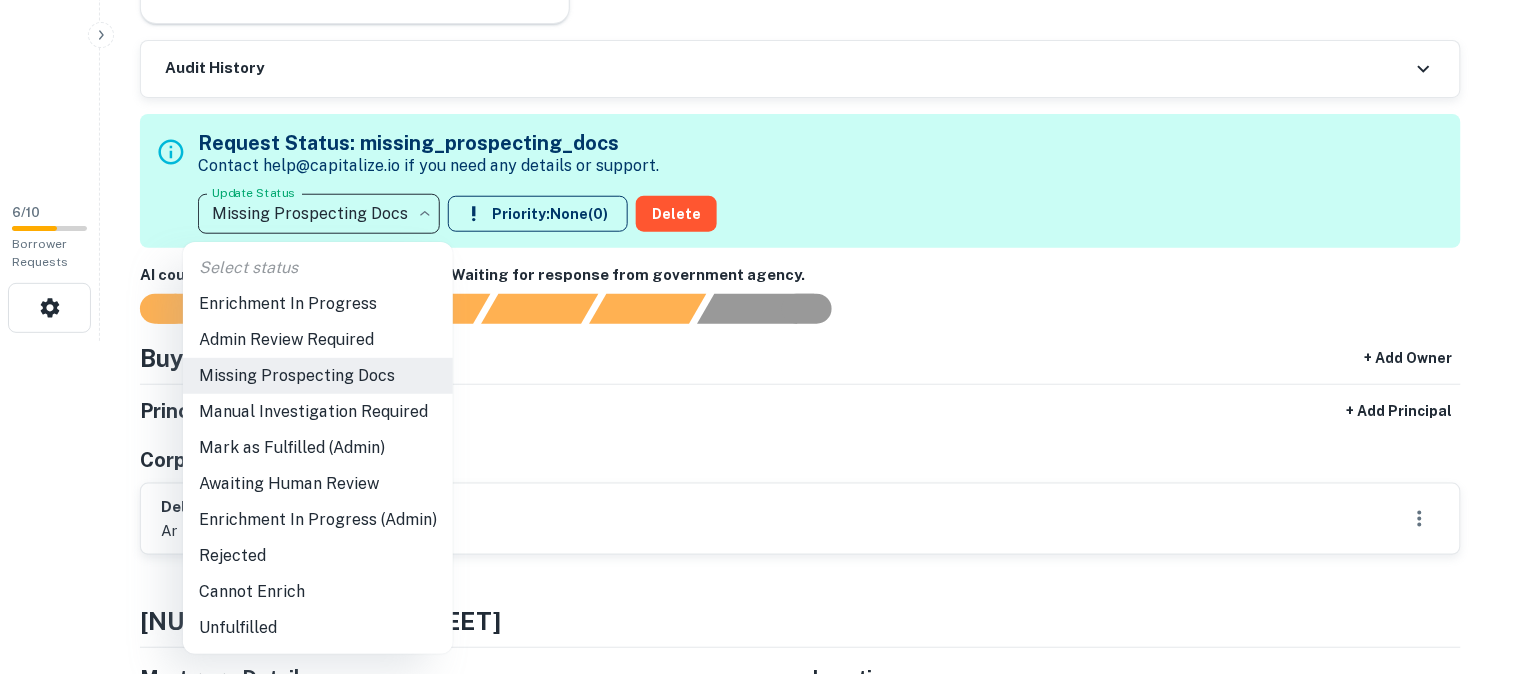 click on "Admin Review Required" at bounding box center (318, 340) 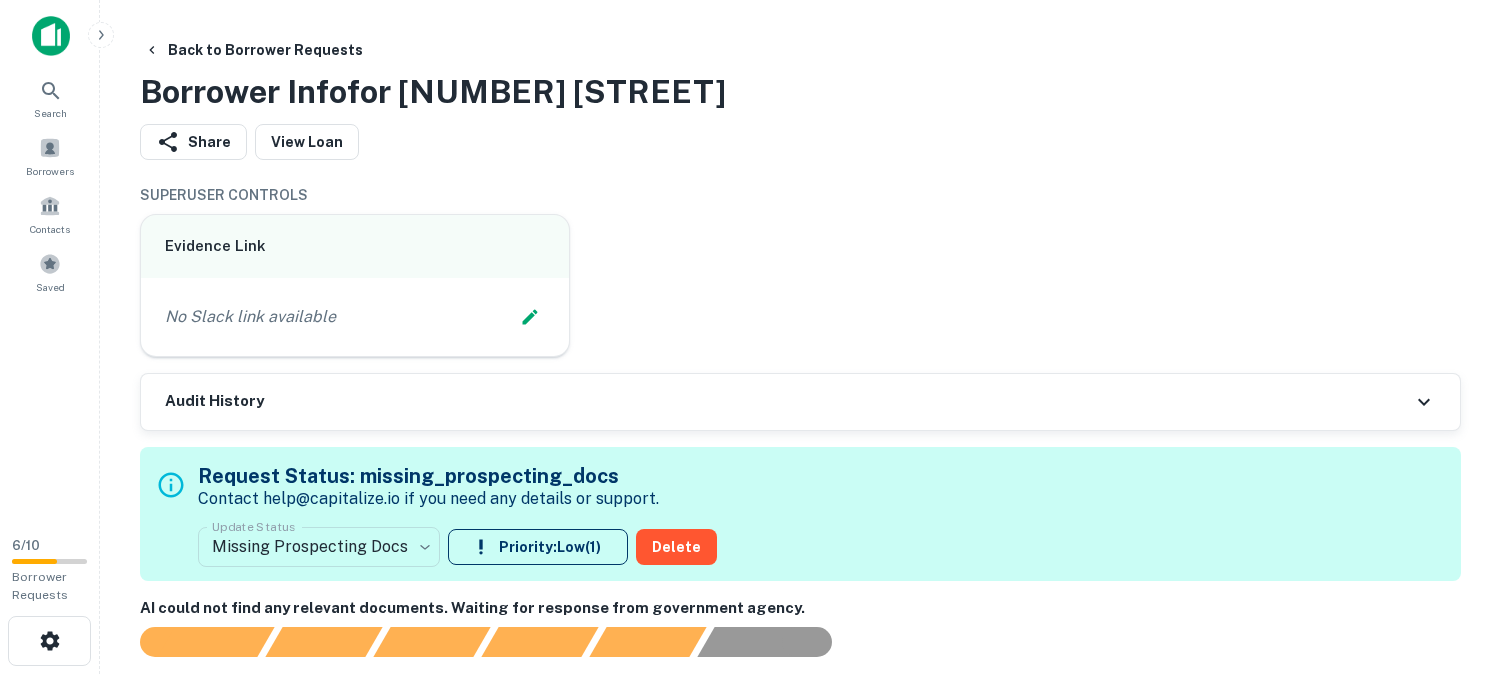 scroll, scrollTop: 0, scrollLeft: 0, axis: both 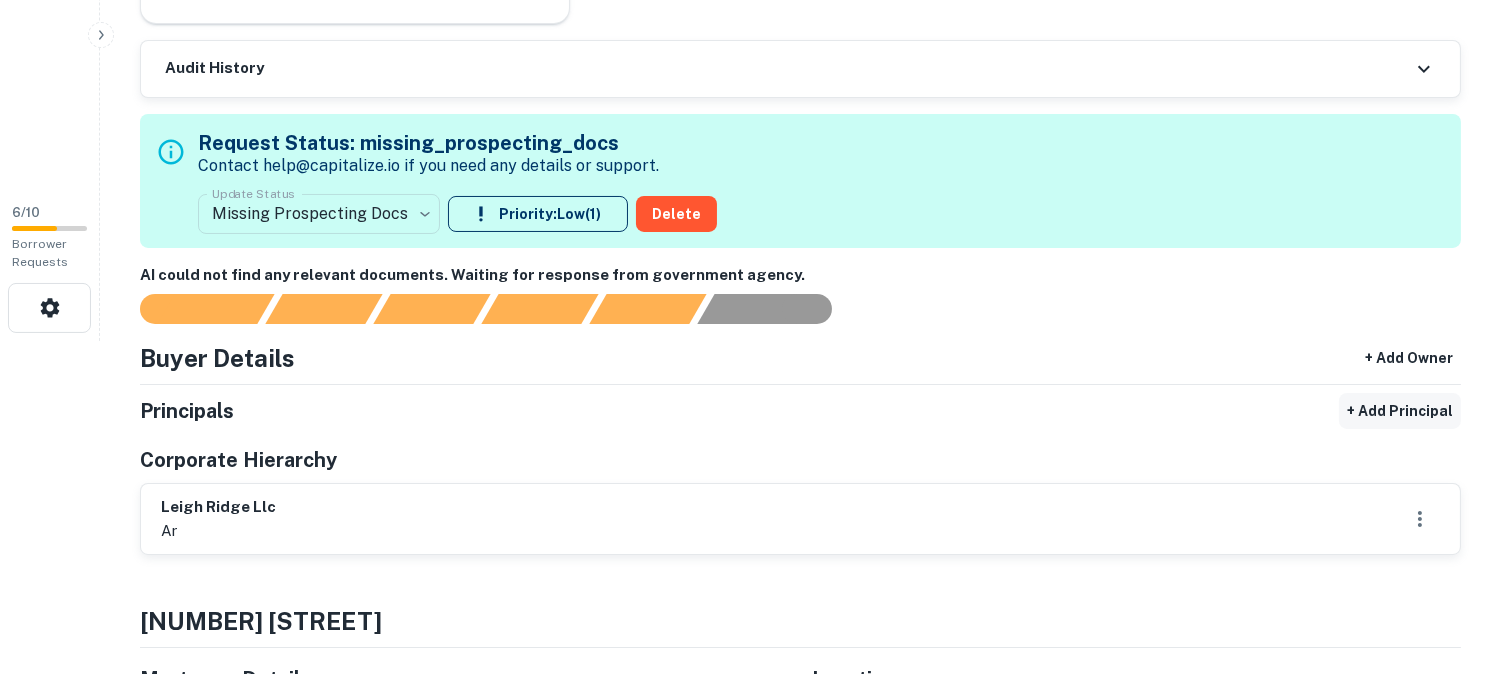 click on "+ Add Principal" at bounding box center [1400, 411] 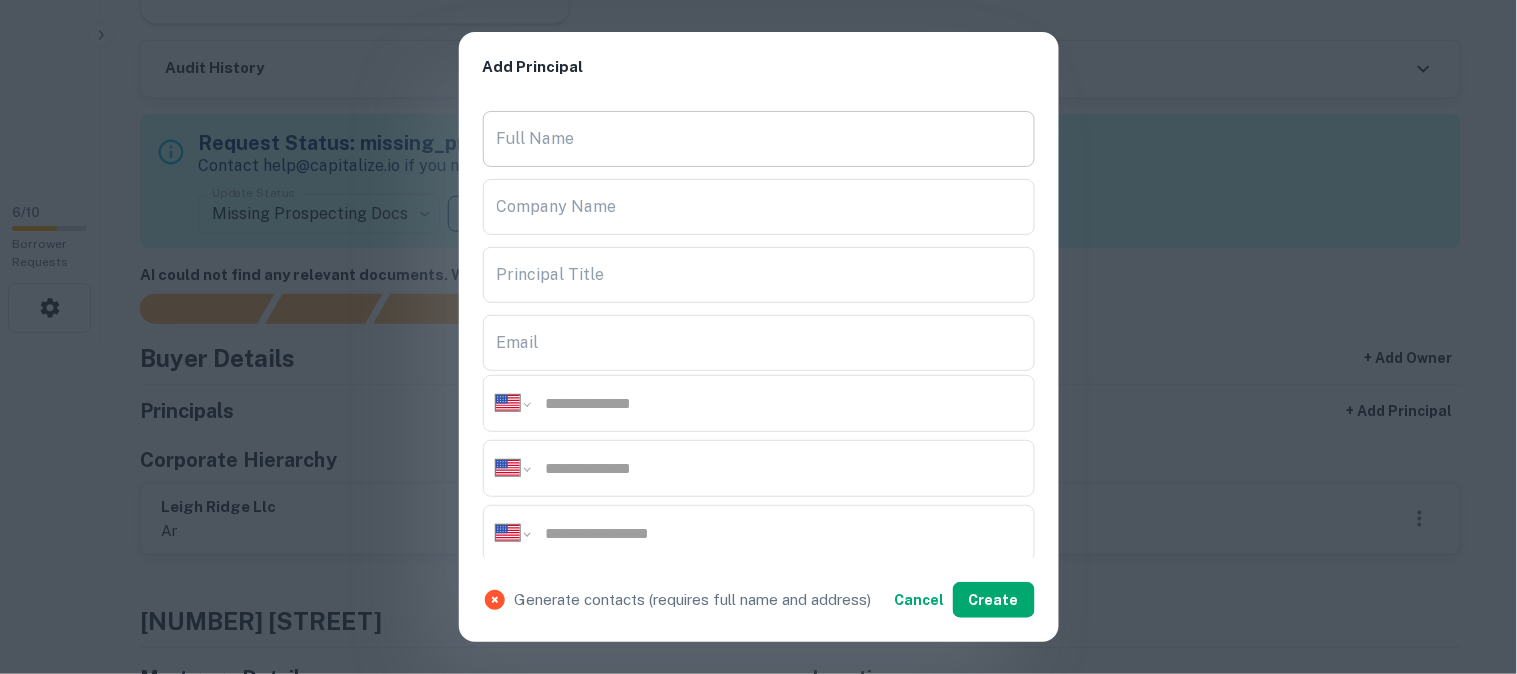 click on "Full Name" at bounding box center [759, 139] 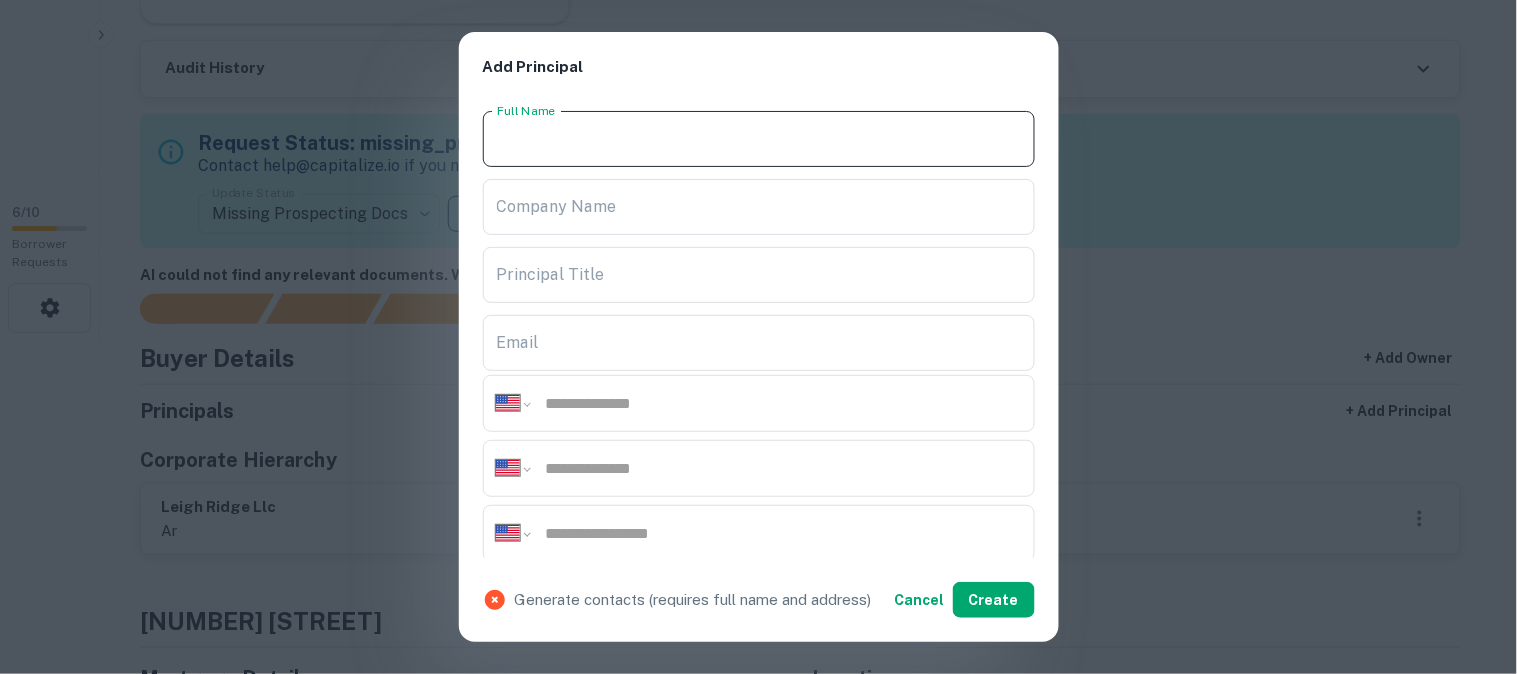 paste on "**********" 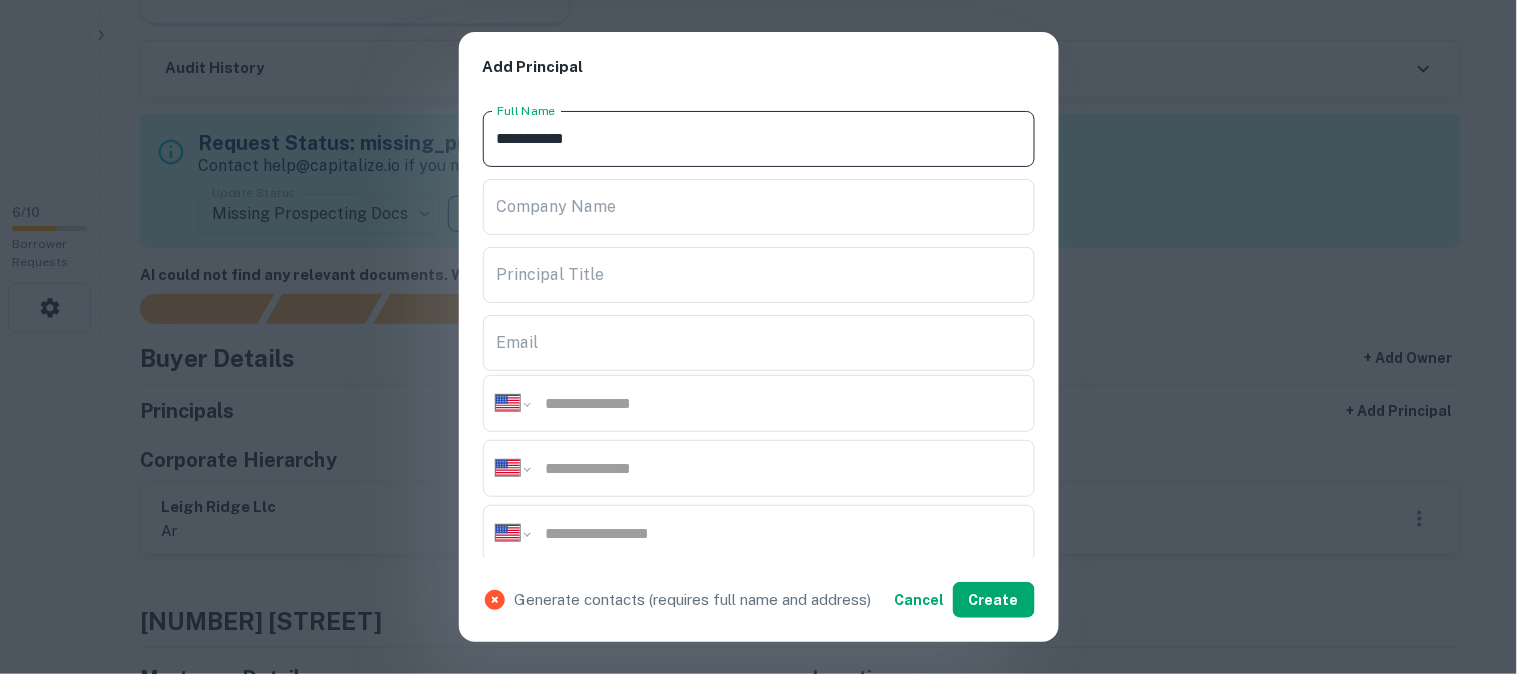 type on "**********" 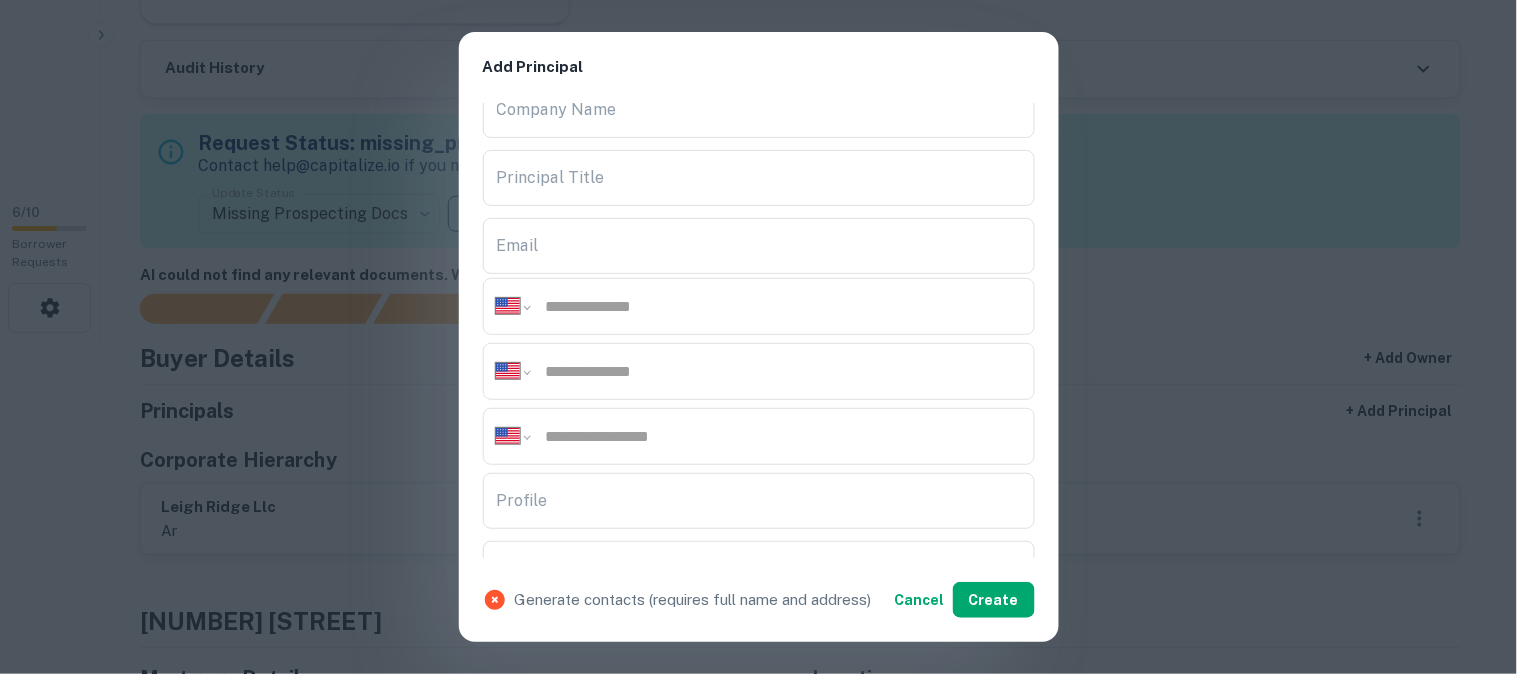 scroll, scrollTop: 222, scrollLeft: 0, axis: vertical 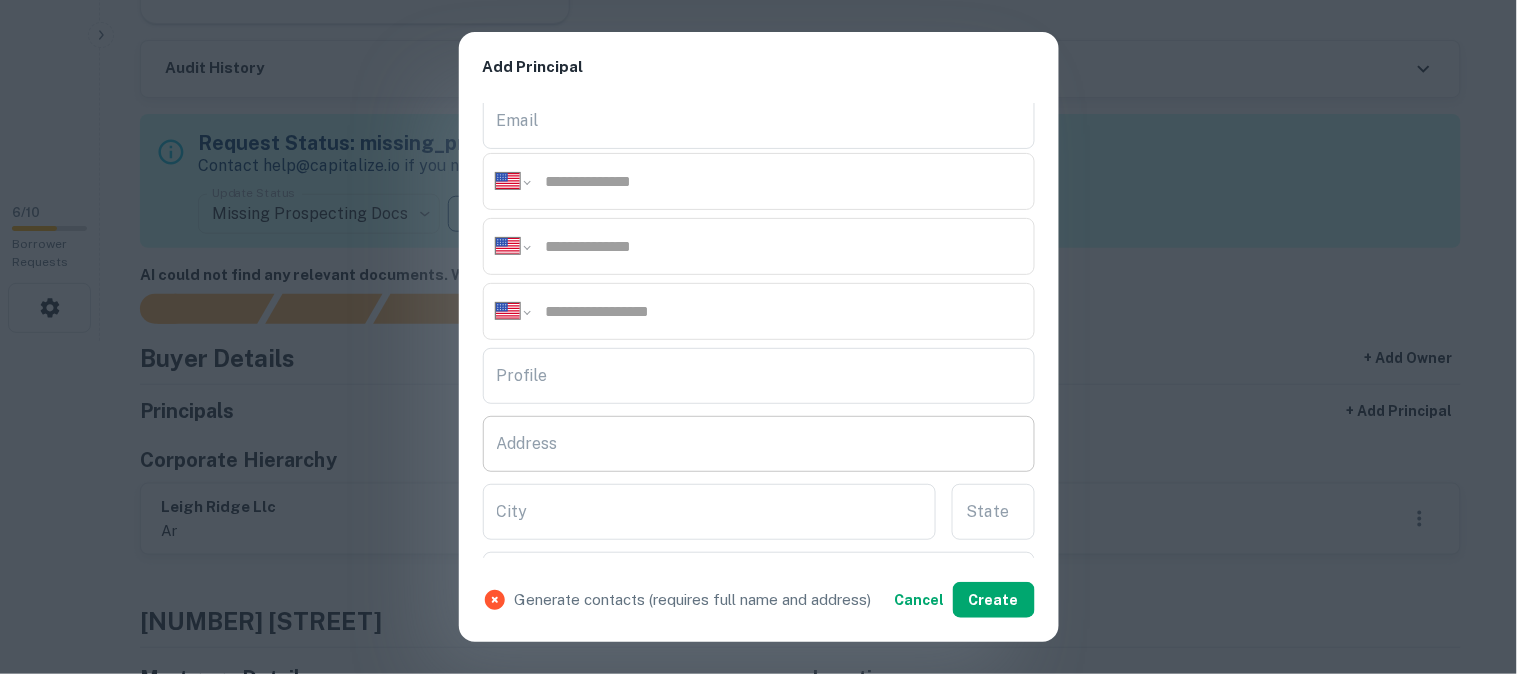 click on "Address" at bounding box center [759, 444] 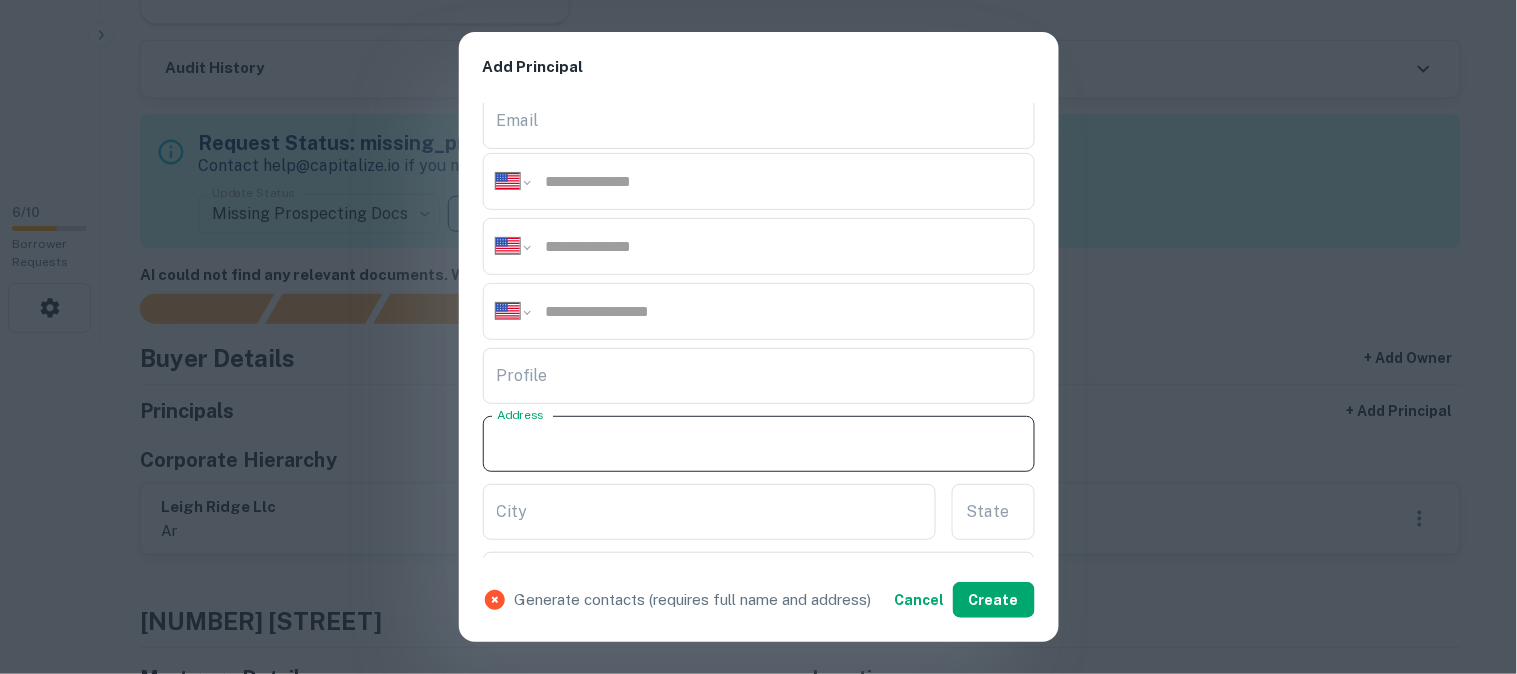 paste on "**********" 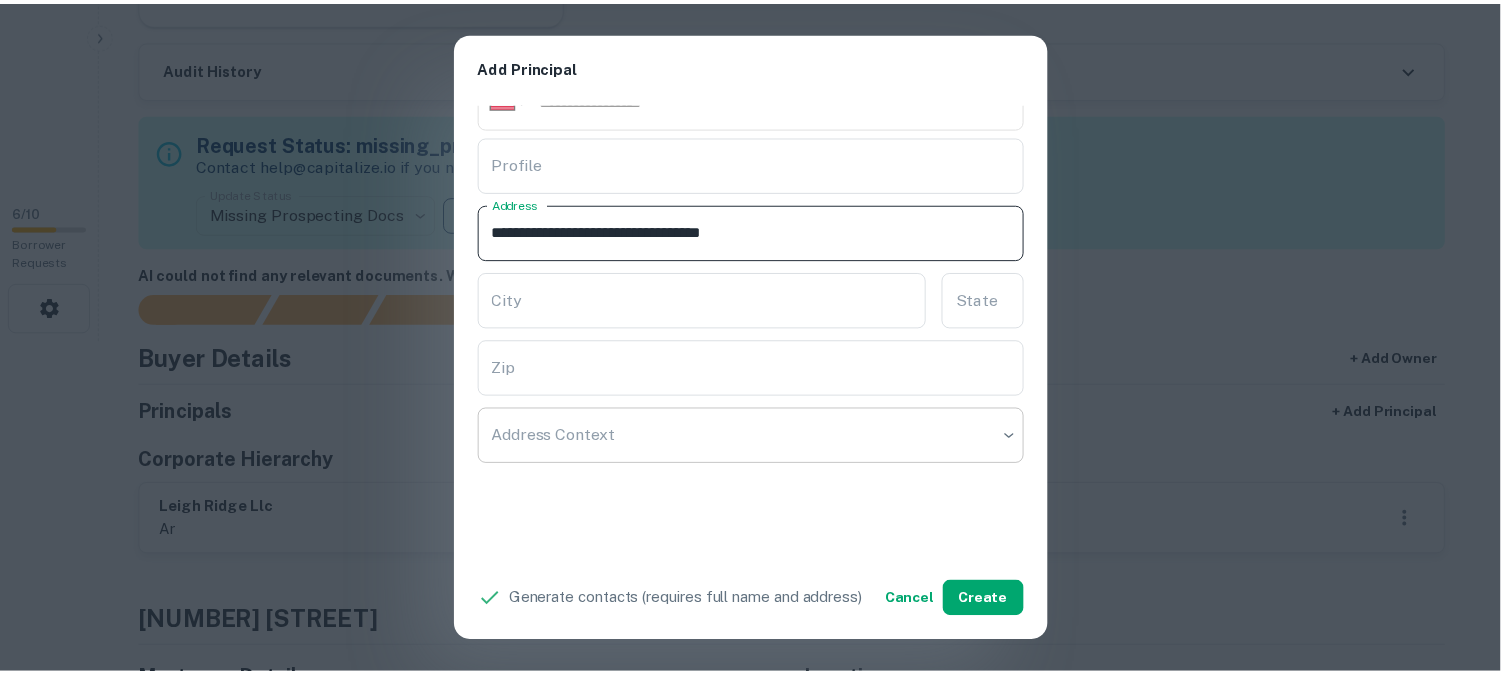 scroll, scrollTop: 444, scrollLeft: 0, axis: vertical 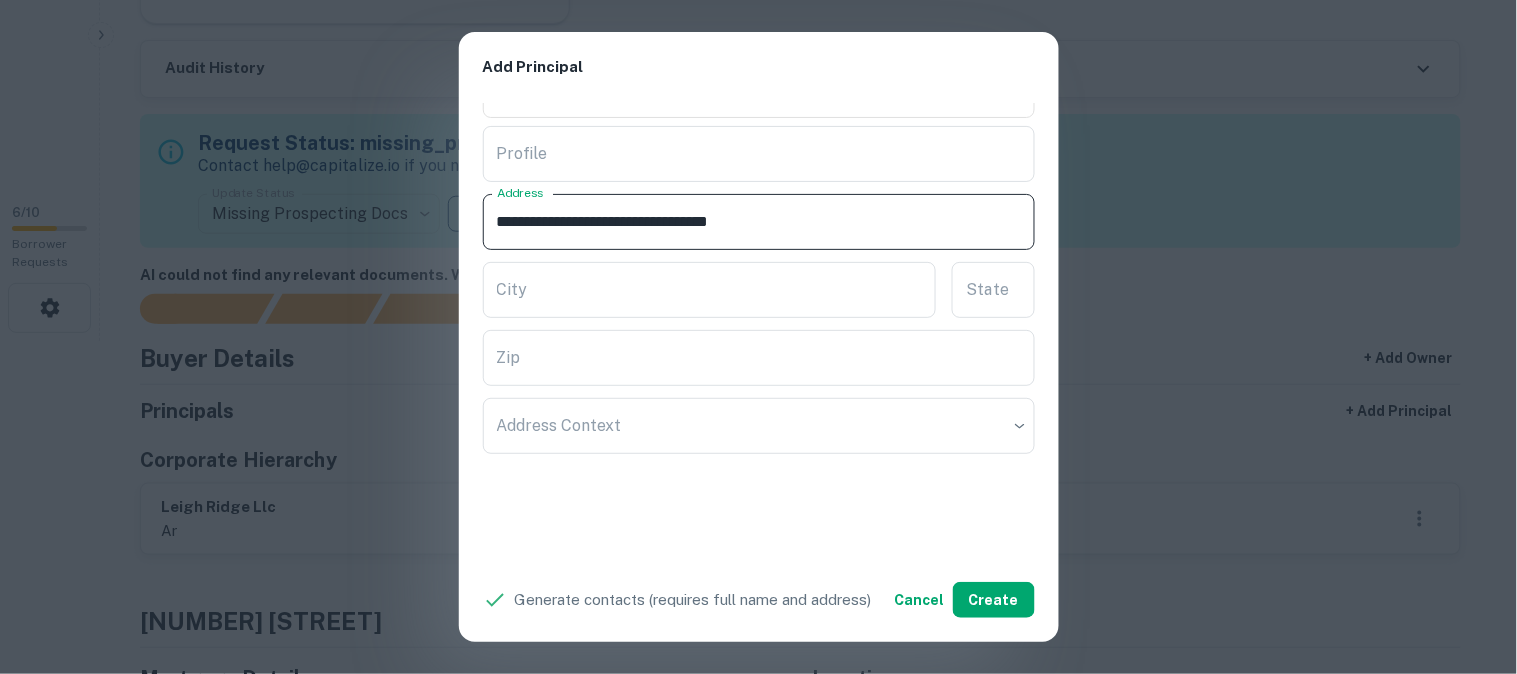 drag, startPoint x: 634, startPoint y: 222, endPoint x: 730, endPoint y: 226, distance: 96.0833 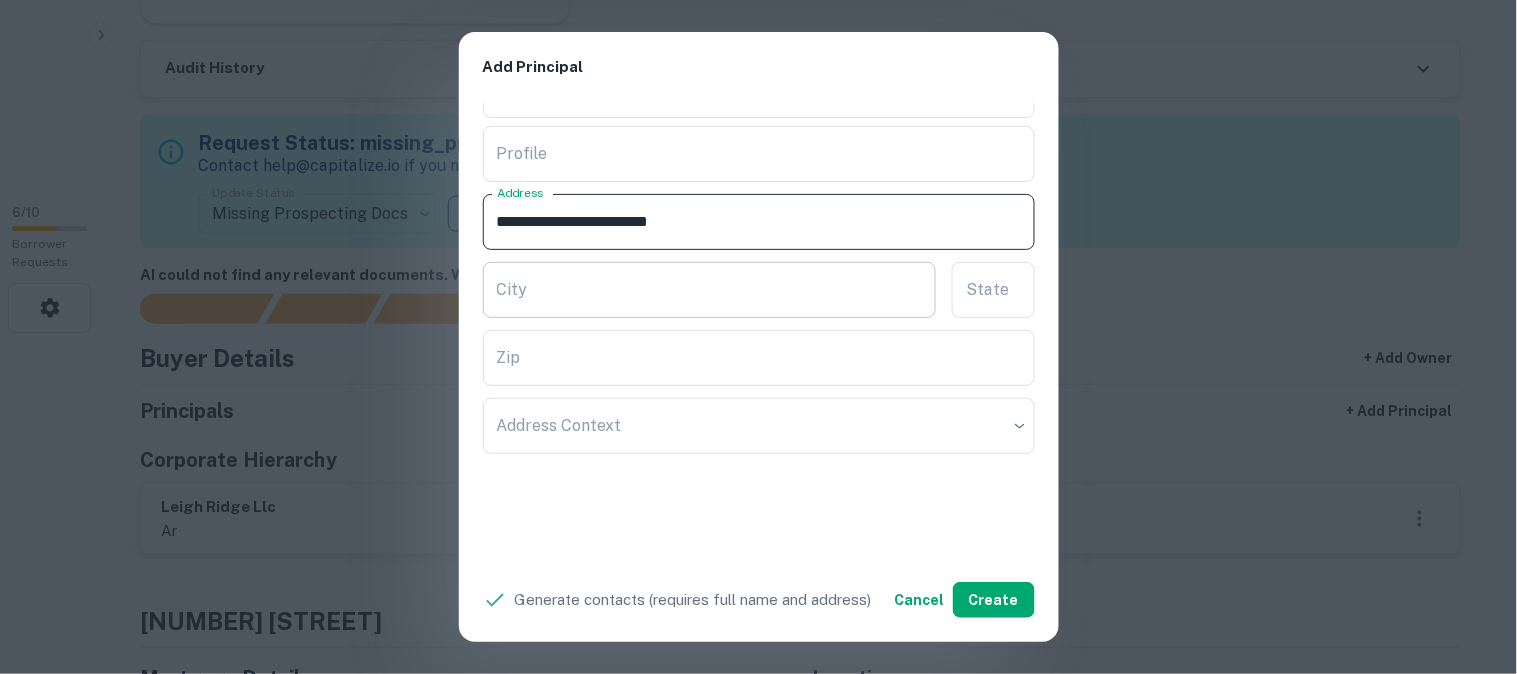 type on "**********" 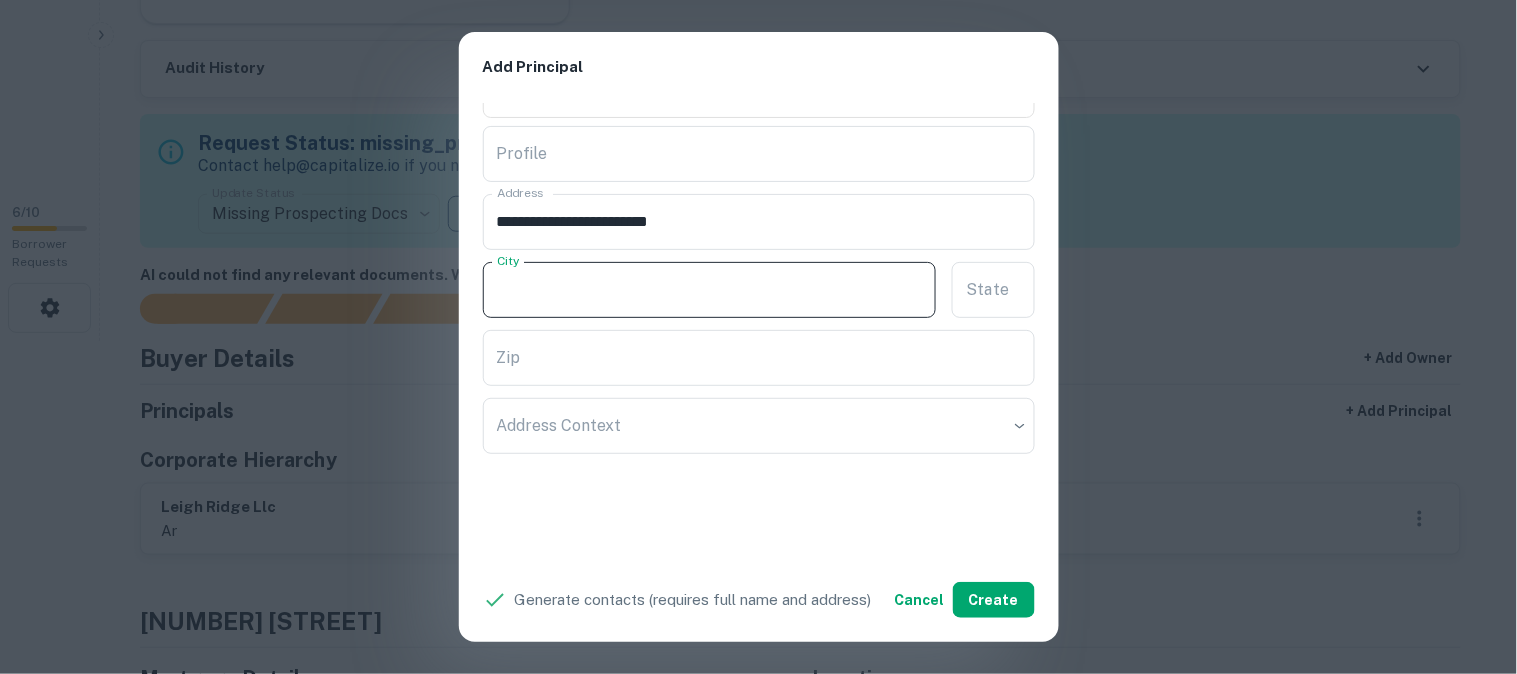 paste on "**********" 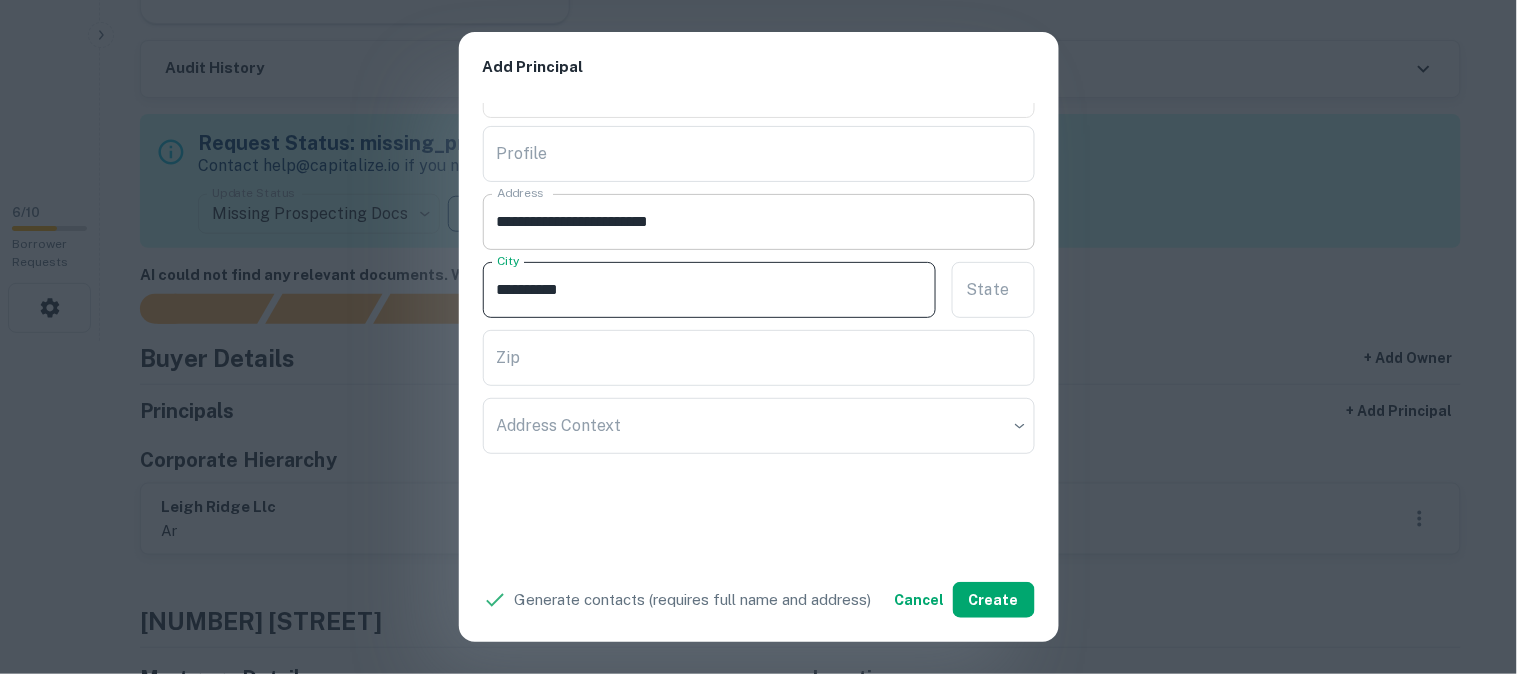 type on "**********" 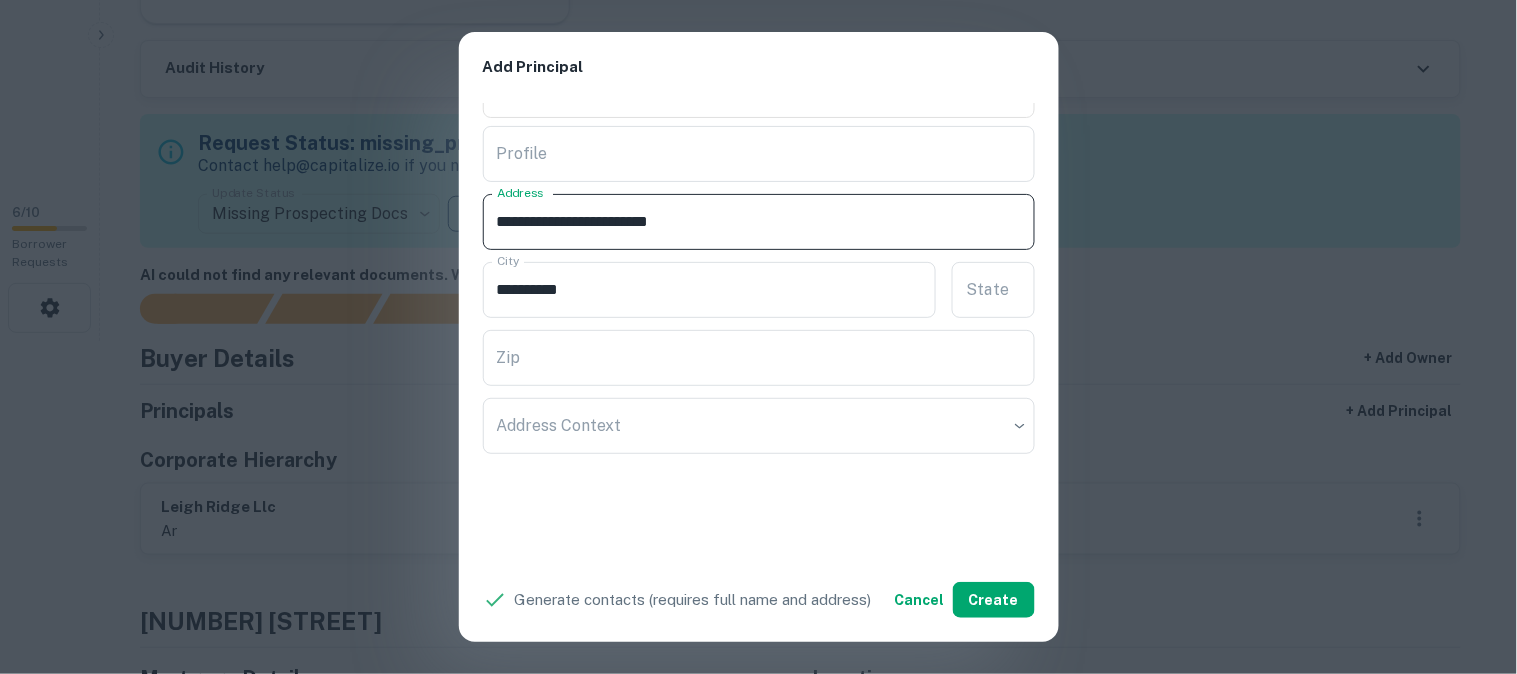 drag, startPoint x: 638, startPoint y: 226, endPoint x: 665, endPoint y: 233, distance: 27.89265 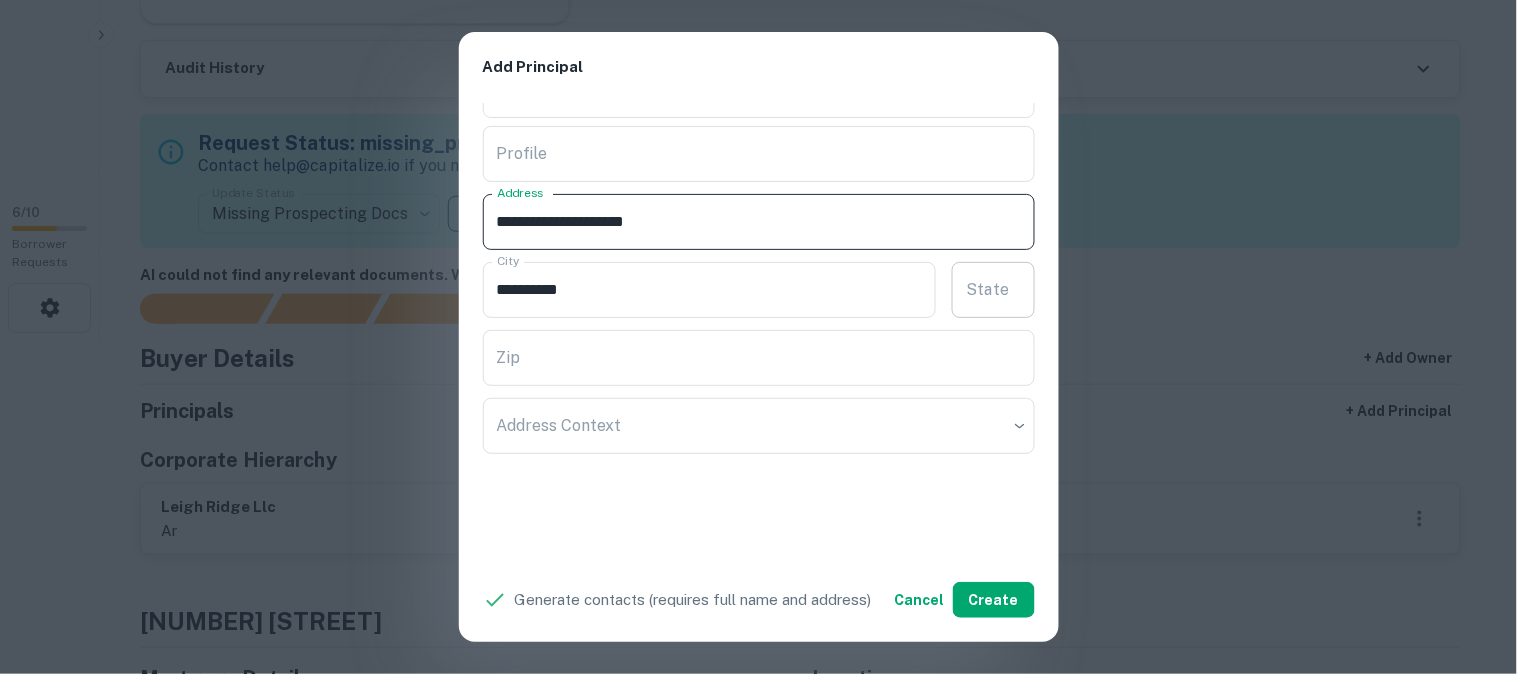 type on "**********" 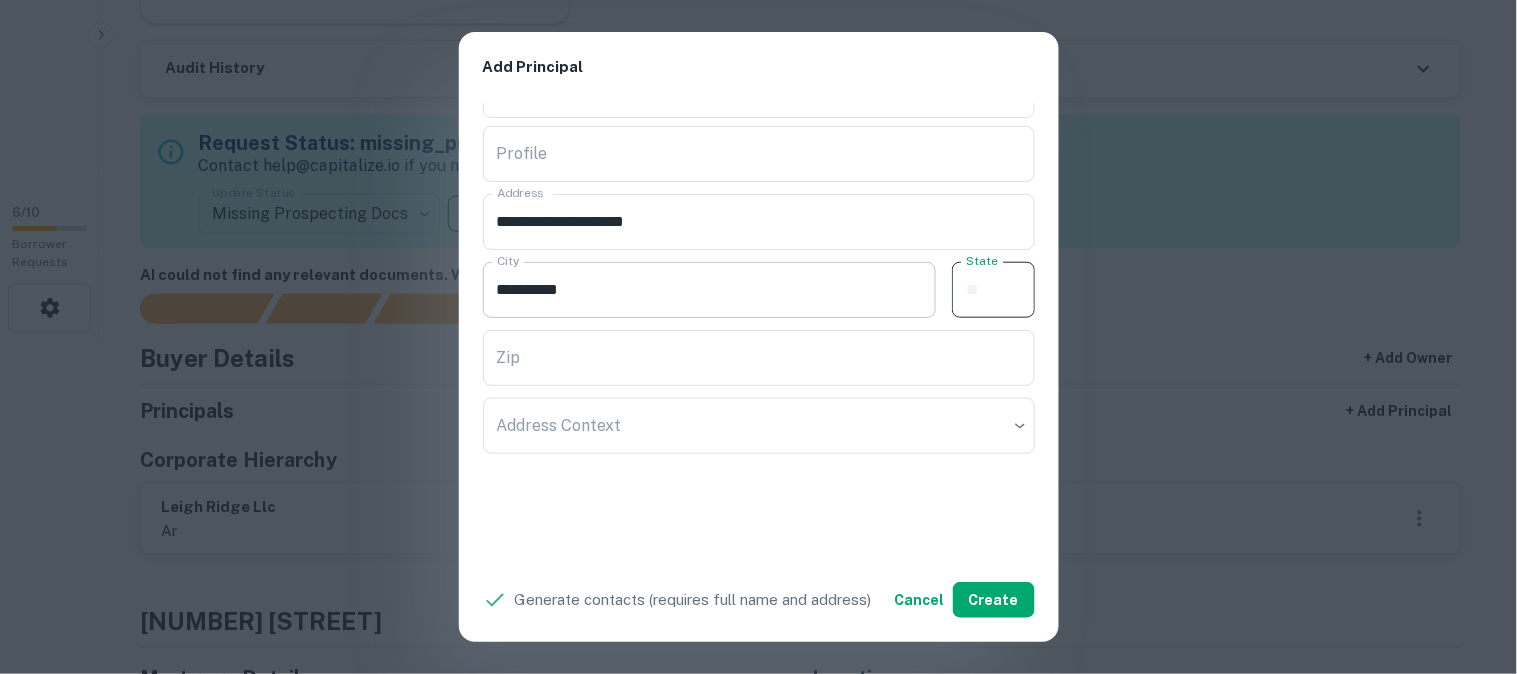 paste on "**" 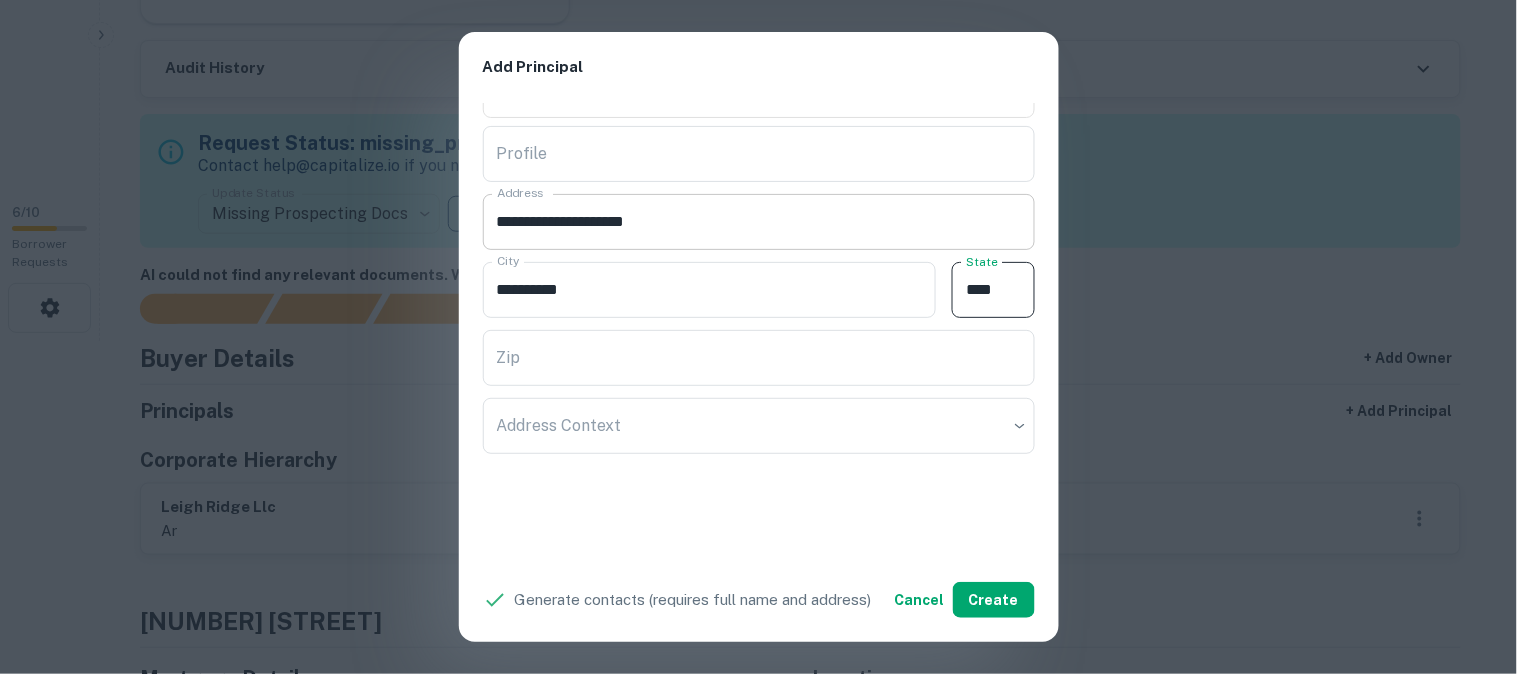 type on "**" 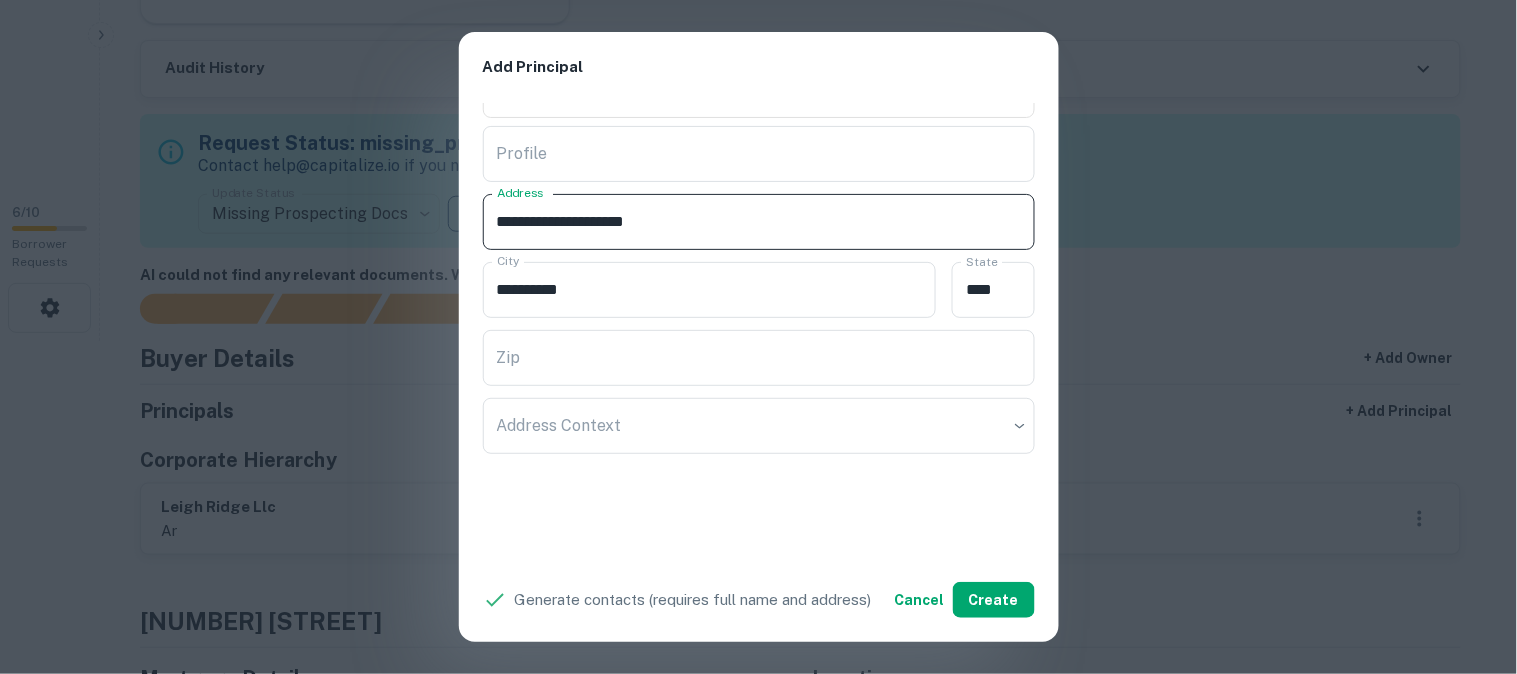 drag, startPoint x: 636, startPoint y: 223, endPoint x: 753, endPoint y: 242, distance: 118.5327 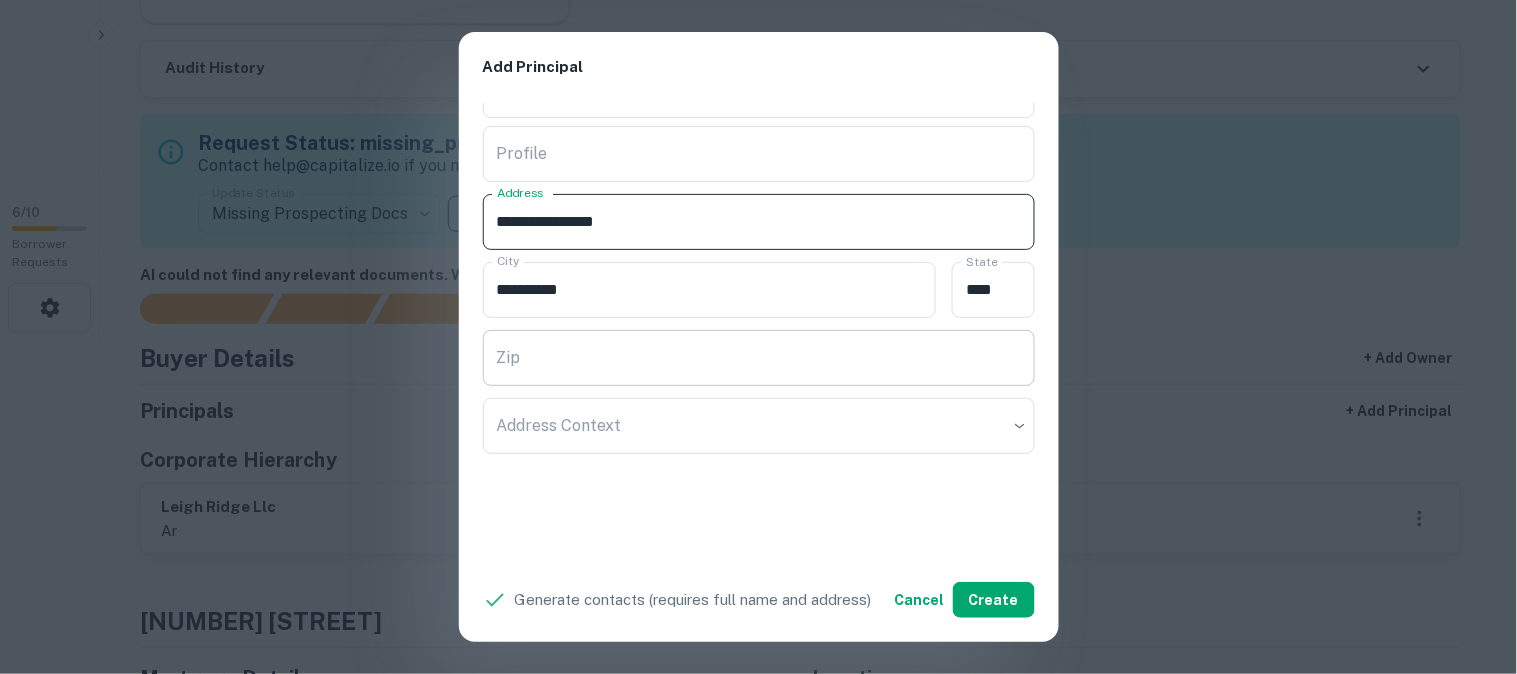 type on "**********" 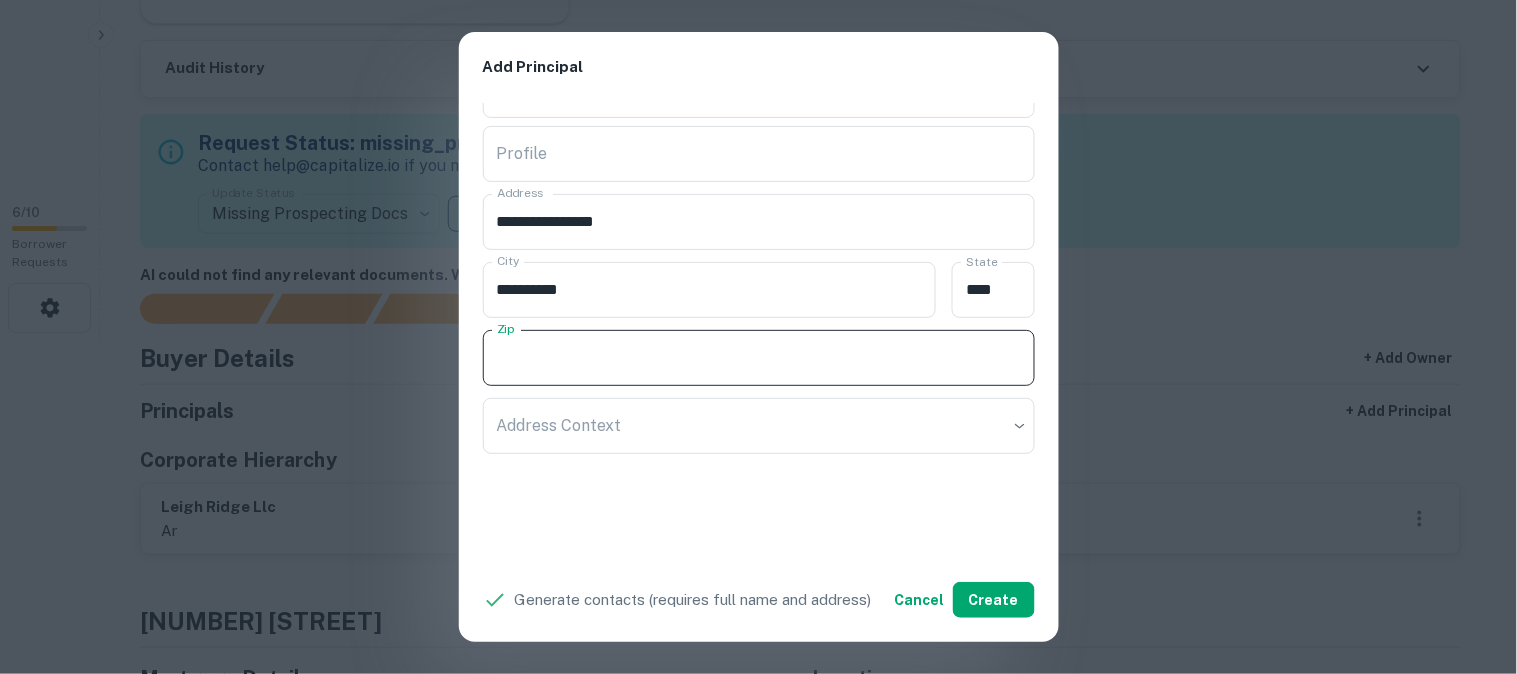 click on "Zip" at bounding box center [759, 358] 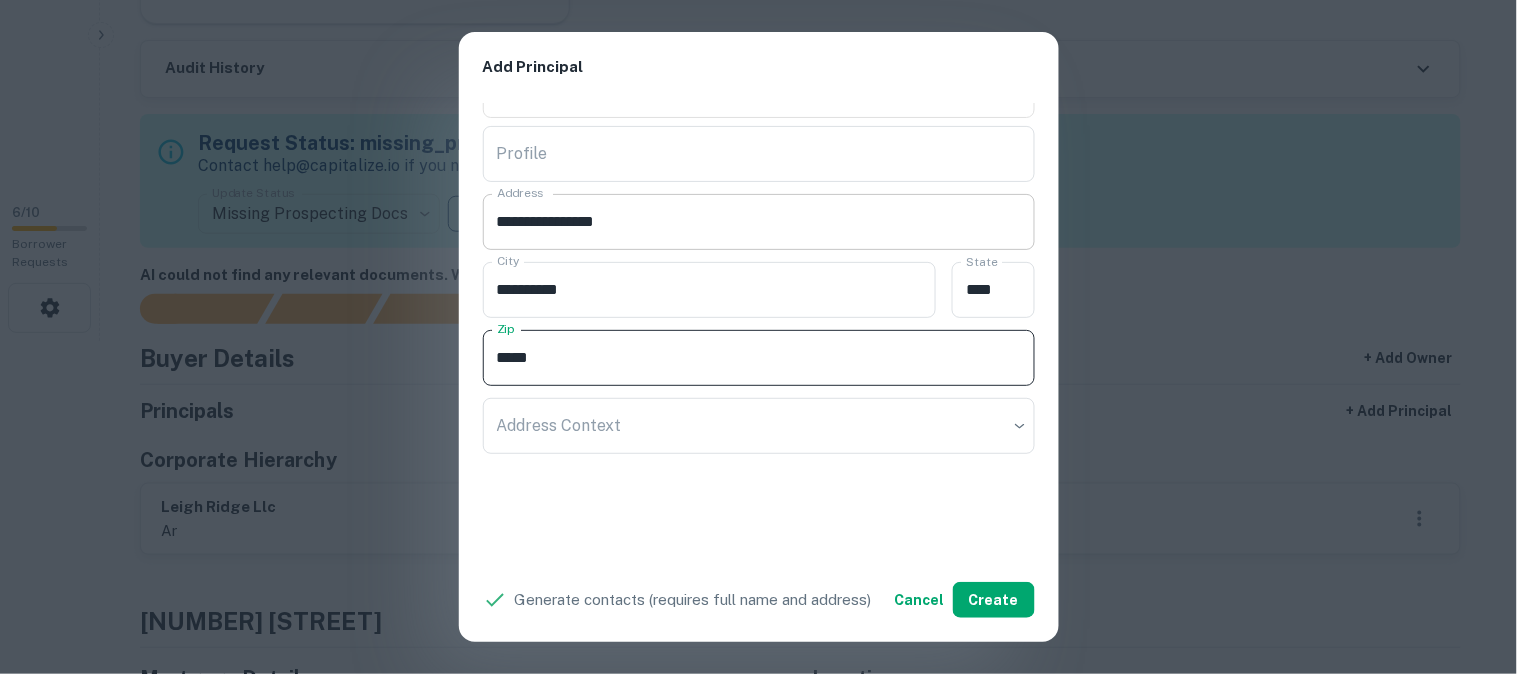 type on "*****" 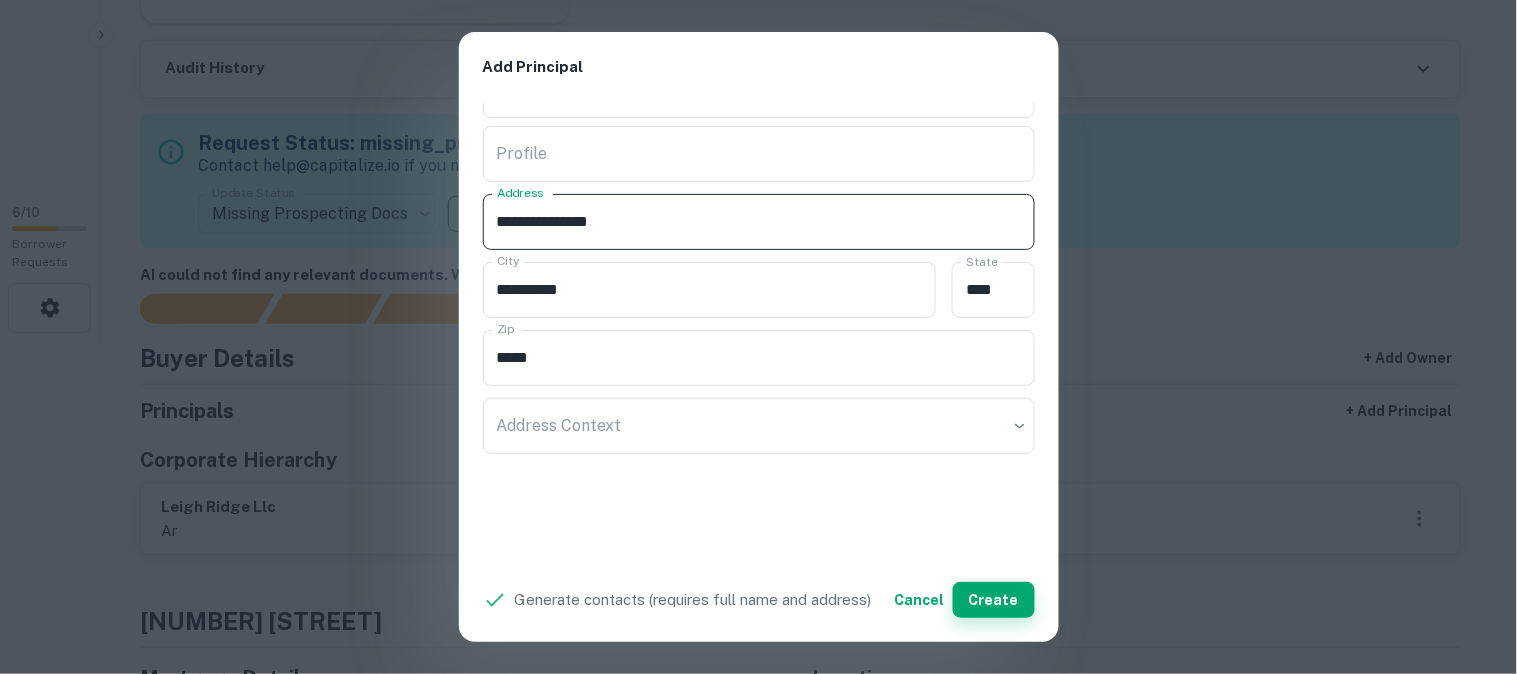 type on "**********" 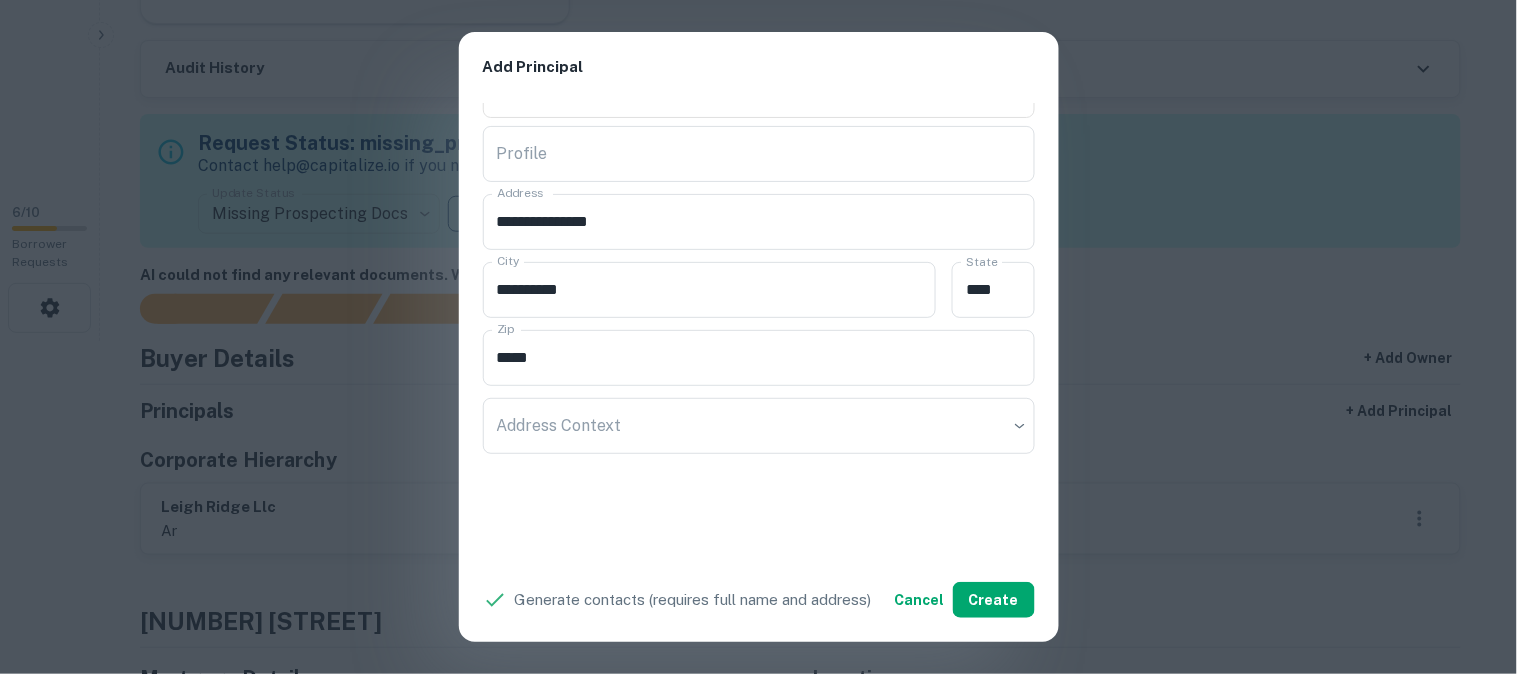 click on "**********" at bounding box center [758, 337] 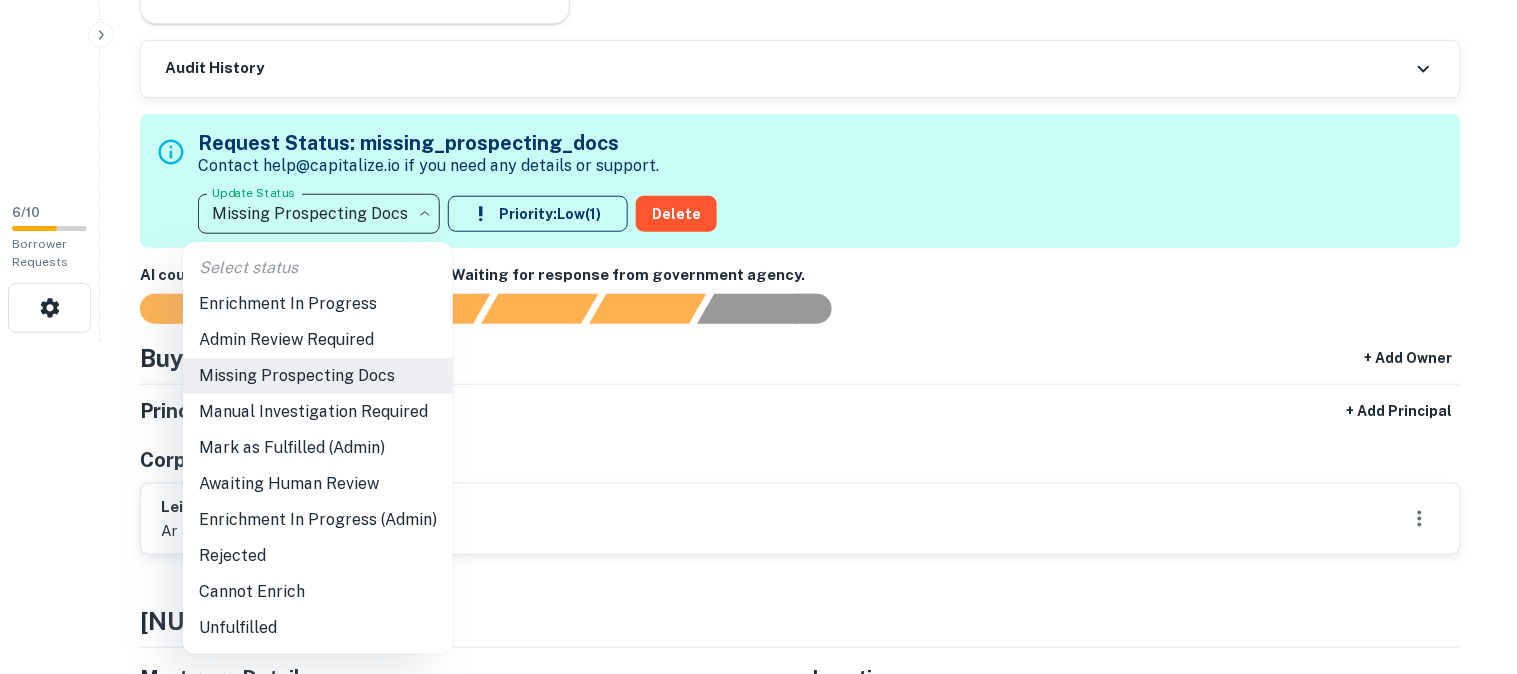 click on "**********" at bounding box center (758, 4) 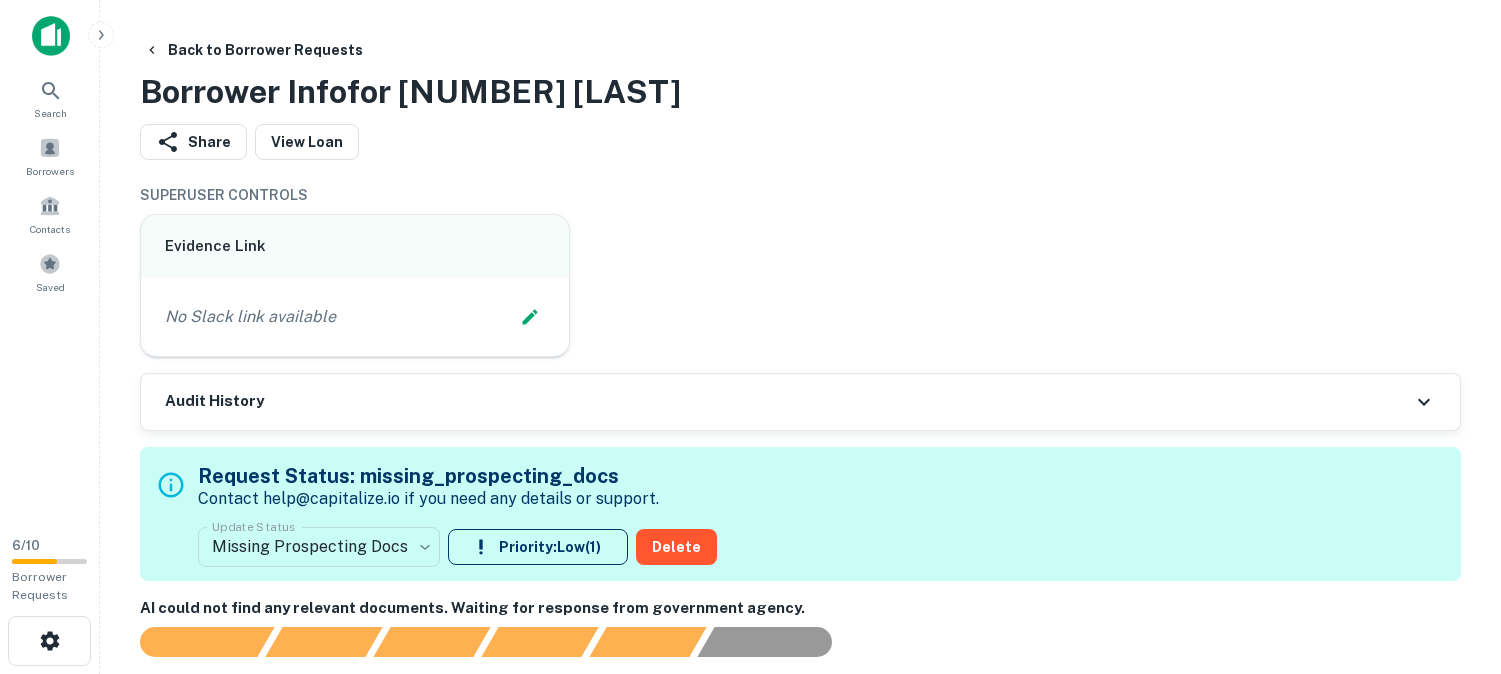 scroll, scrollTop: 0, scrollLeft: 0, axis: both 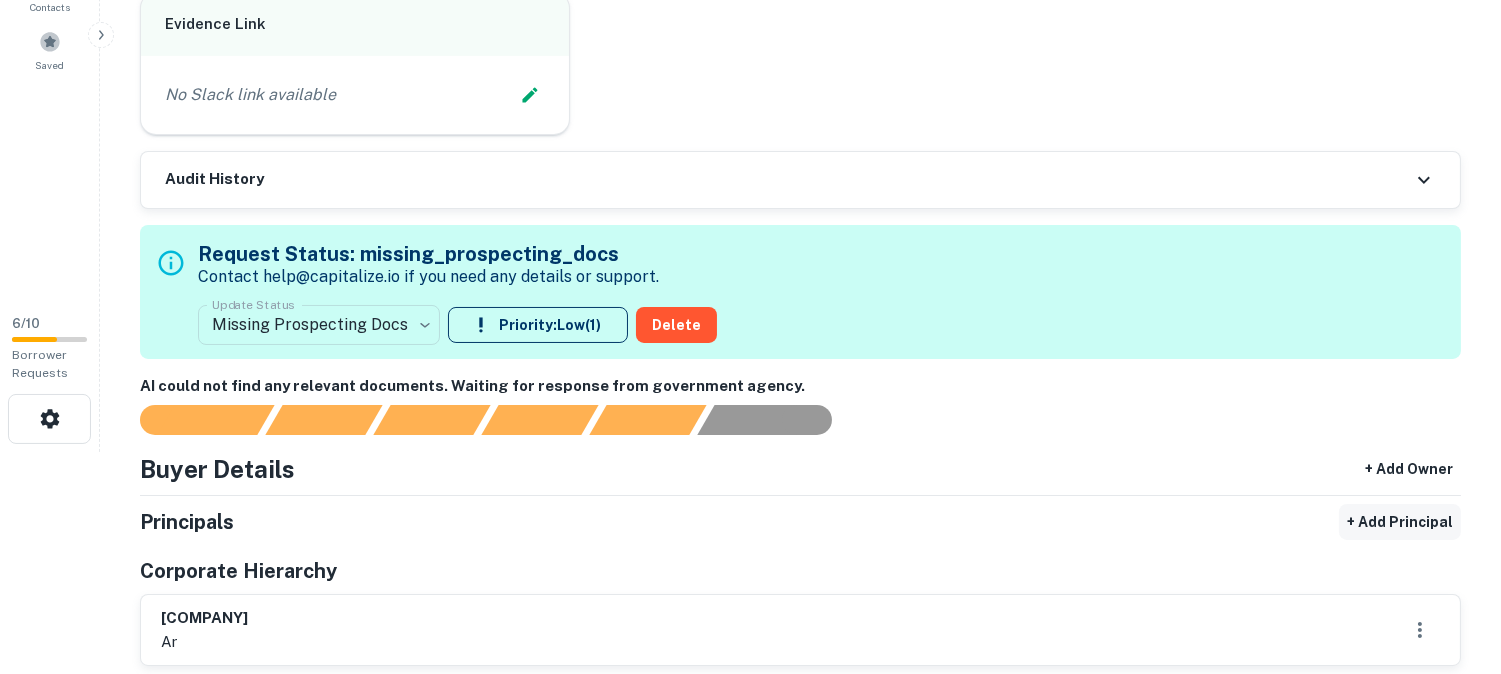 click on "+ Add Principal" at bounding box center [1400, 522] 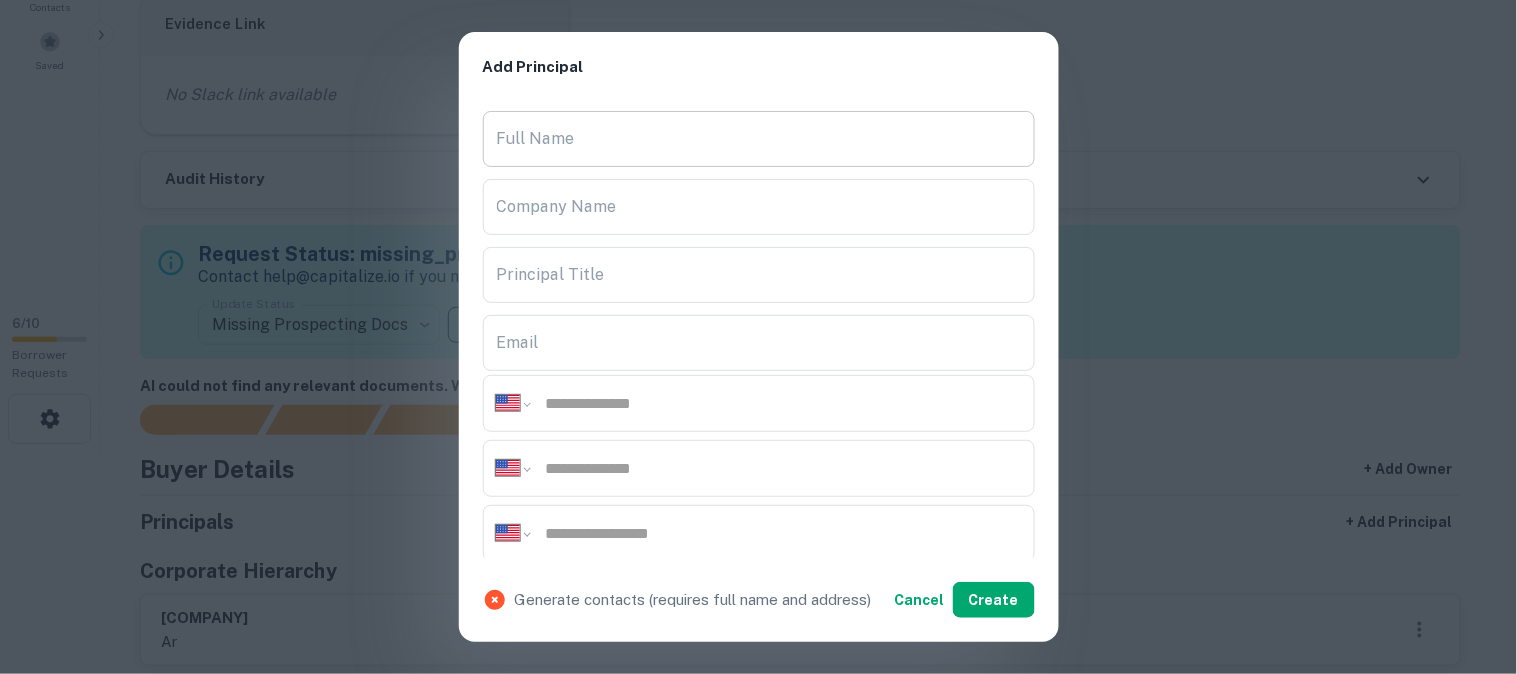 click on "Full Name Full Name" at bounding box center [759, 139] 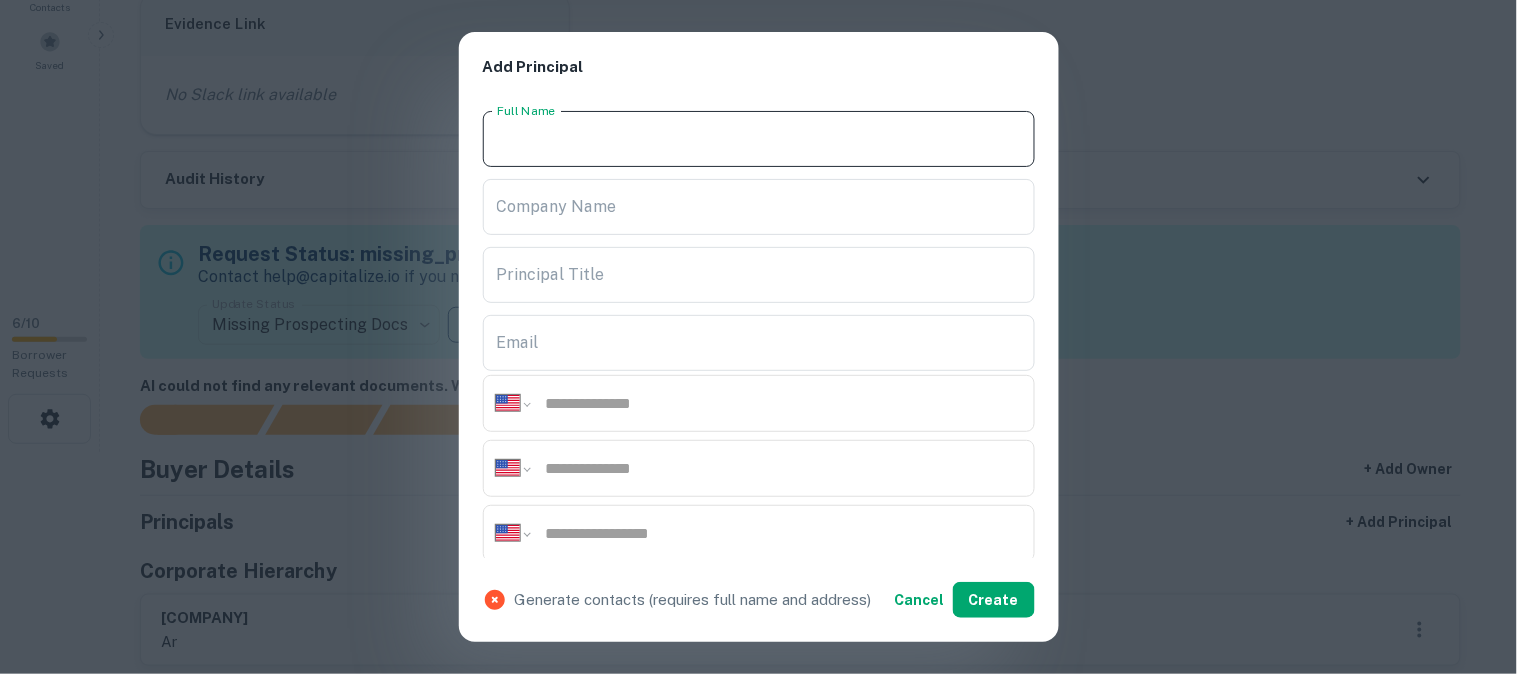 paste on "**********" 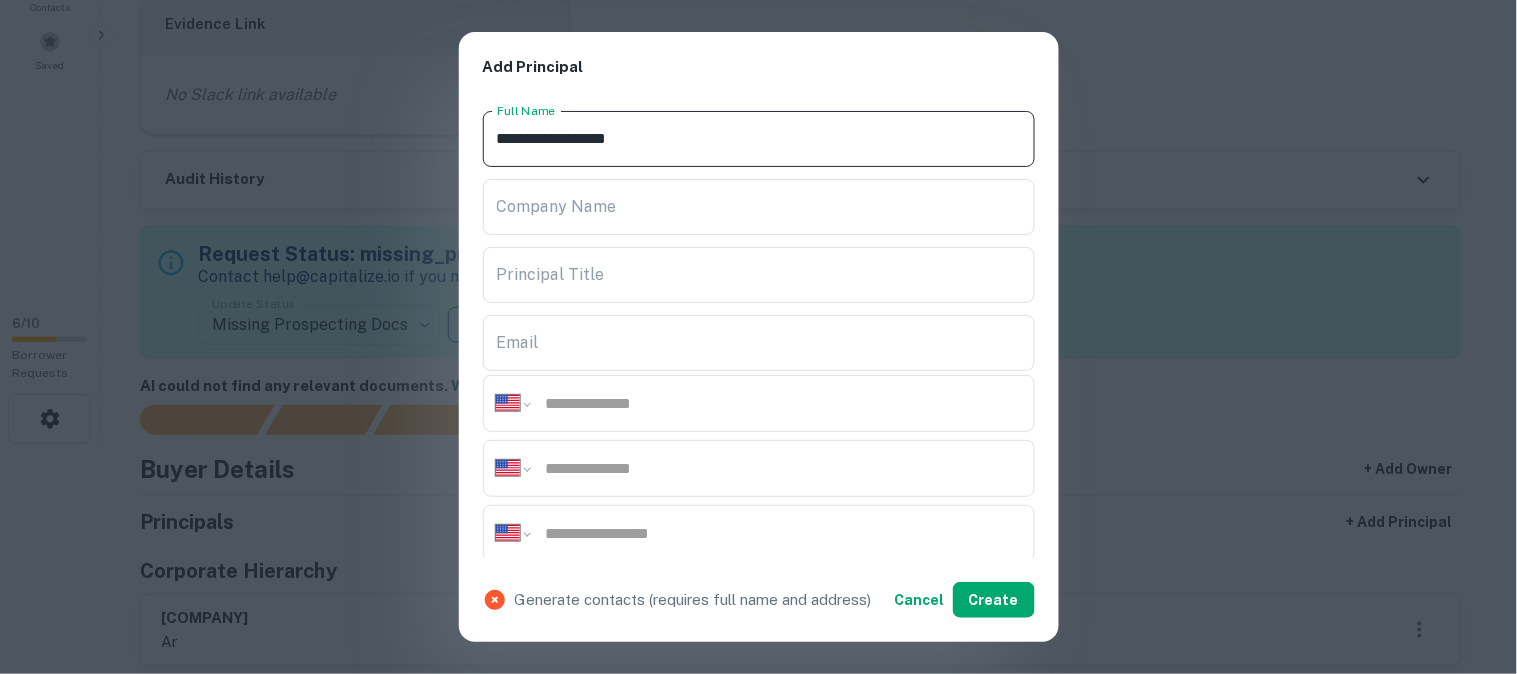 type on "**********" 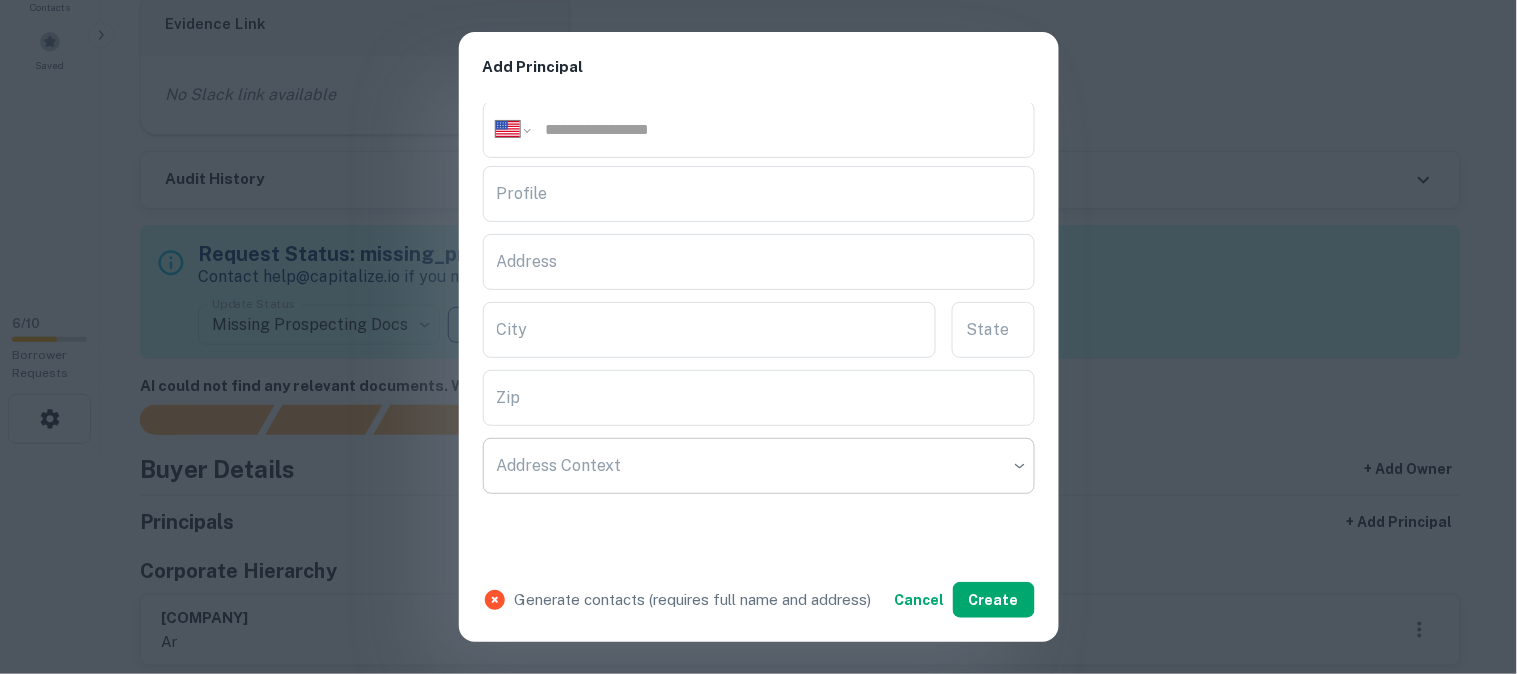 scroll, scrollTop: 534, scrollLeft: 0, axis: vertical 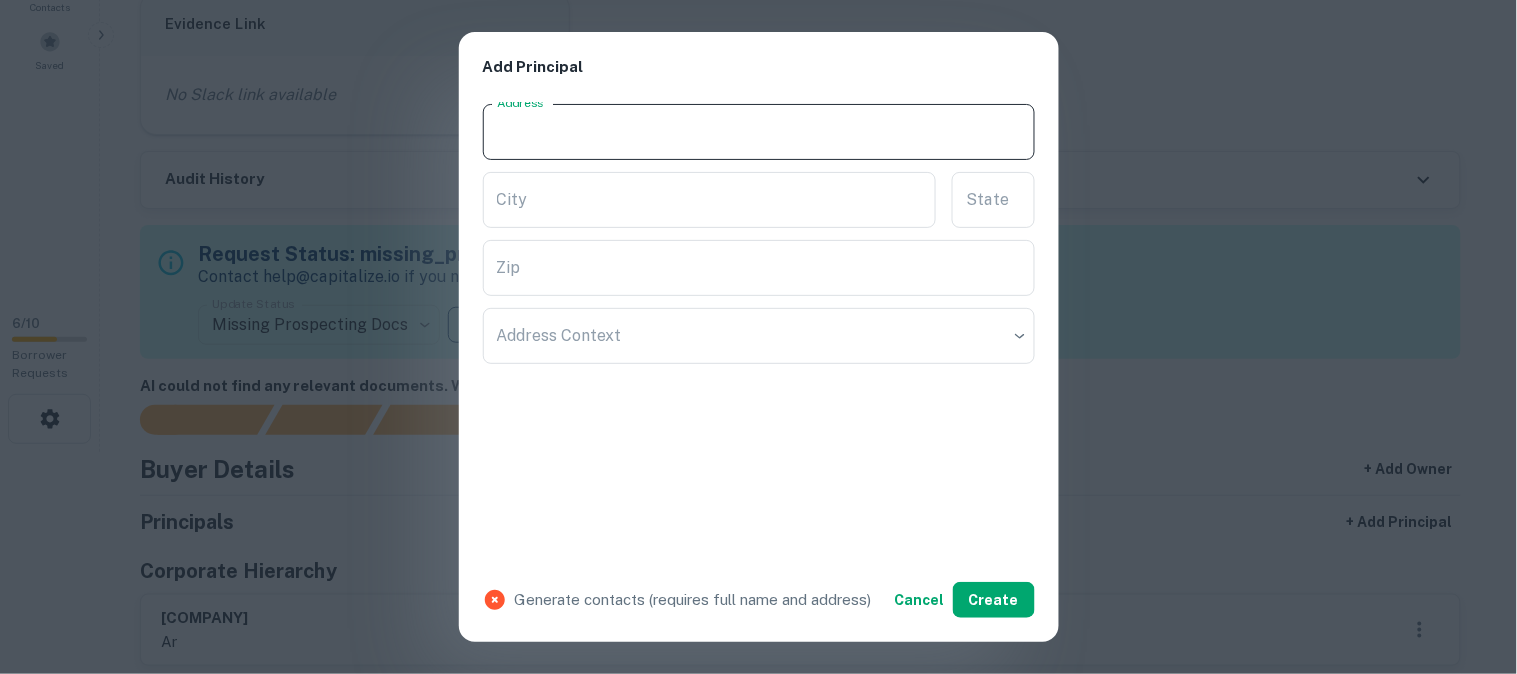 click on "Address" at bounding box center (759, 132) 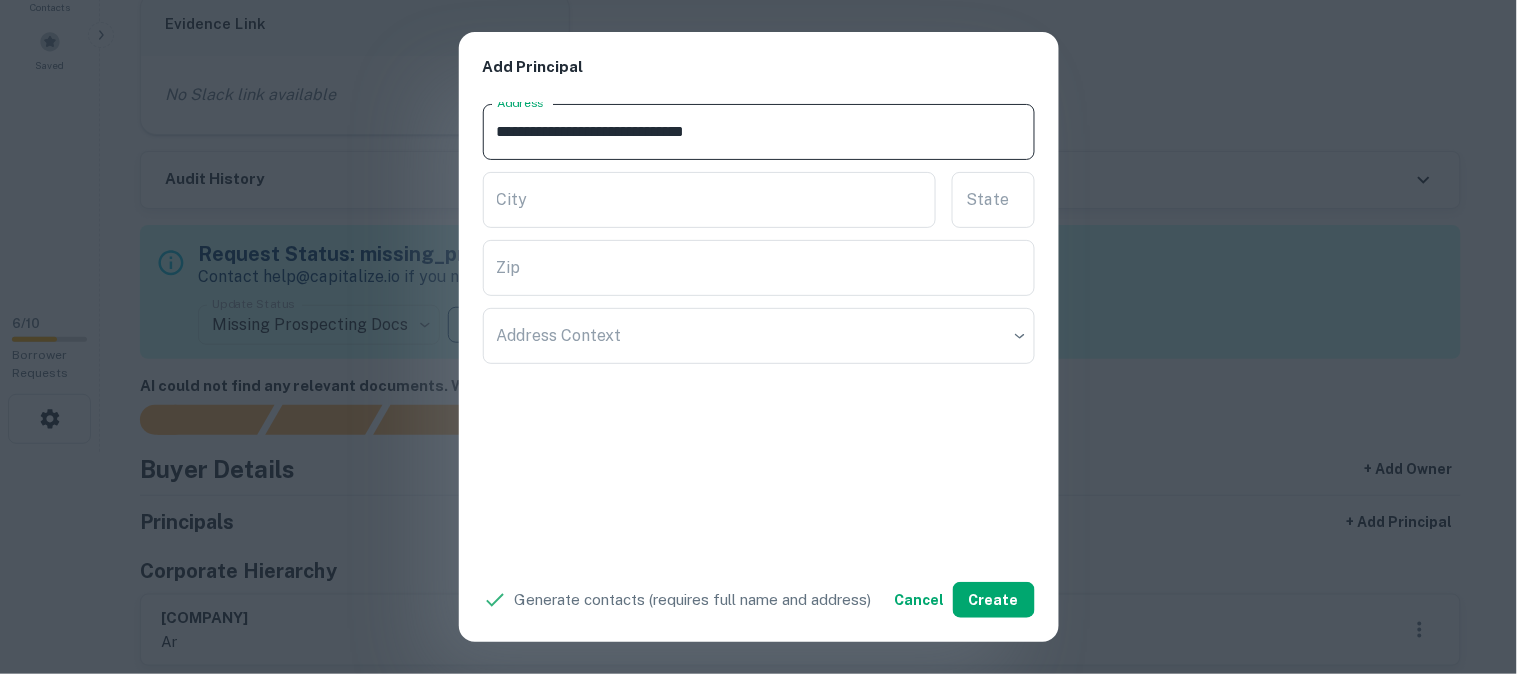 drag, startPoint x: 704, startPoint y: 130, endPoint x: 788, endPoint y: 145, distance: 85.32877 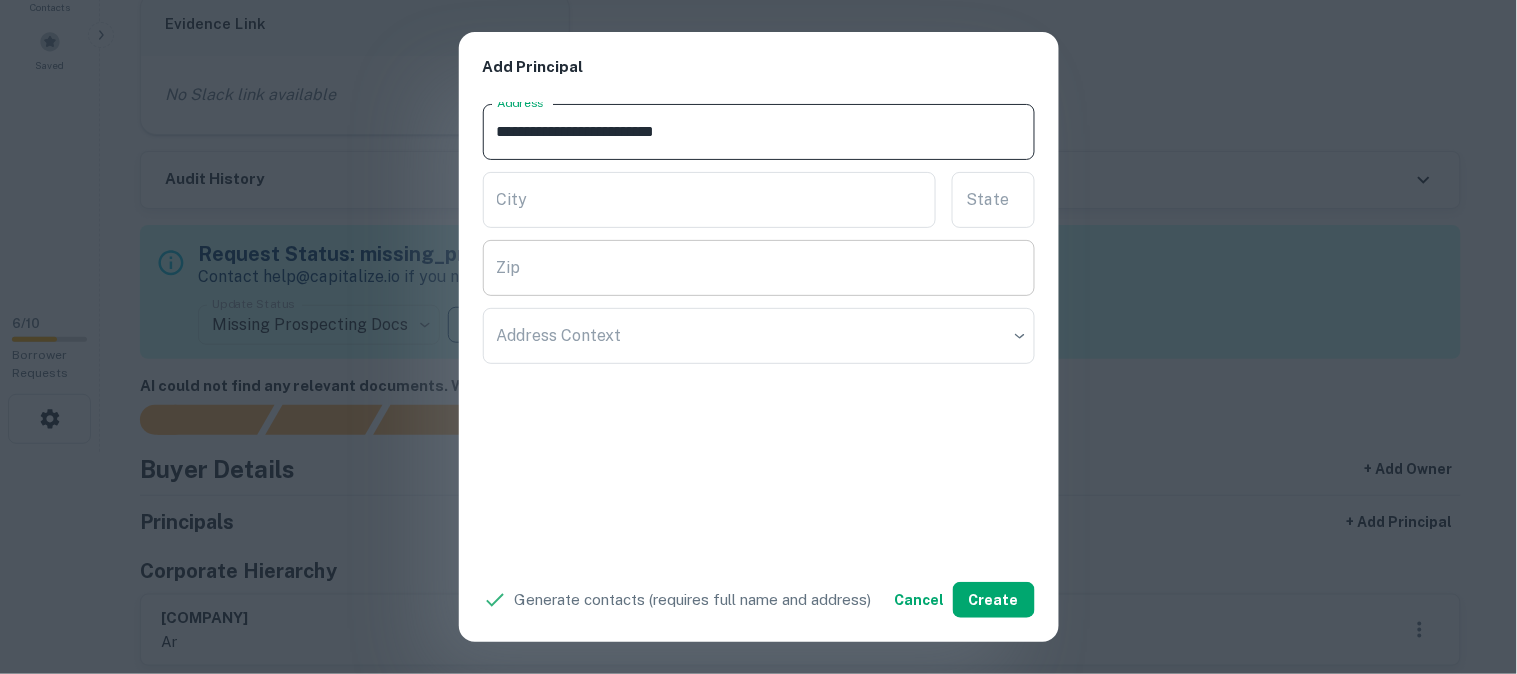 type on "**********" 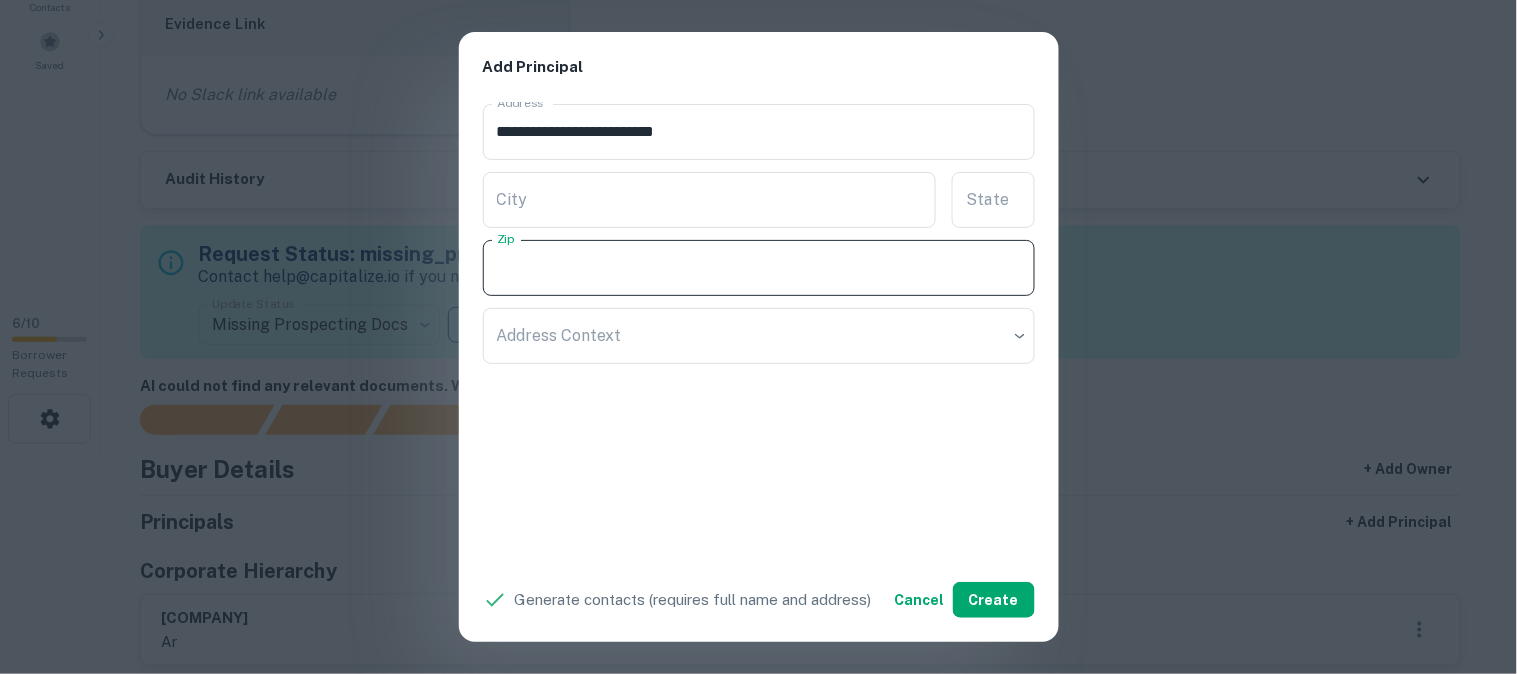 paste on "*****" 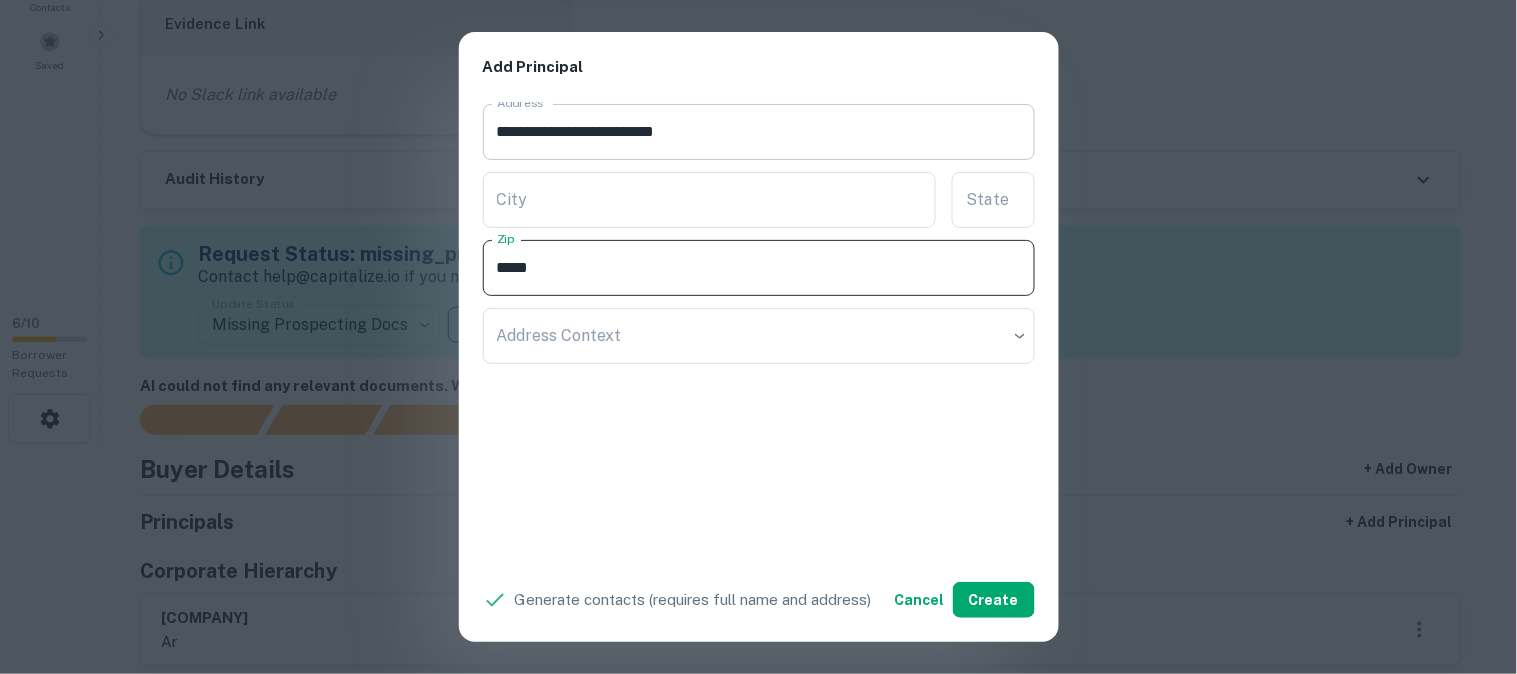type on "*****" 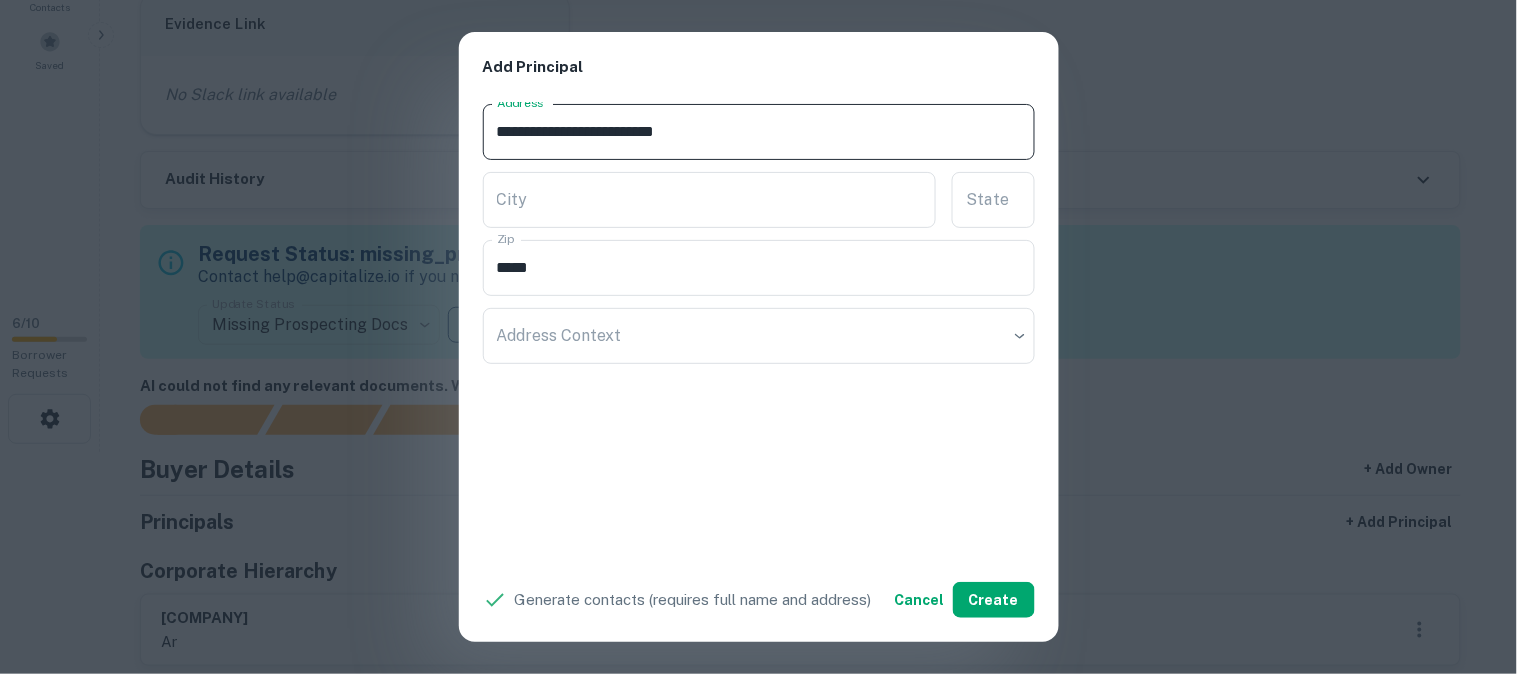 drag, startPoint x: 676, startPoint y: 130, endPoint x: 794, endPoint y: 134, distance: 118.06778 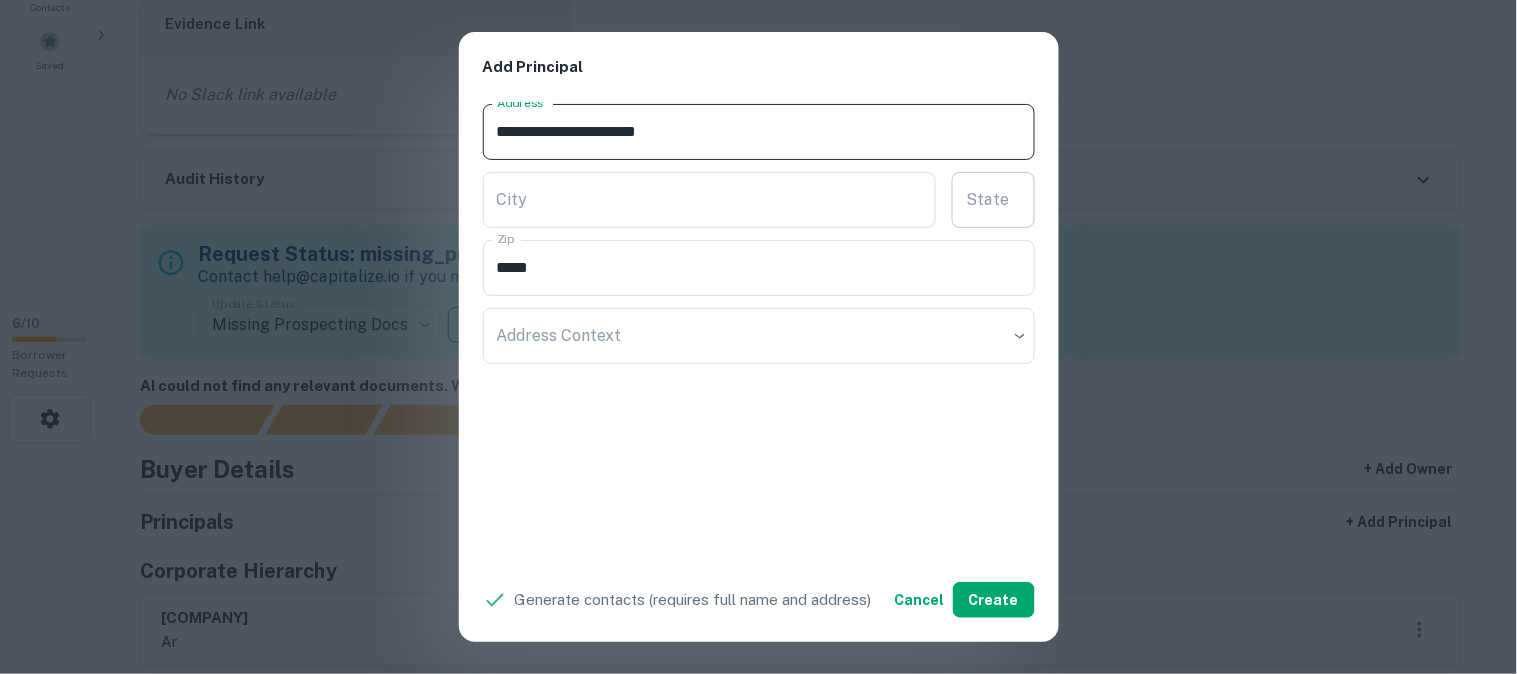 type on "**********" 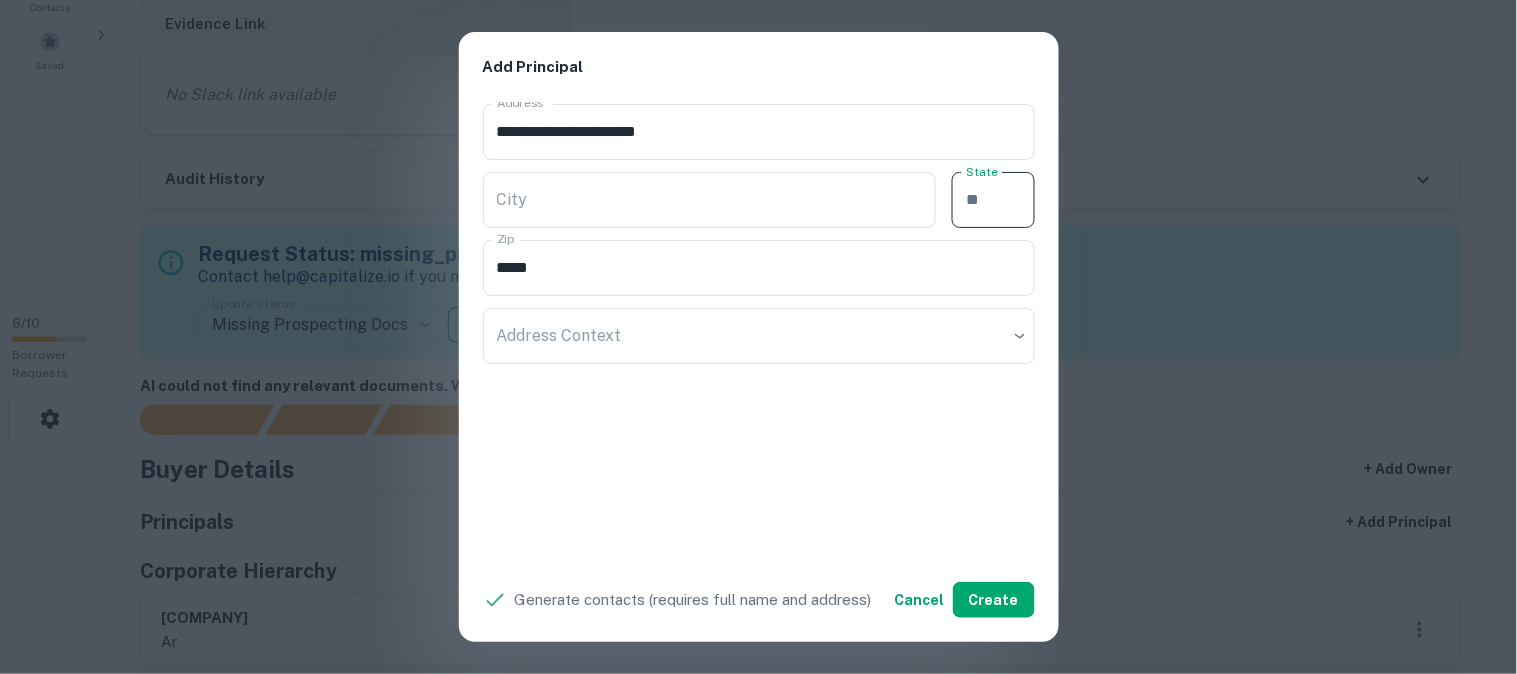 click on "State" at bounding box center [993, 200] 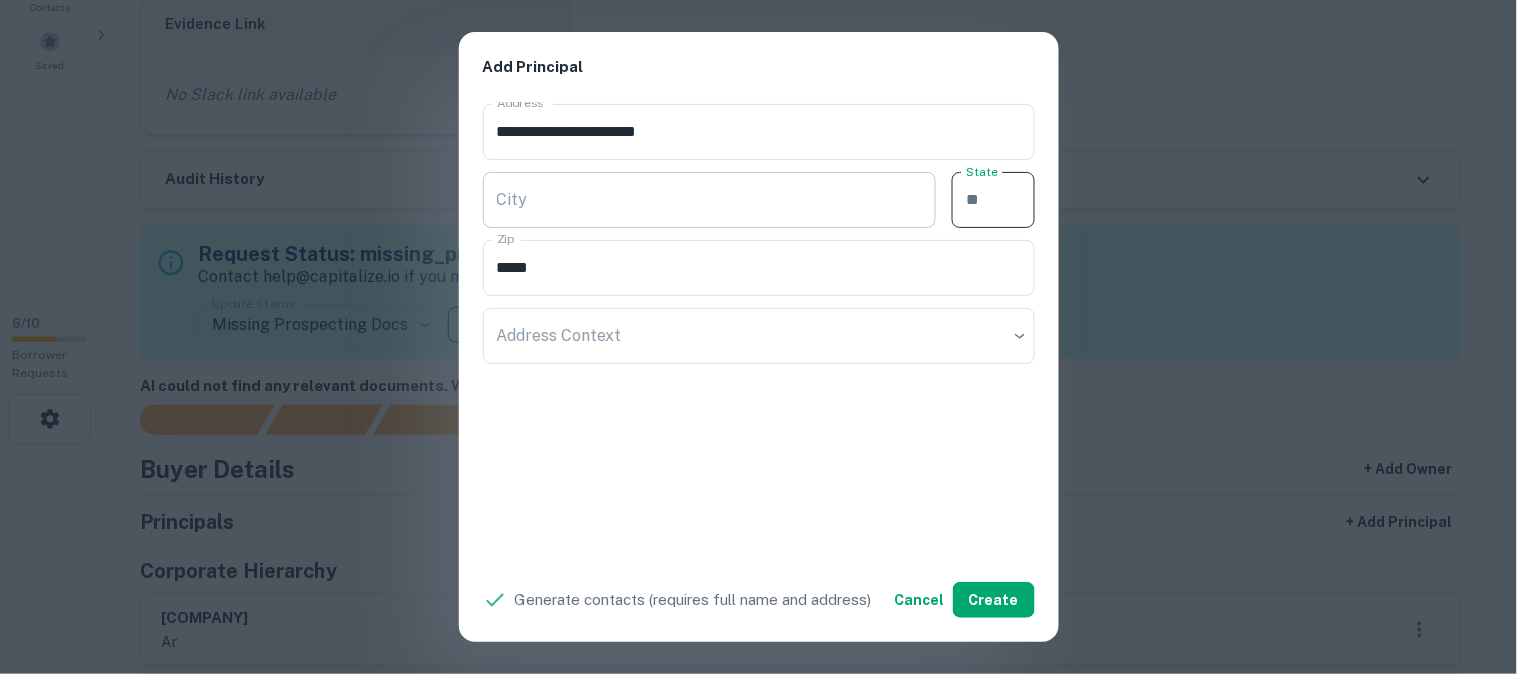 paste on "**" 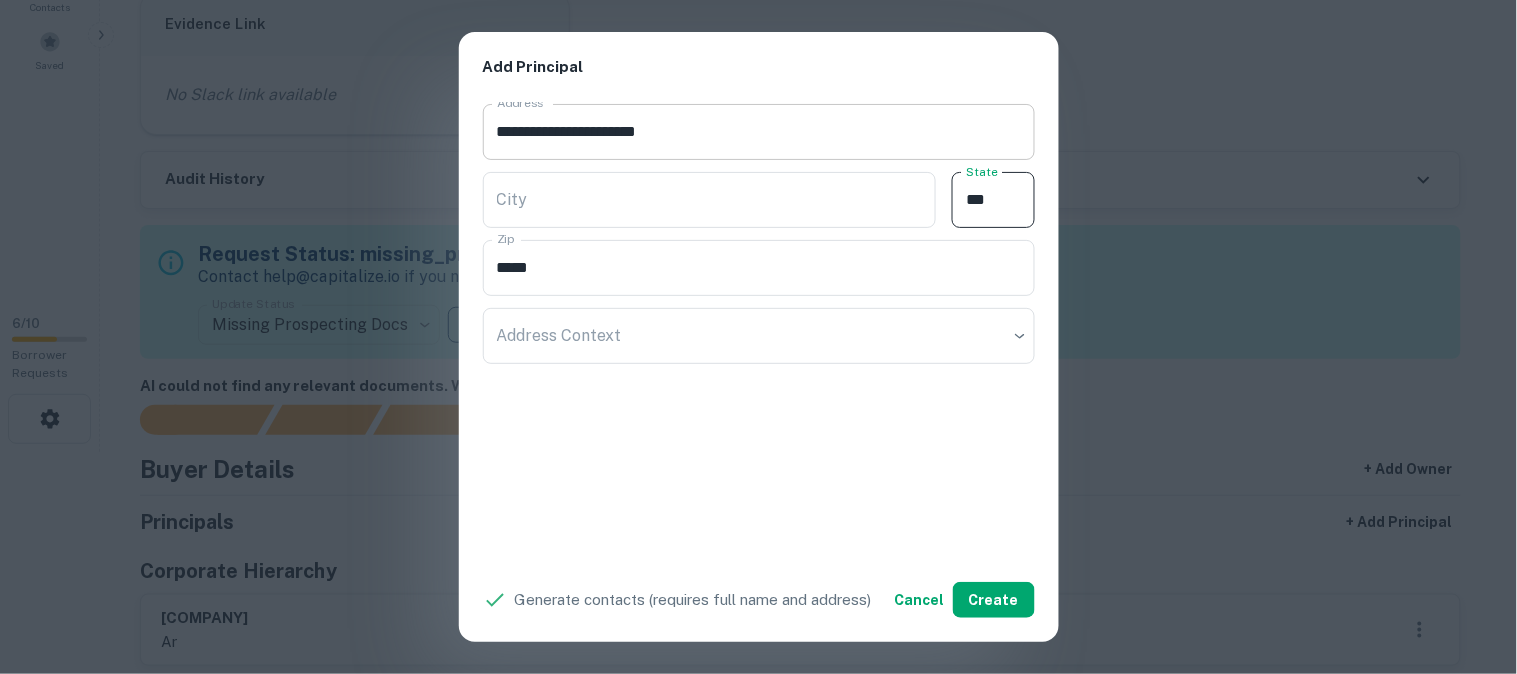 type on "**" 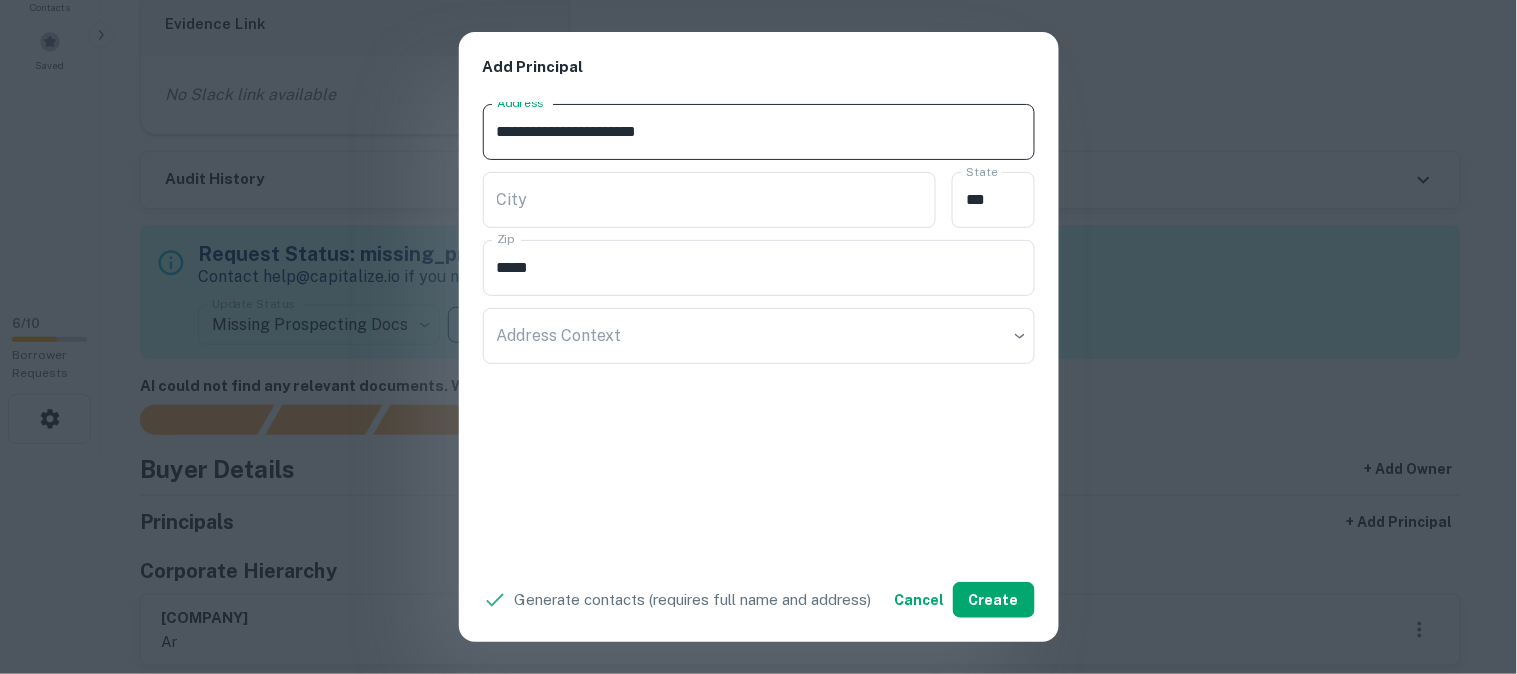 drag, startPoint x: 568, startPoint y: 126, endPoint x: 666, endPoint y: 160, distance: 103.73042 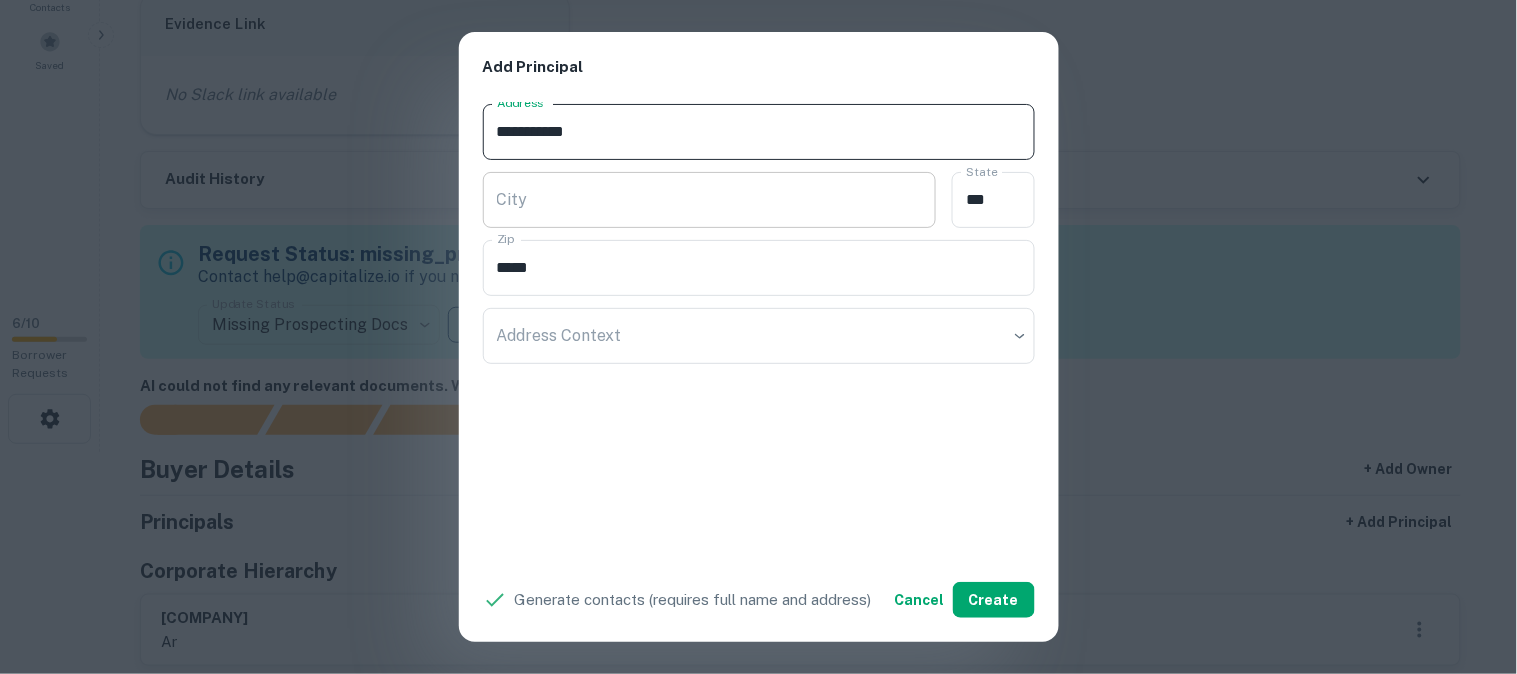 type on "**********" 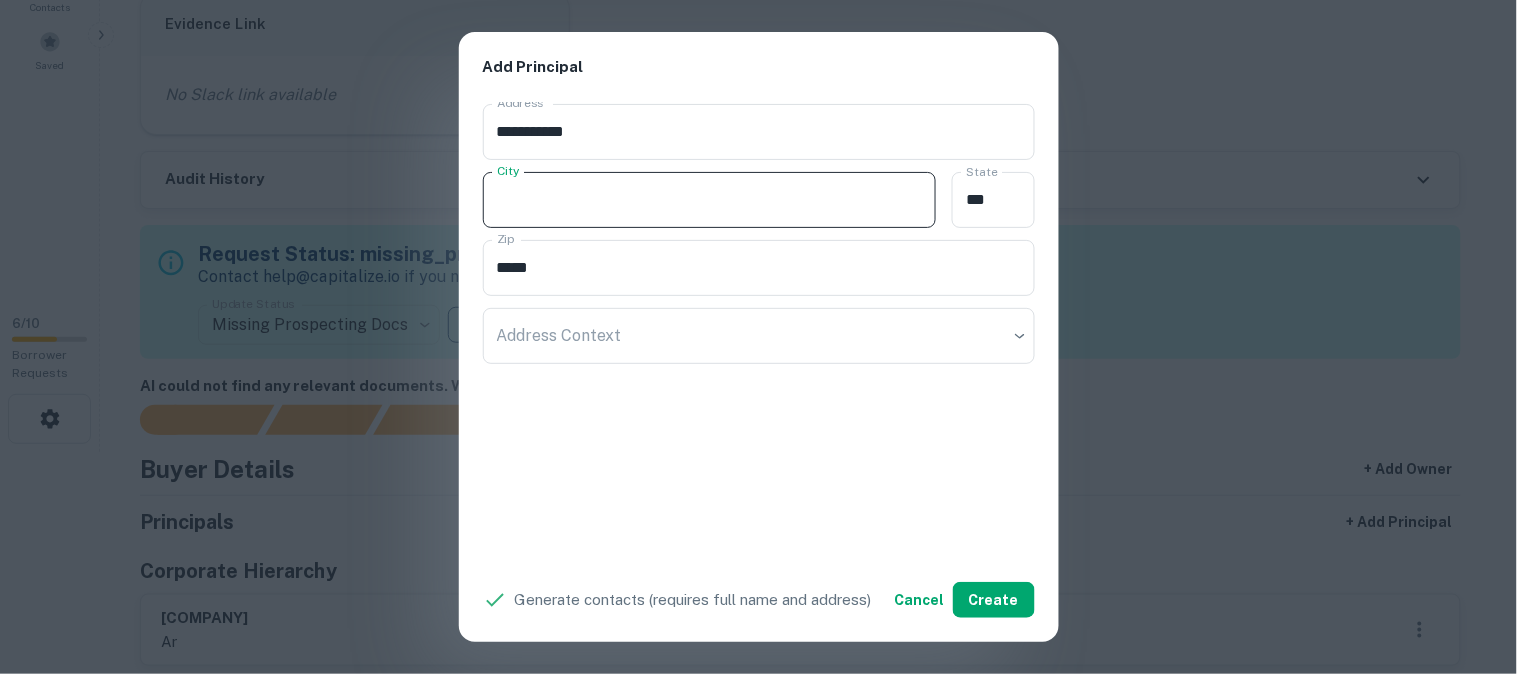 click on "City" at bounding box center [710, 200] 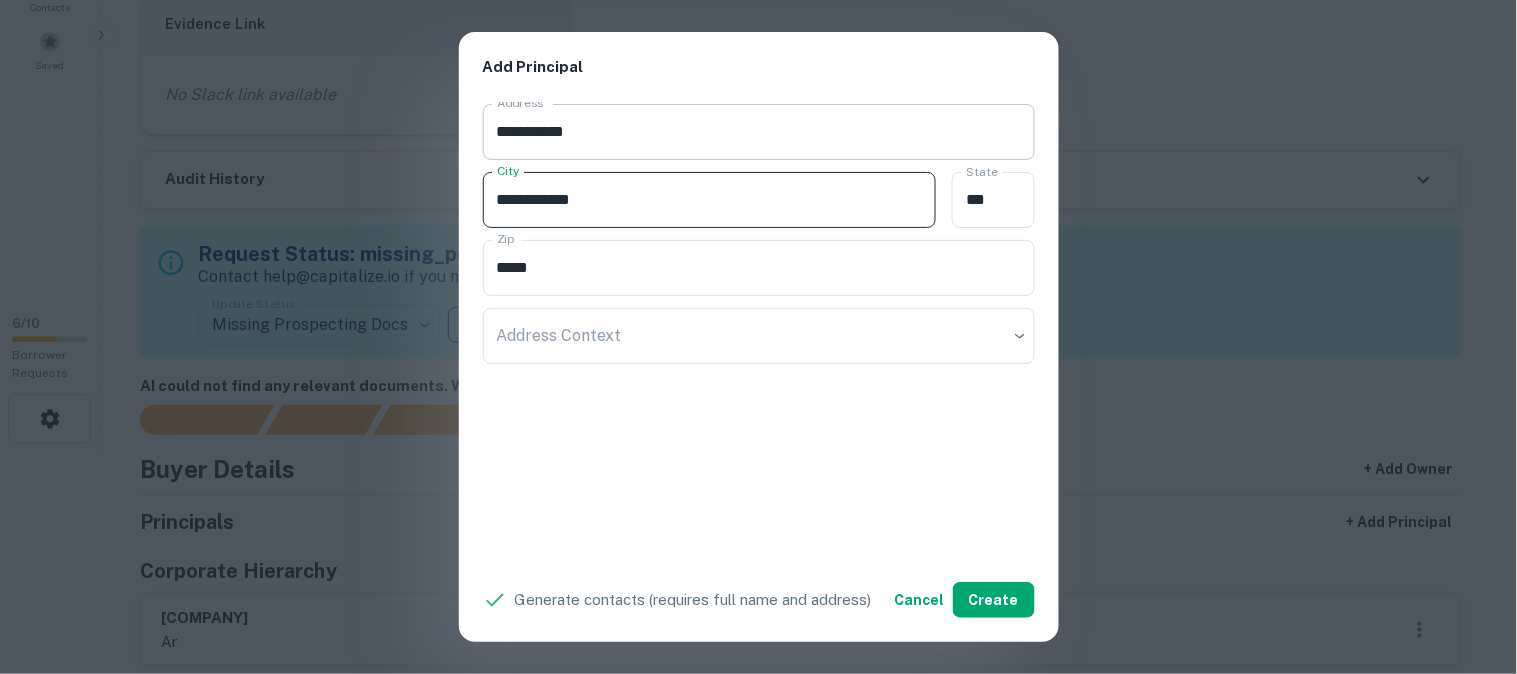 type on "**********" 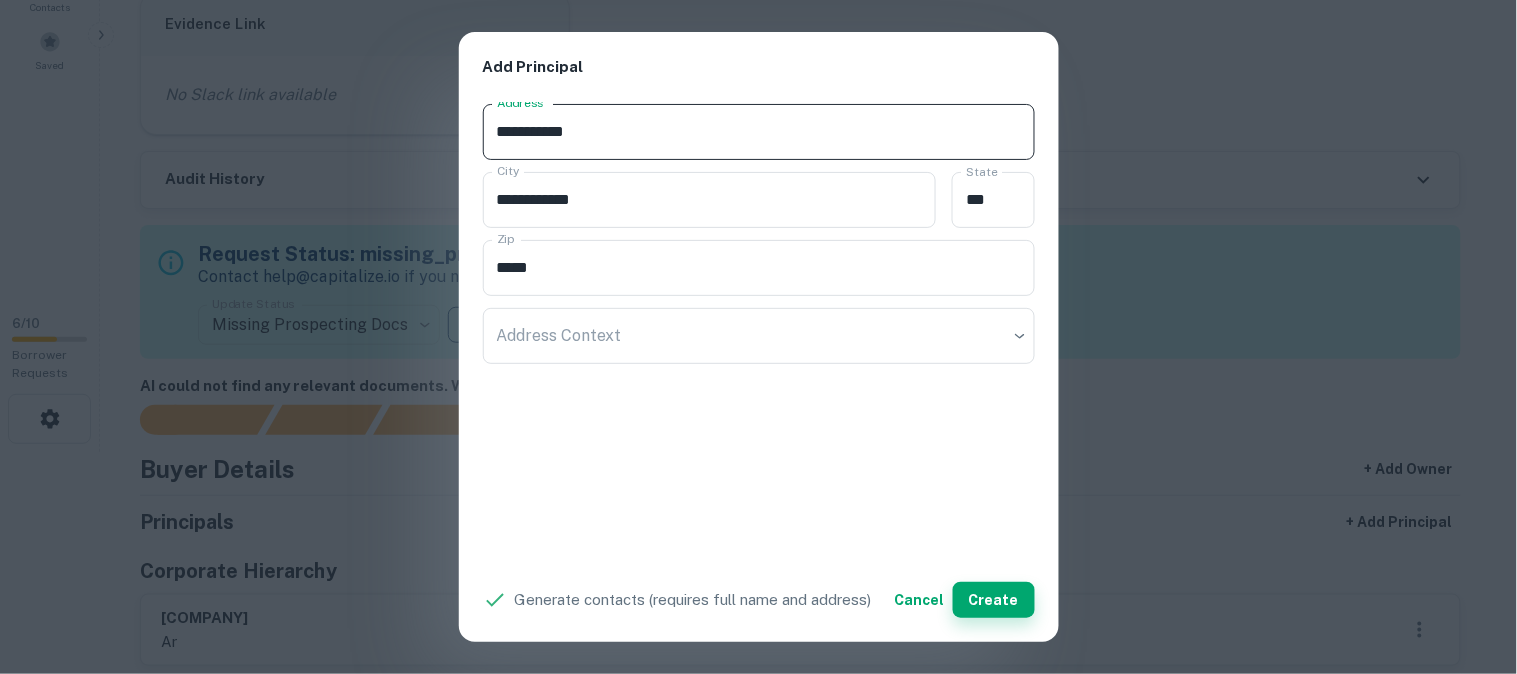 click on "Create" at bounding box center (994, 600) 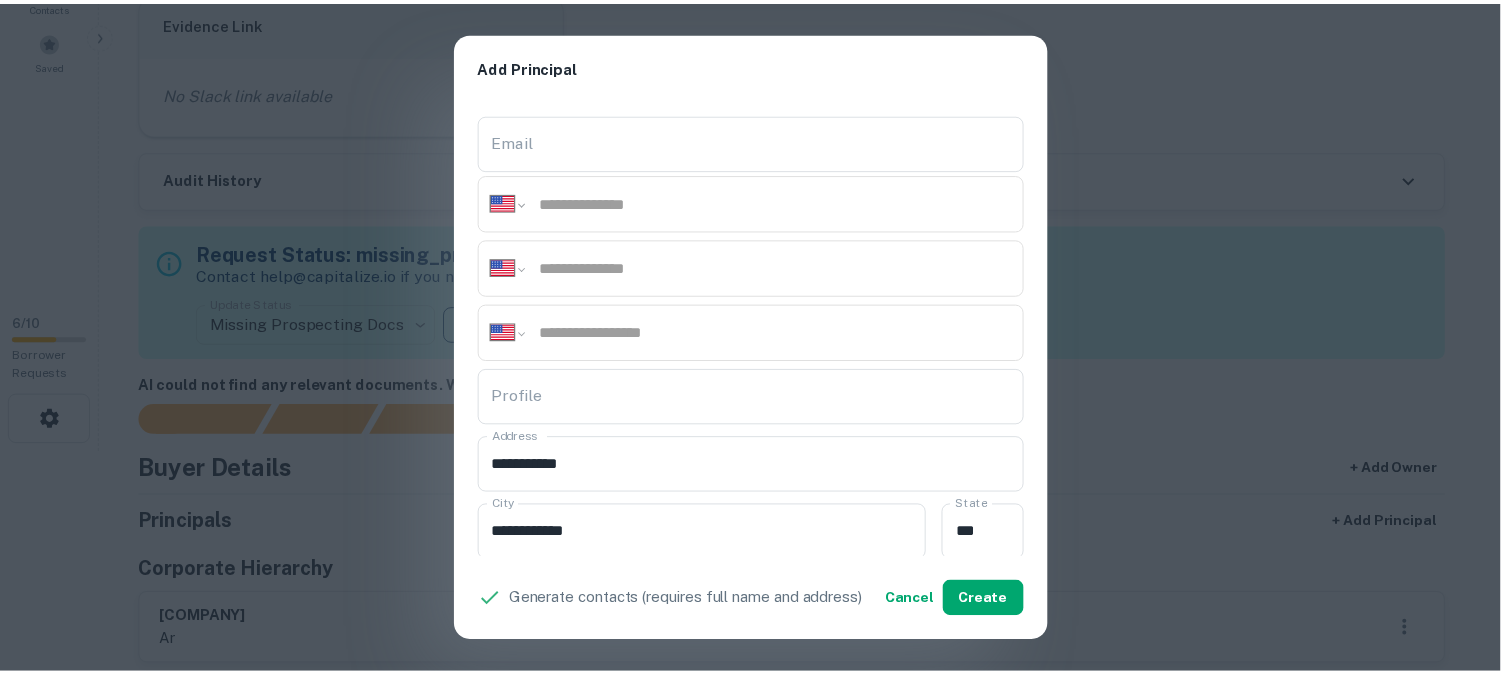 scroll, scrollTop: 0, scrollLeft: 0, axis: both 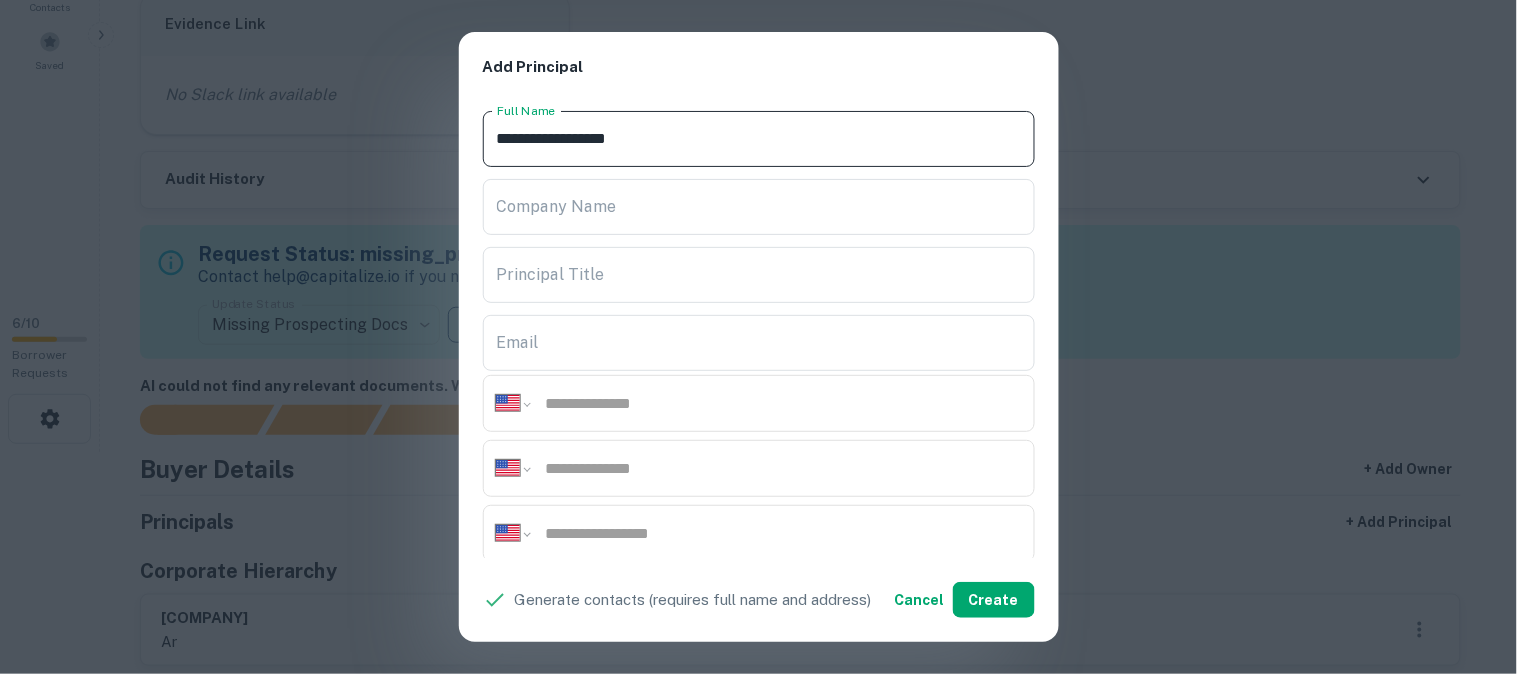 drag, startPoint x: 710, startPoint y: 140, endPoint x: 416, endPoint y: 145, distance: 294.0425 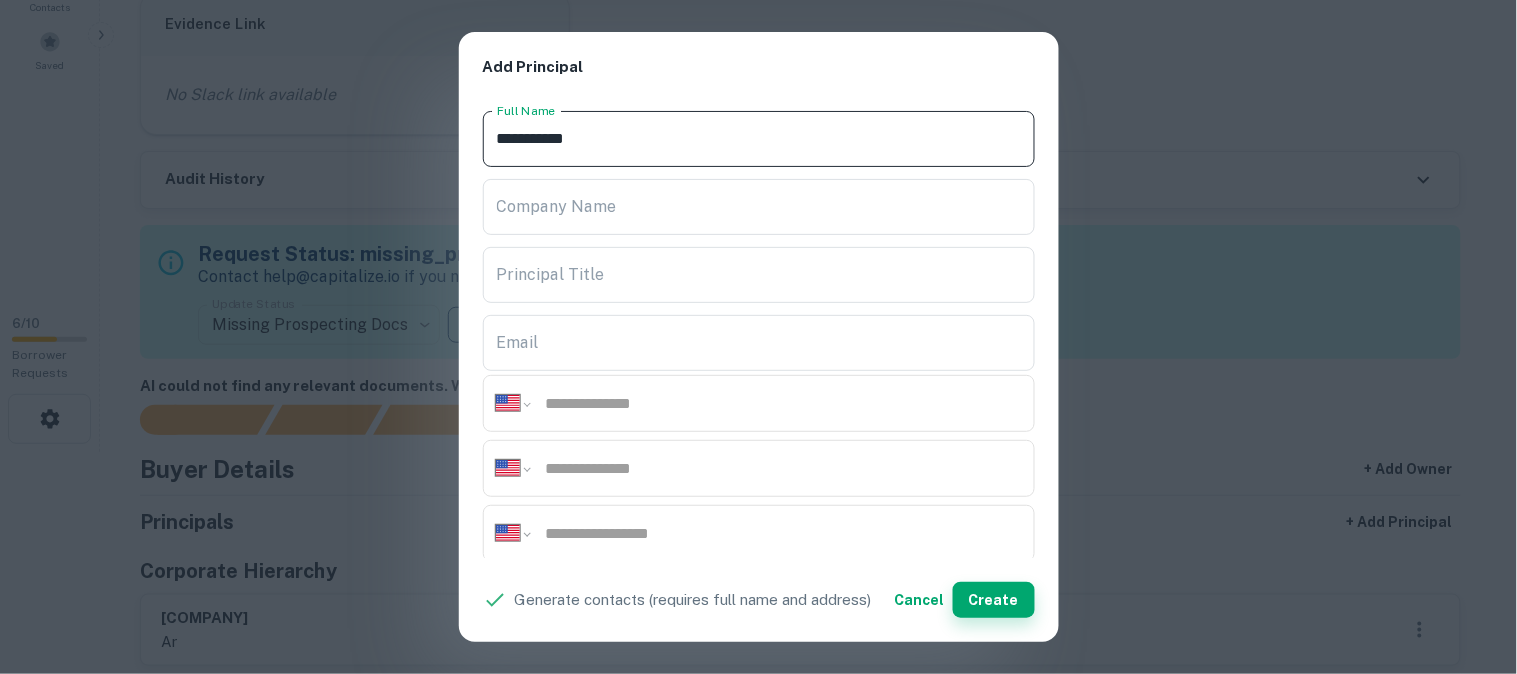 type on "**********" 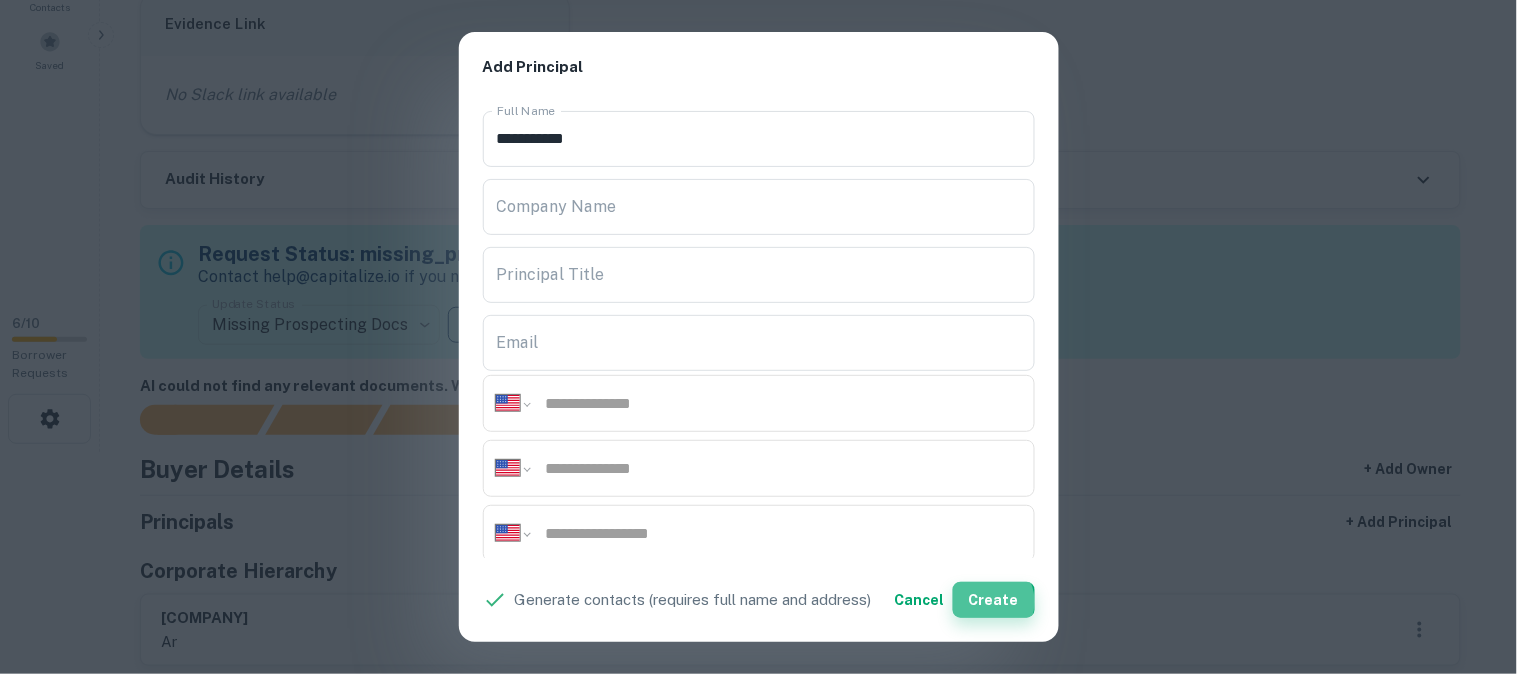 click on "Create" at bounding box center [994, 600] 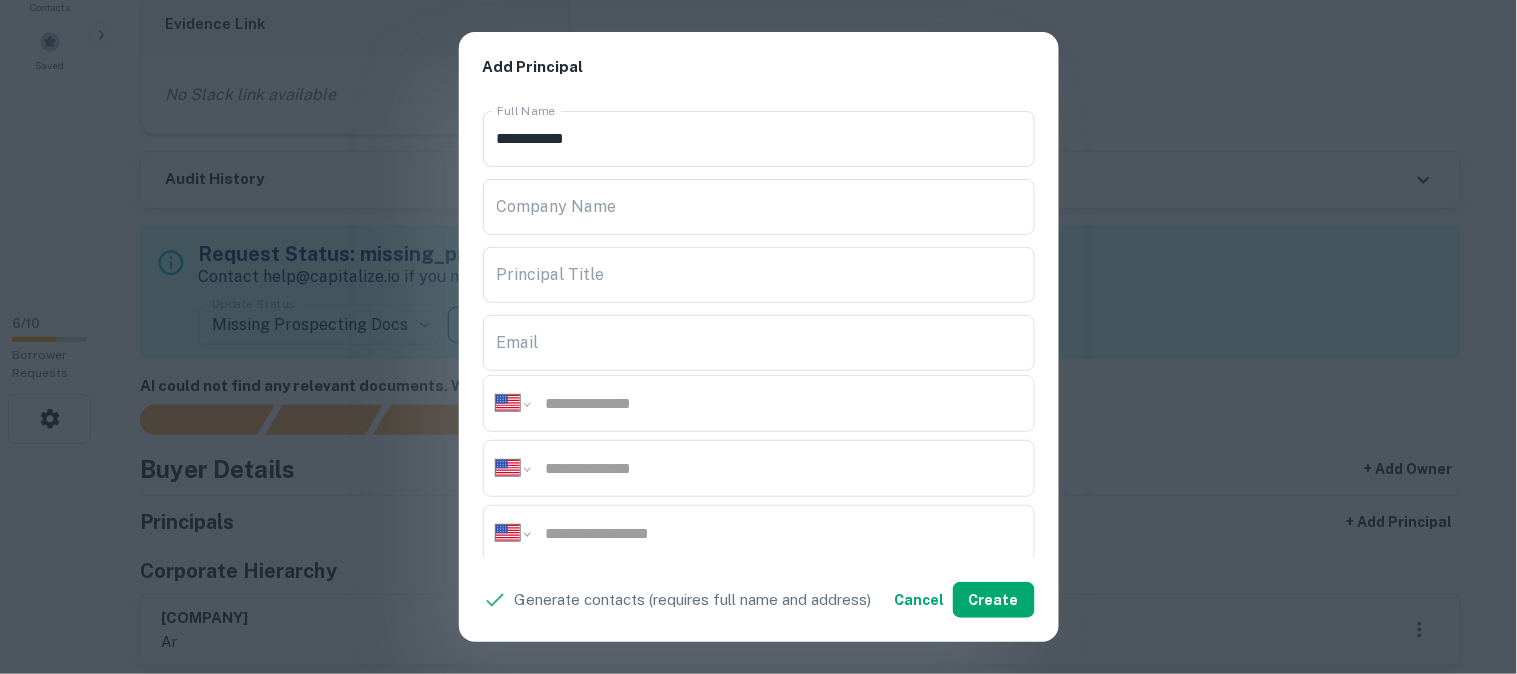 click on "**********" at bounding box center (758, 337) 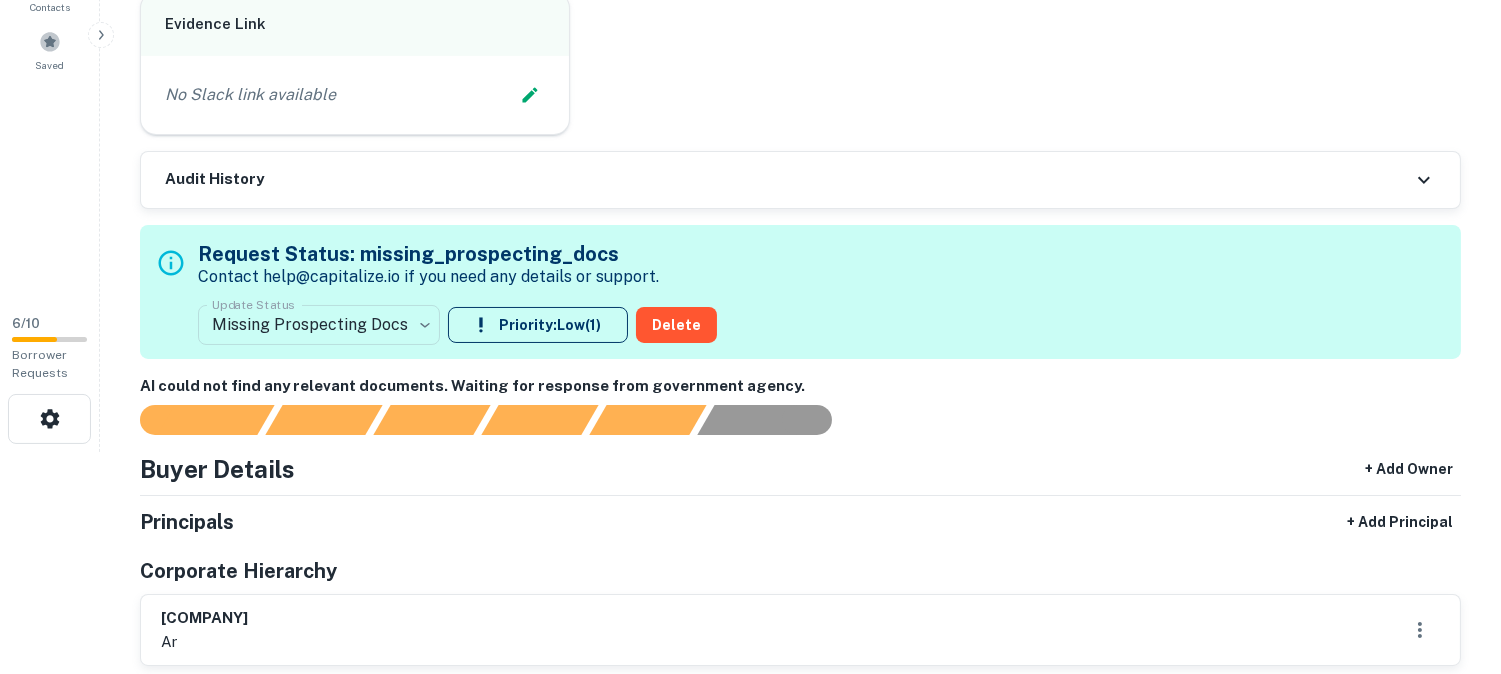 click on "**********" at bounding box center (750, 115) 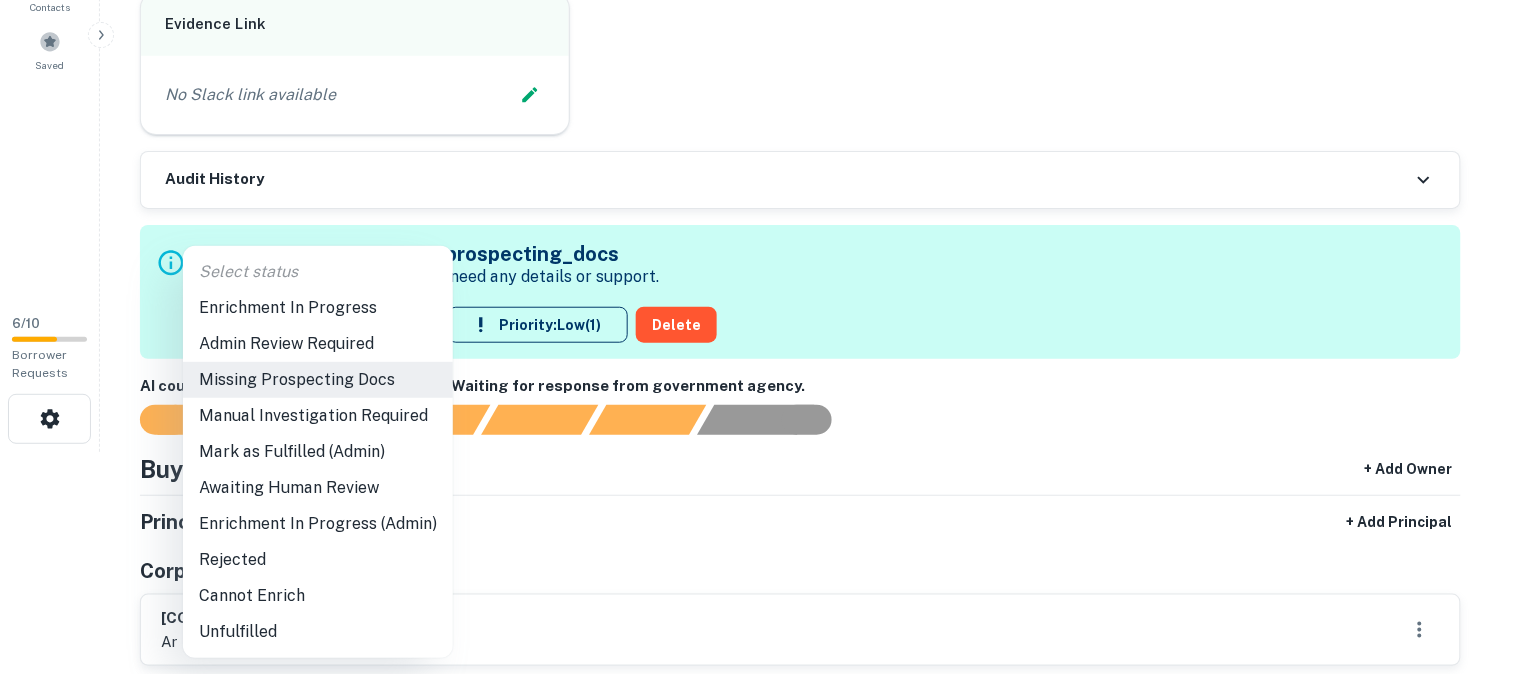 click on "Admin Review Required" at bounding box center [318, 344] 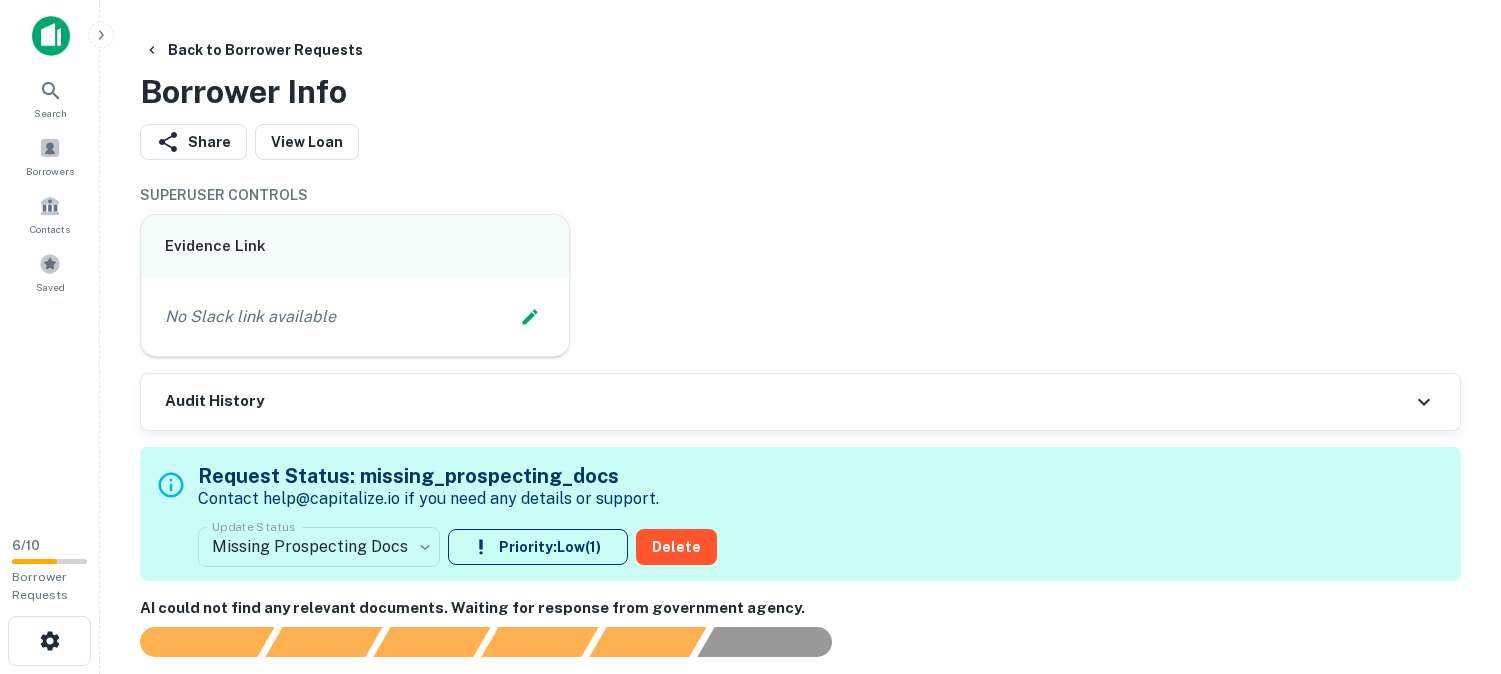 scroll, scrollTop: 0, scrollLeft: 0, axis: both 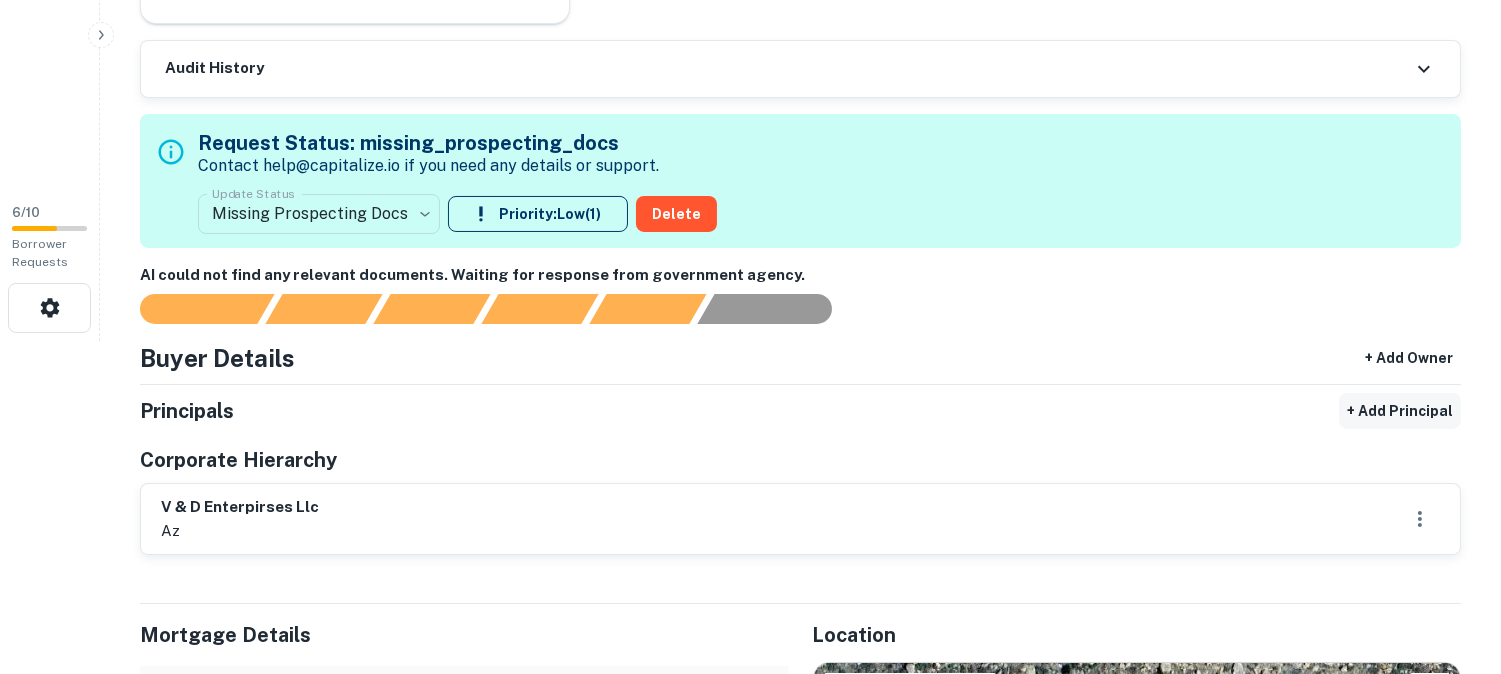 click on "+ Add Principal" at bounding box center [1400, 411] 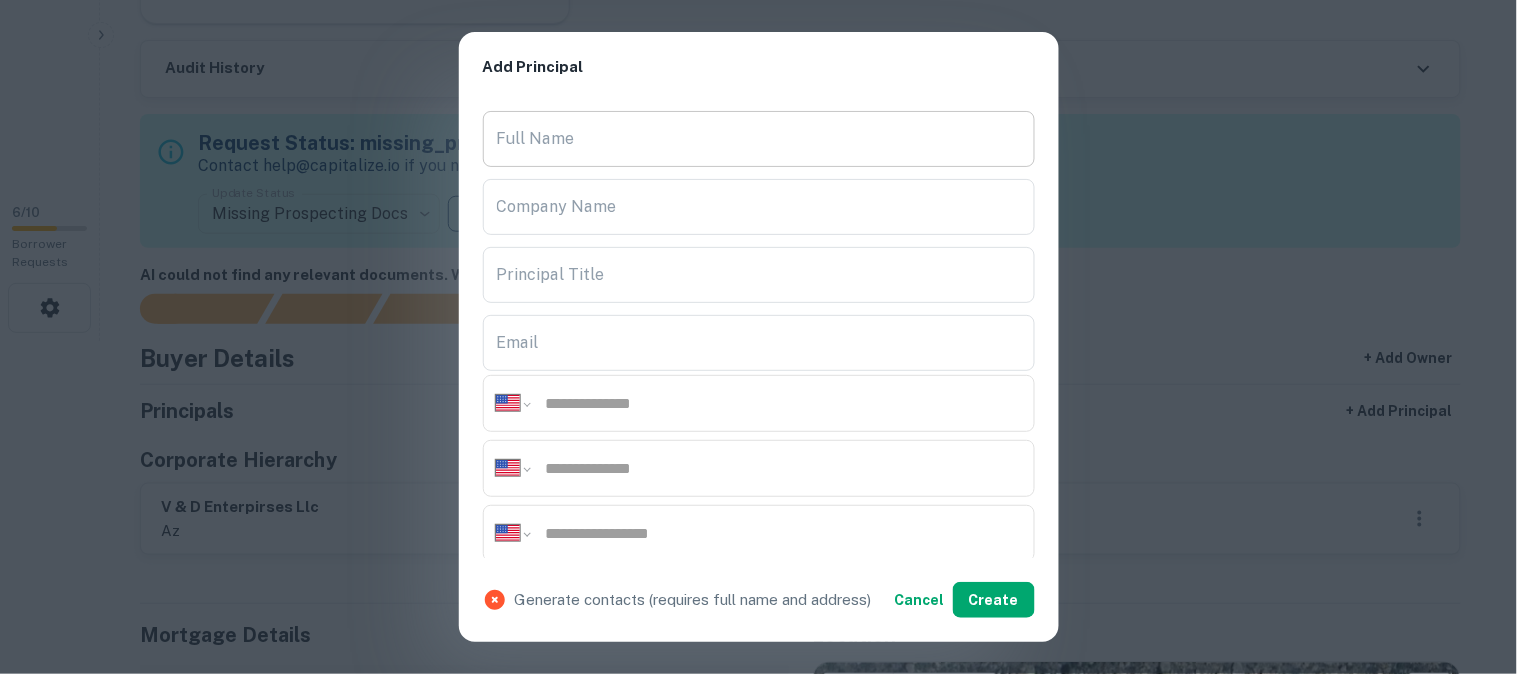 click on "Full Name" at bounding box center (759, 139) 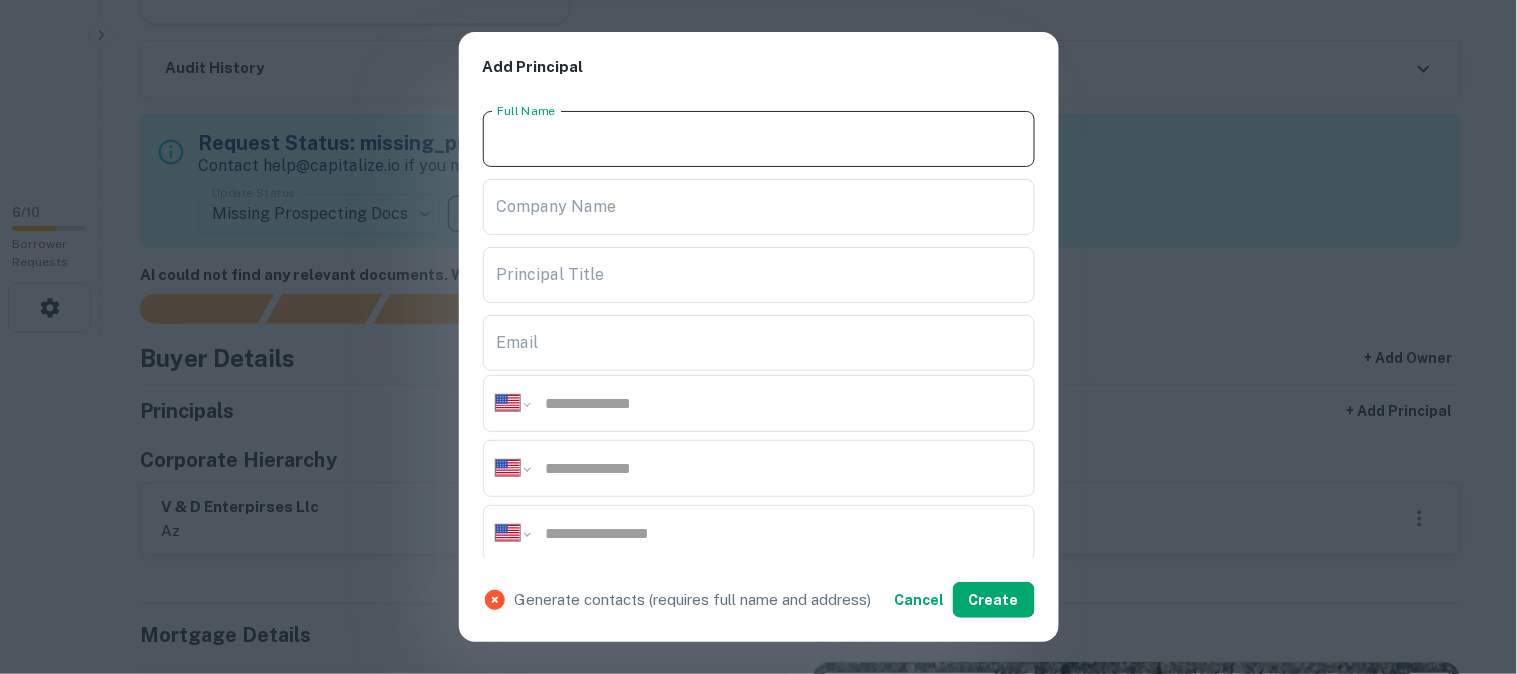 paste on "**********" 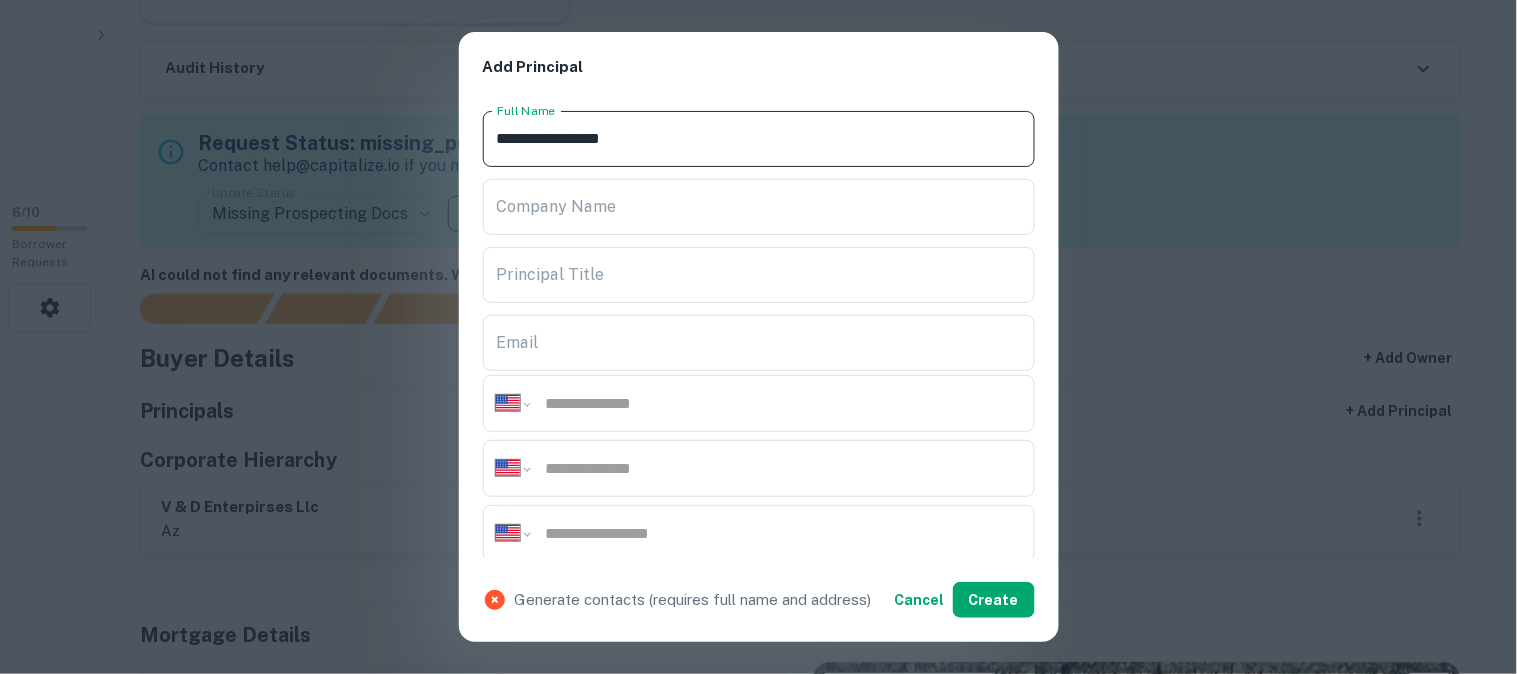 type on "**********" 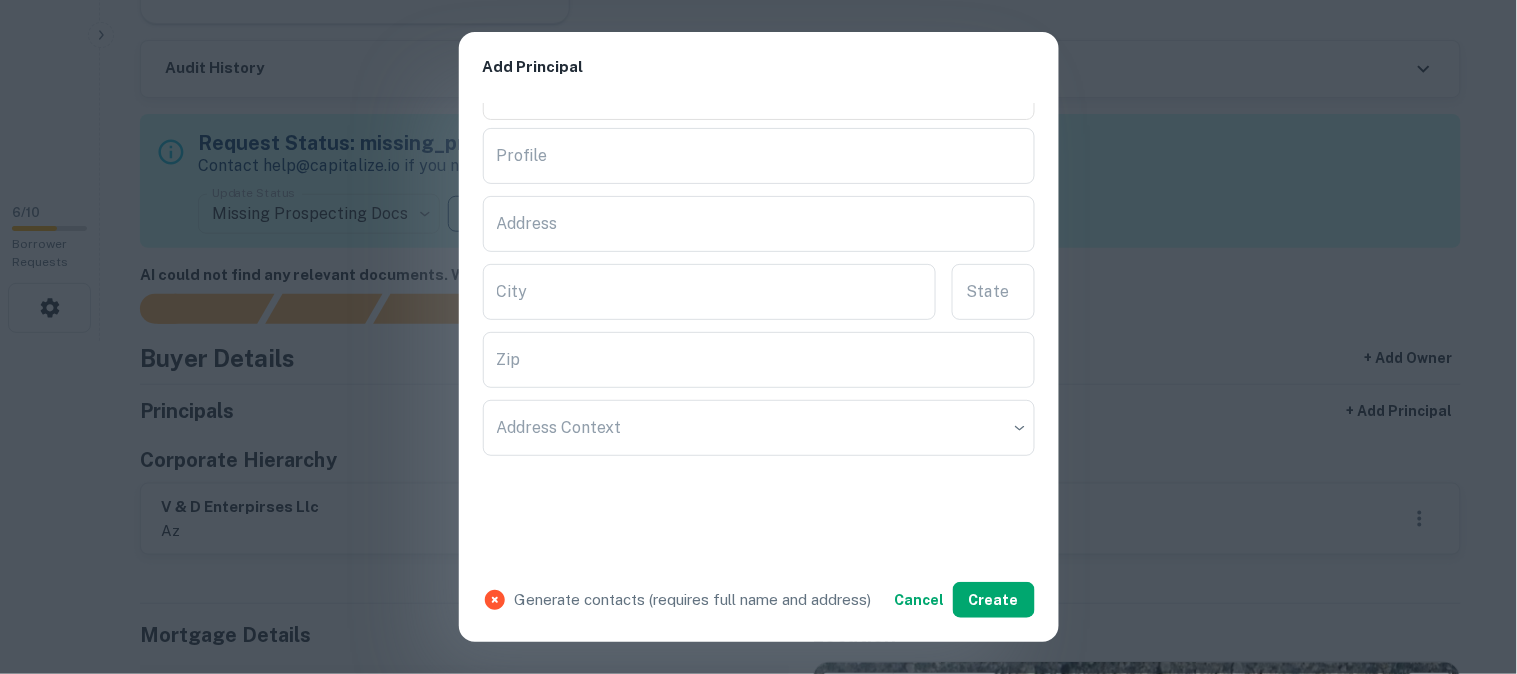 scroll, scrollTop: 444, scrollLeft: 0, axis: vertical 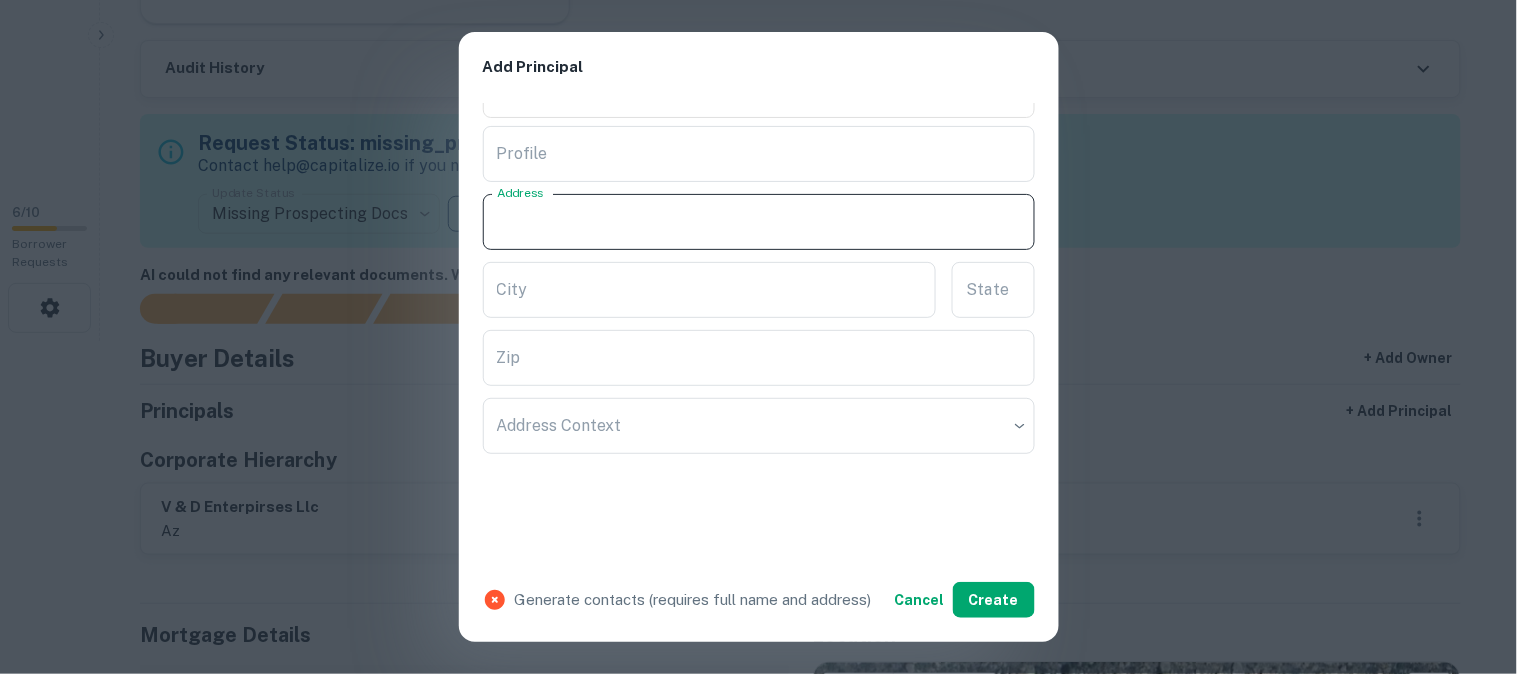 click on "Address" at bounding box center [759, 222] 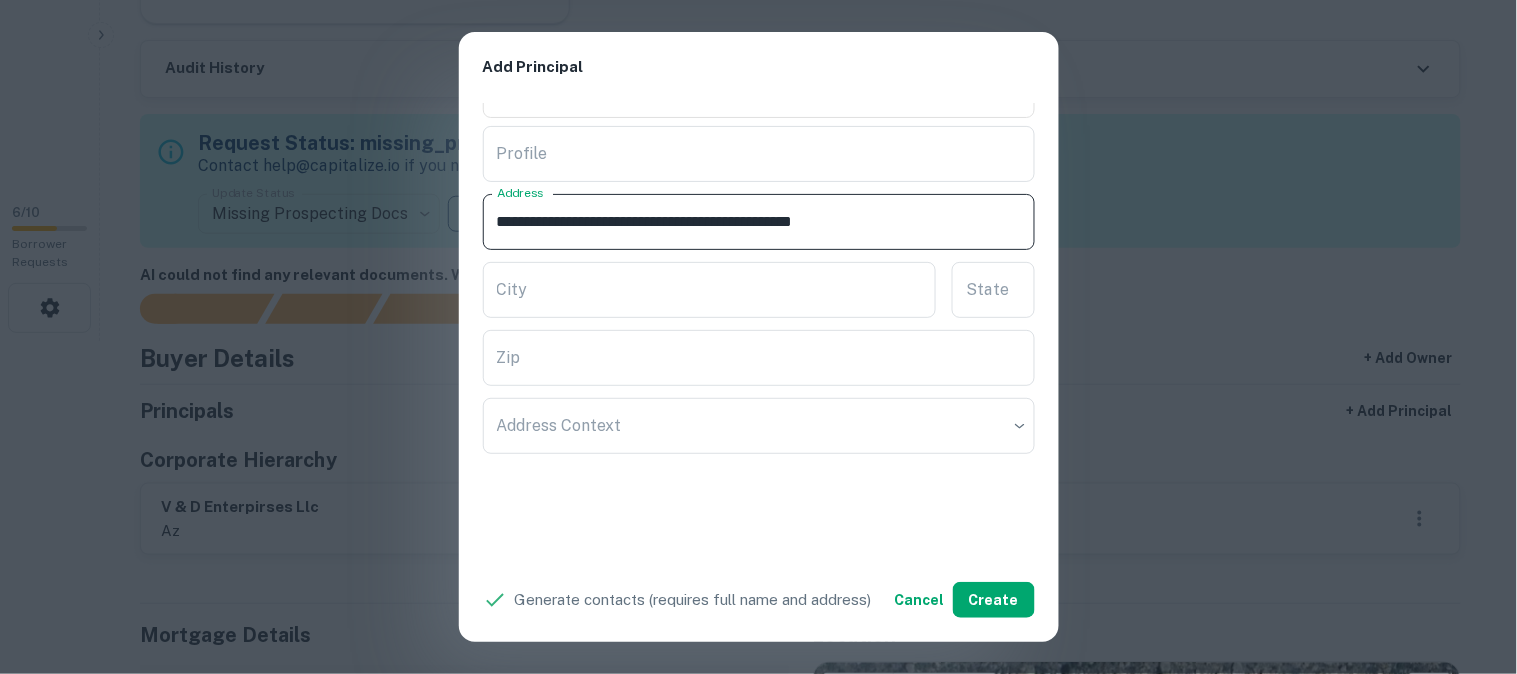drag, startPoint x: 704, startPoint y: 221, endPoint x: 845, endPoint y: 242, distance: 142.55525 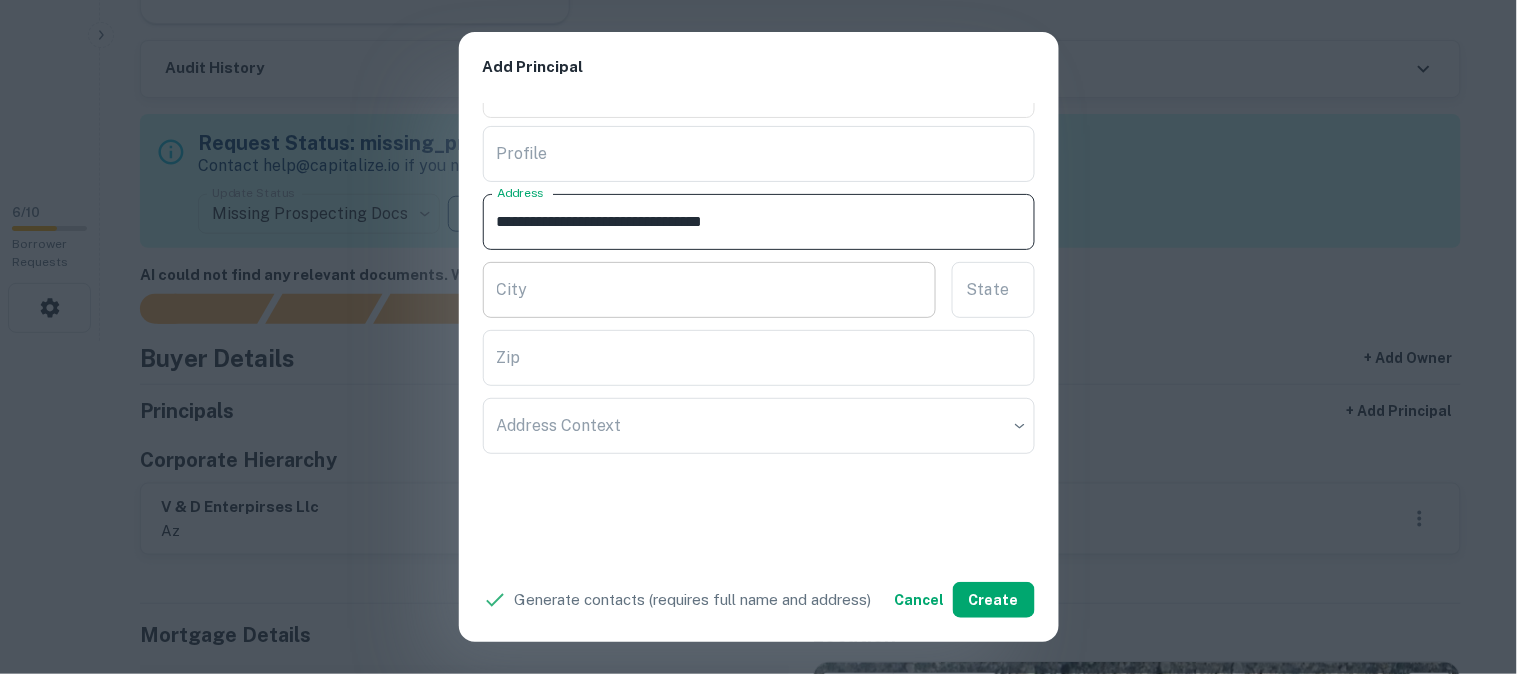 type on "**********" 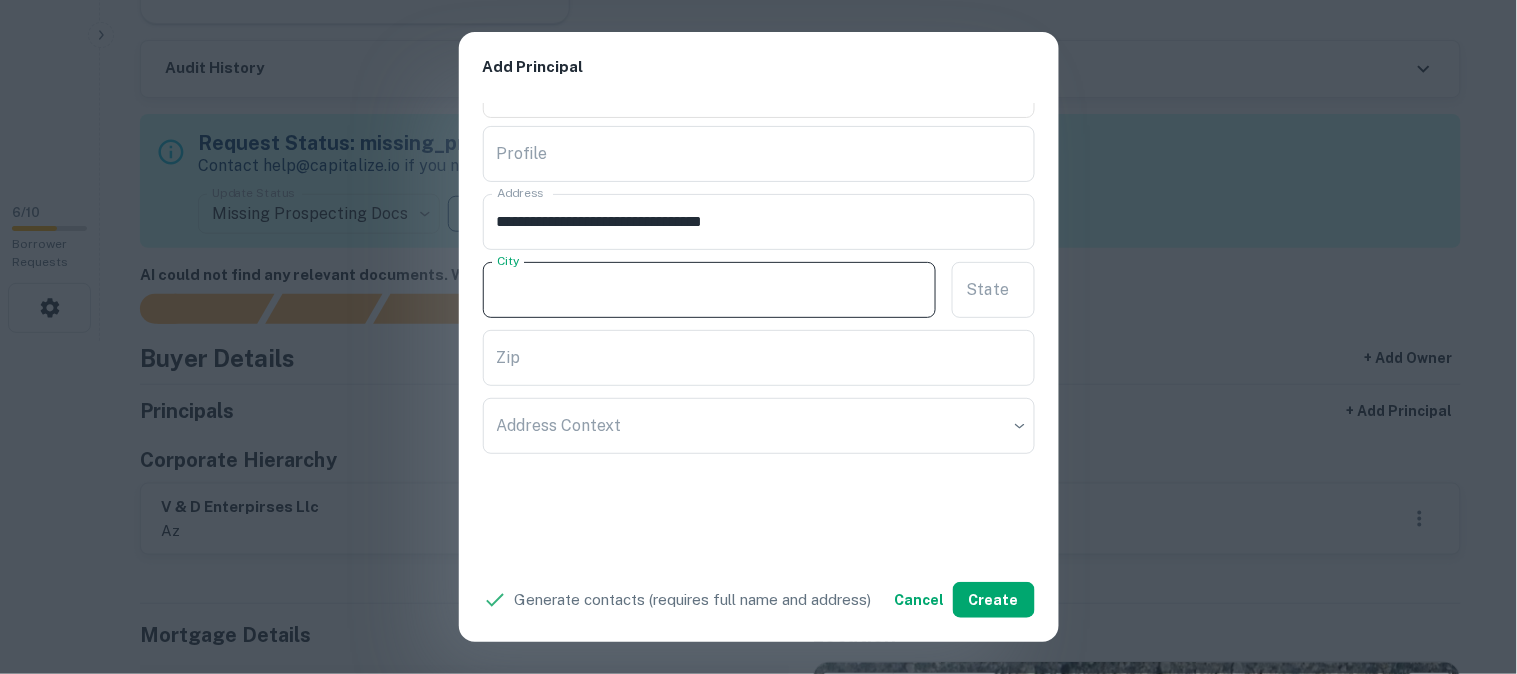 paste on "**********" 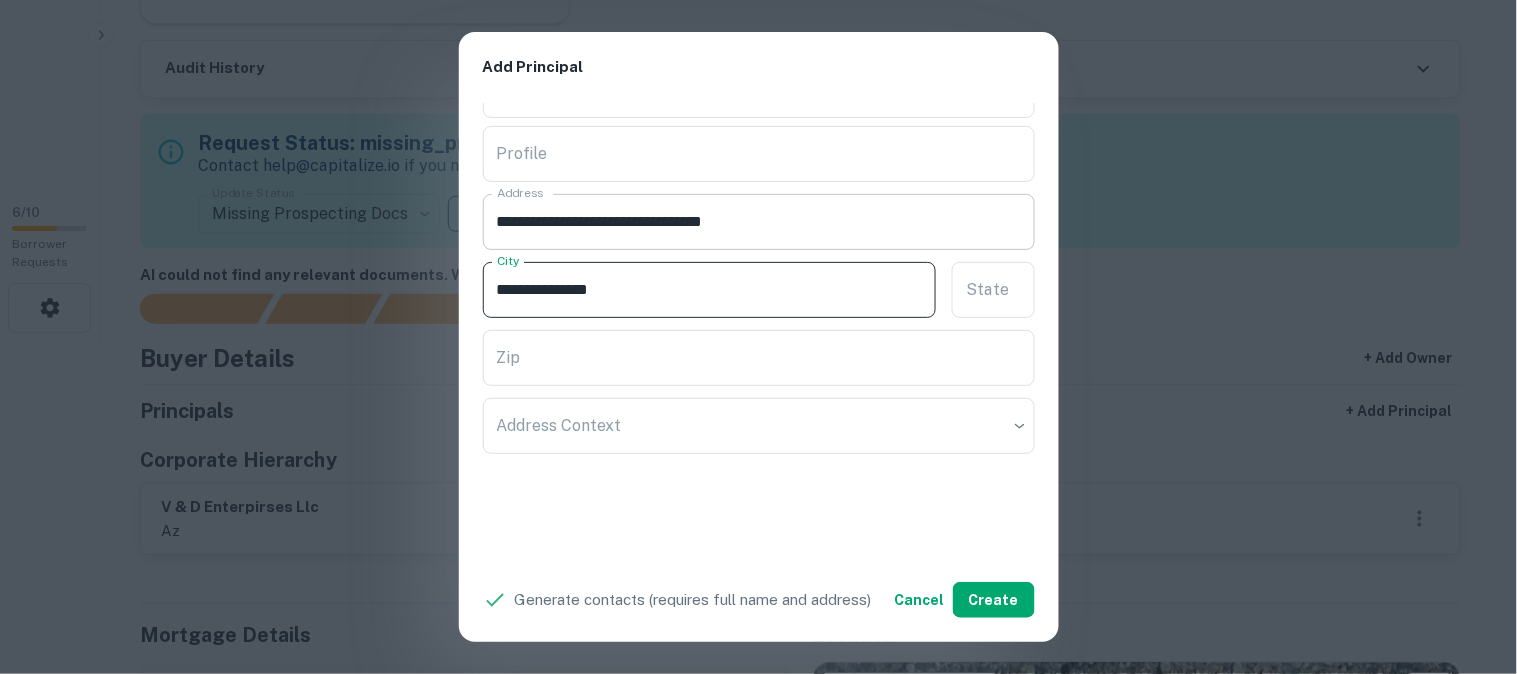 type on "**********" 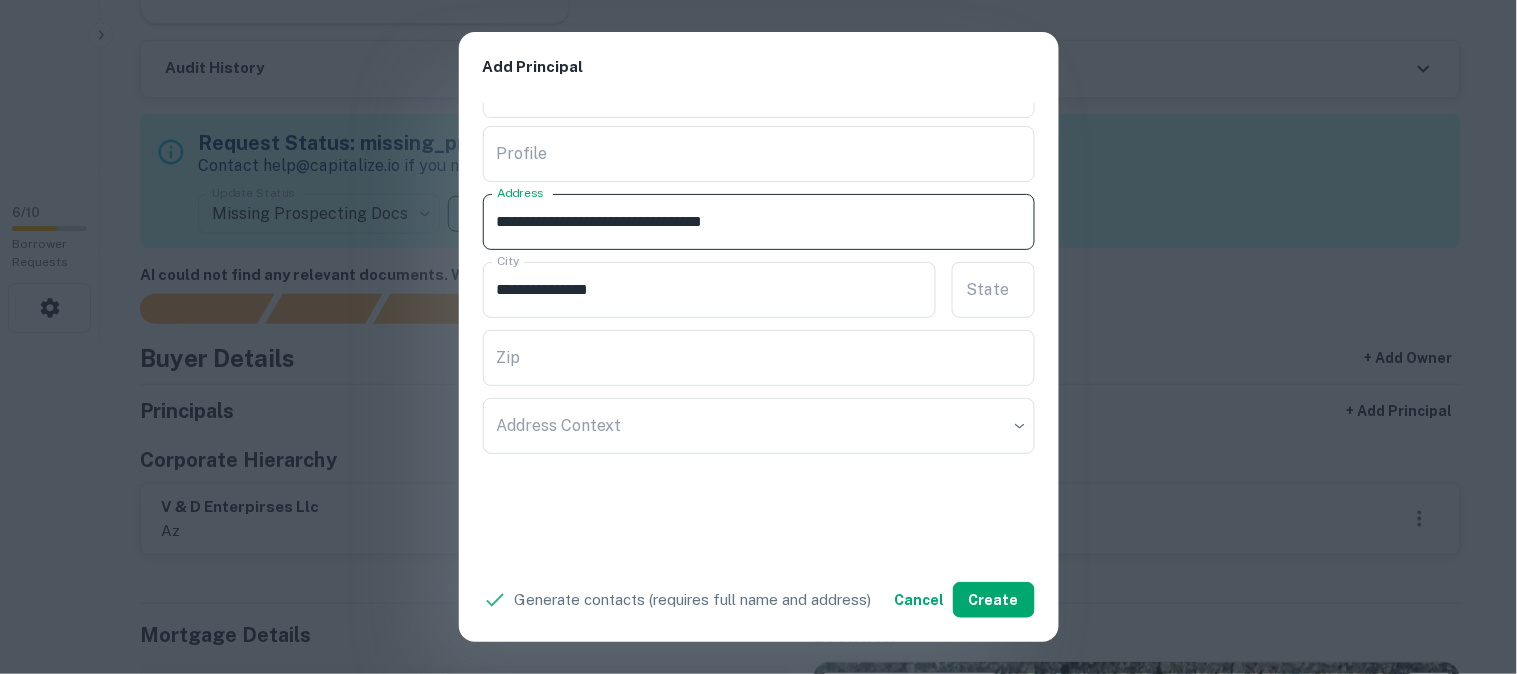drag, startPoint x: 742, startPoint y: 214, endPoint x: 803, endPoint y: 231, distance: 63.324562 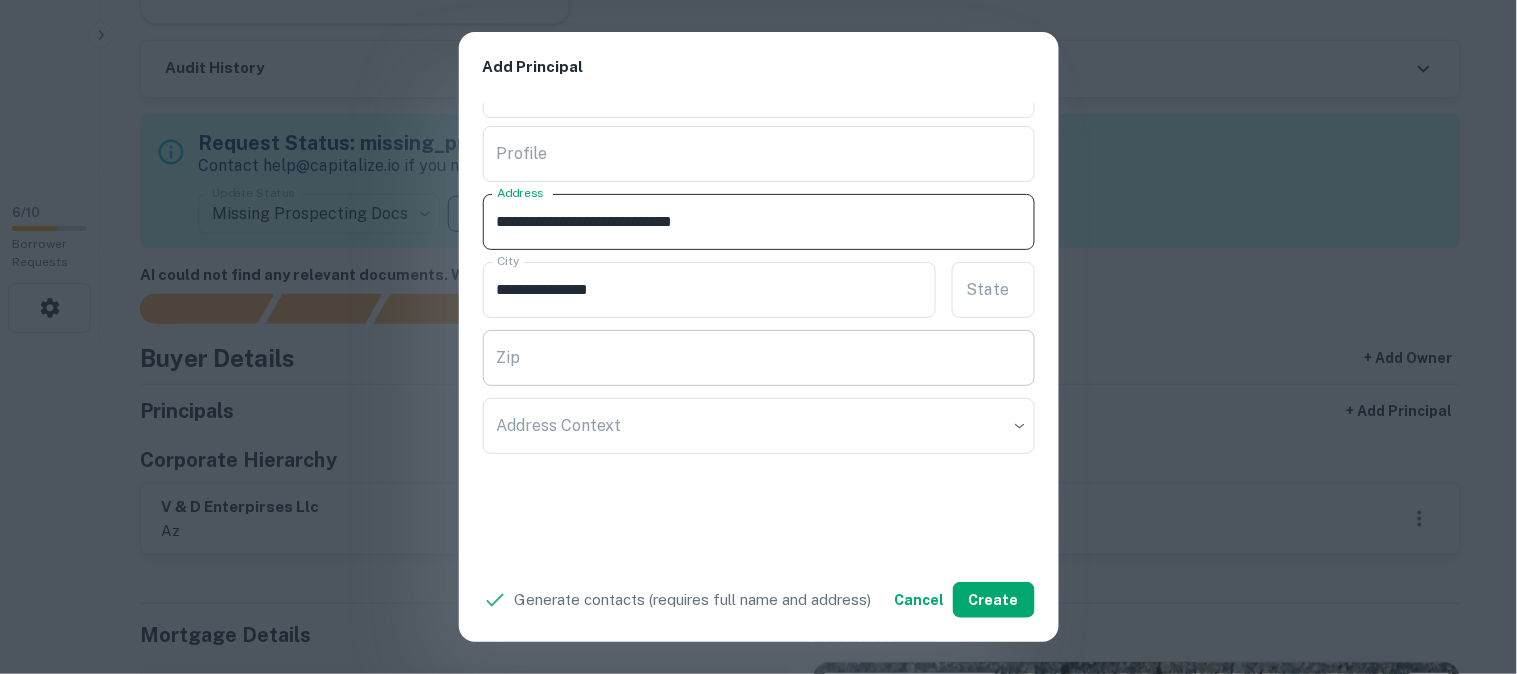 type on "**********" 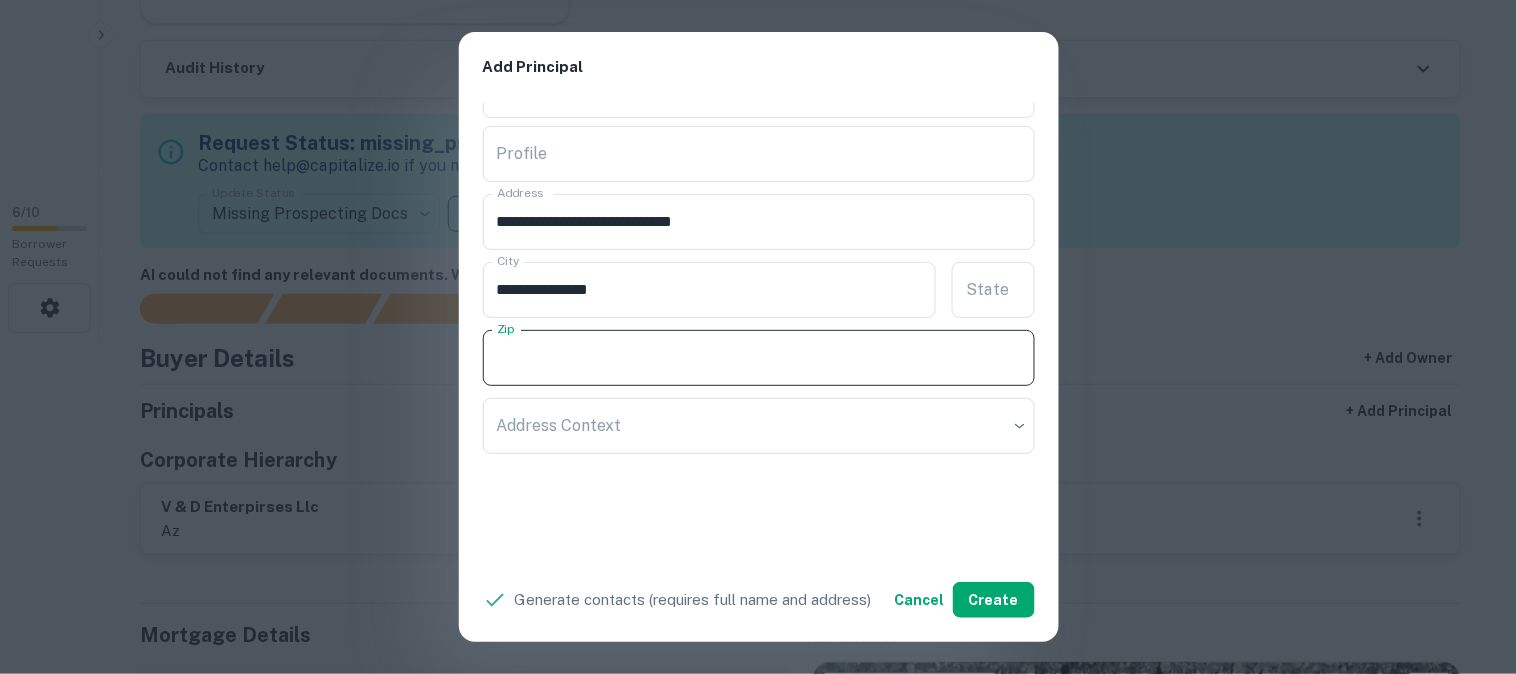 paste on "*****" 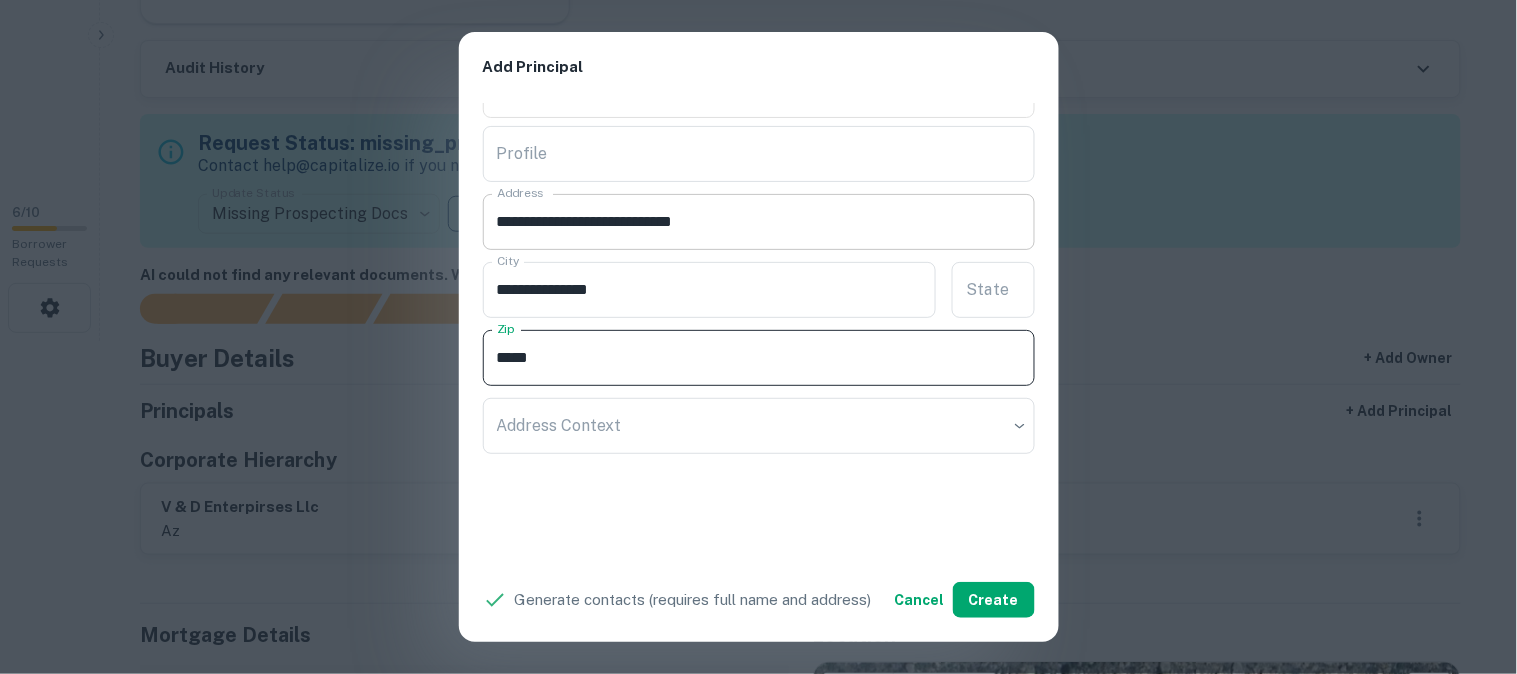 type on "*****" 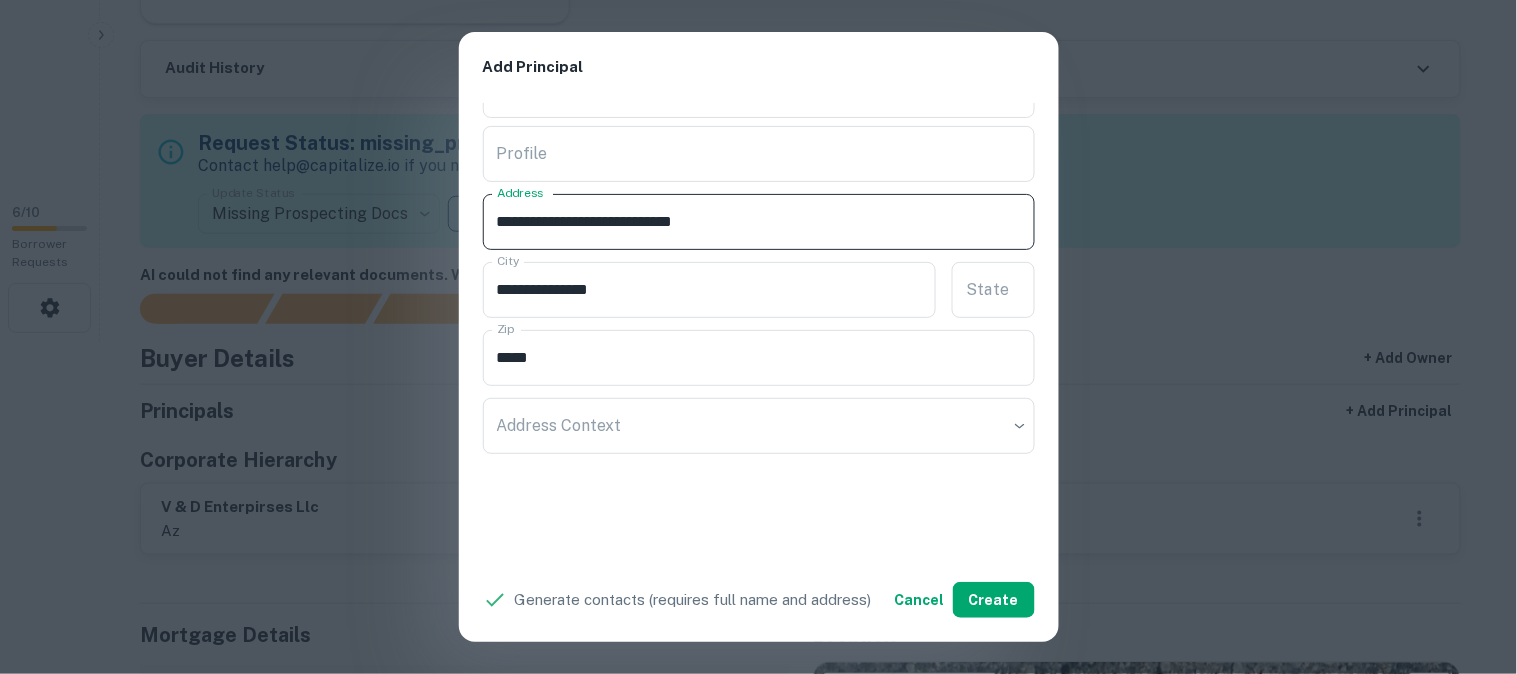 drag, startPoint x: 708, startPoint y: 217, endPoint x: 822, endPoint y: 226, distance: 114.35471 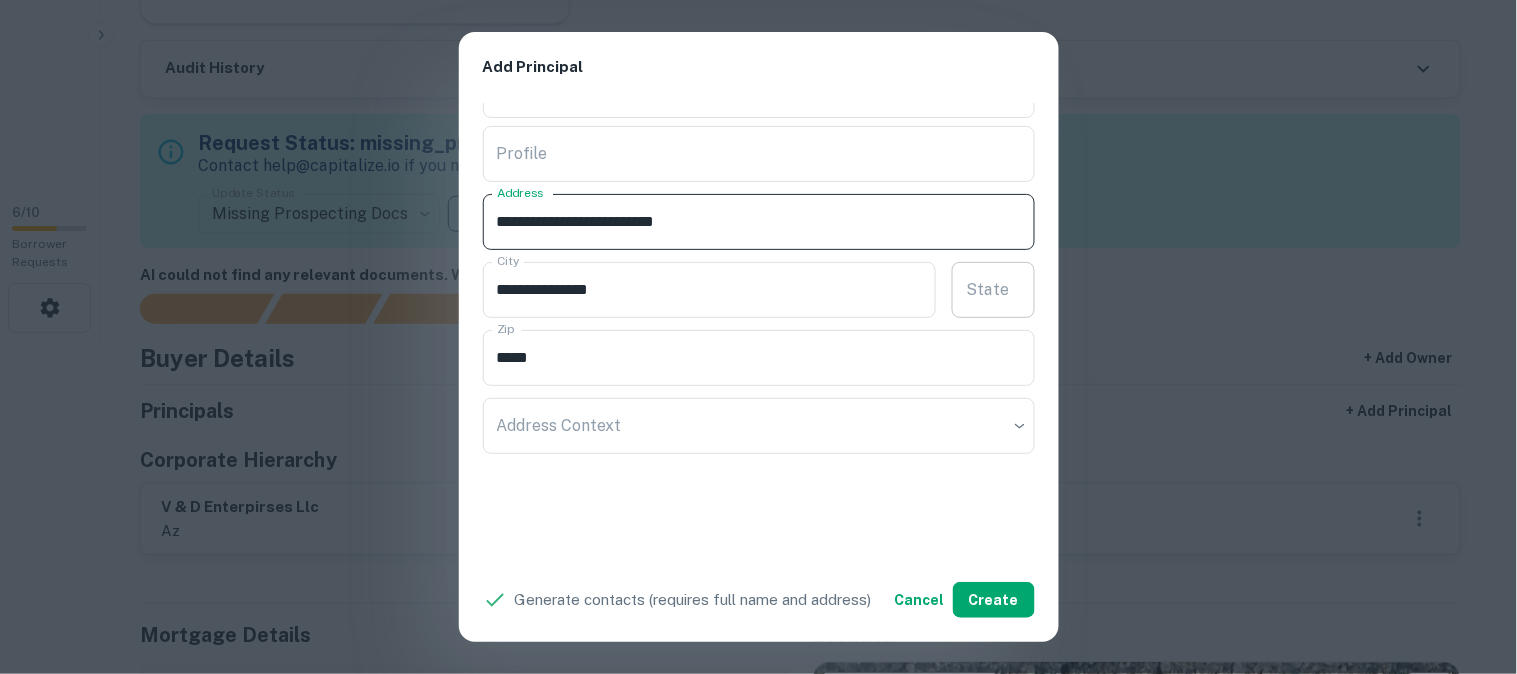 type on "**********" 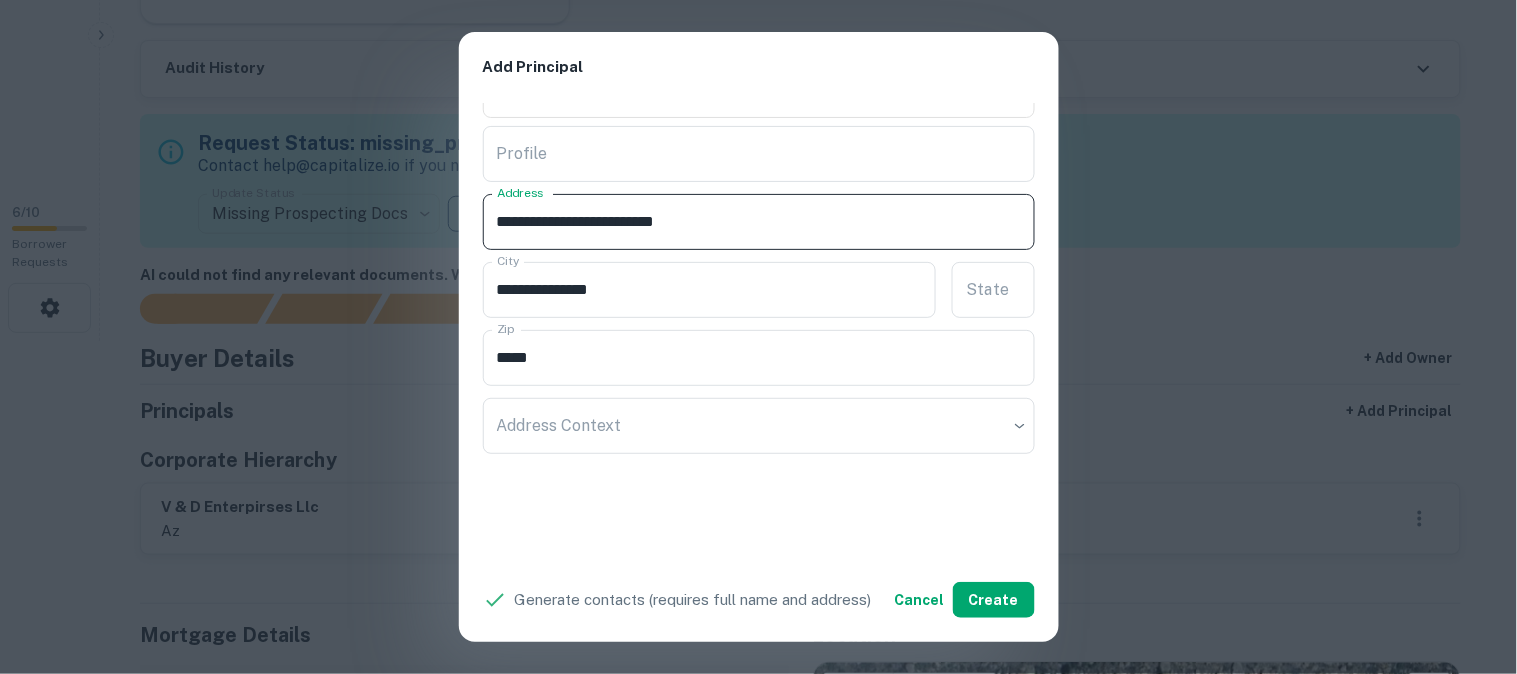 click on "State State" at bounding box center (993, 290) 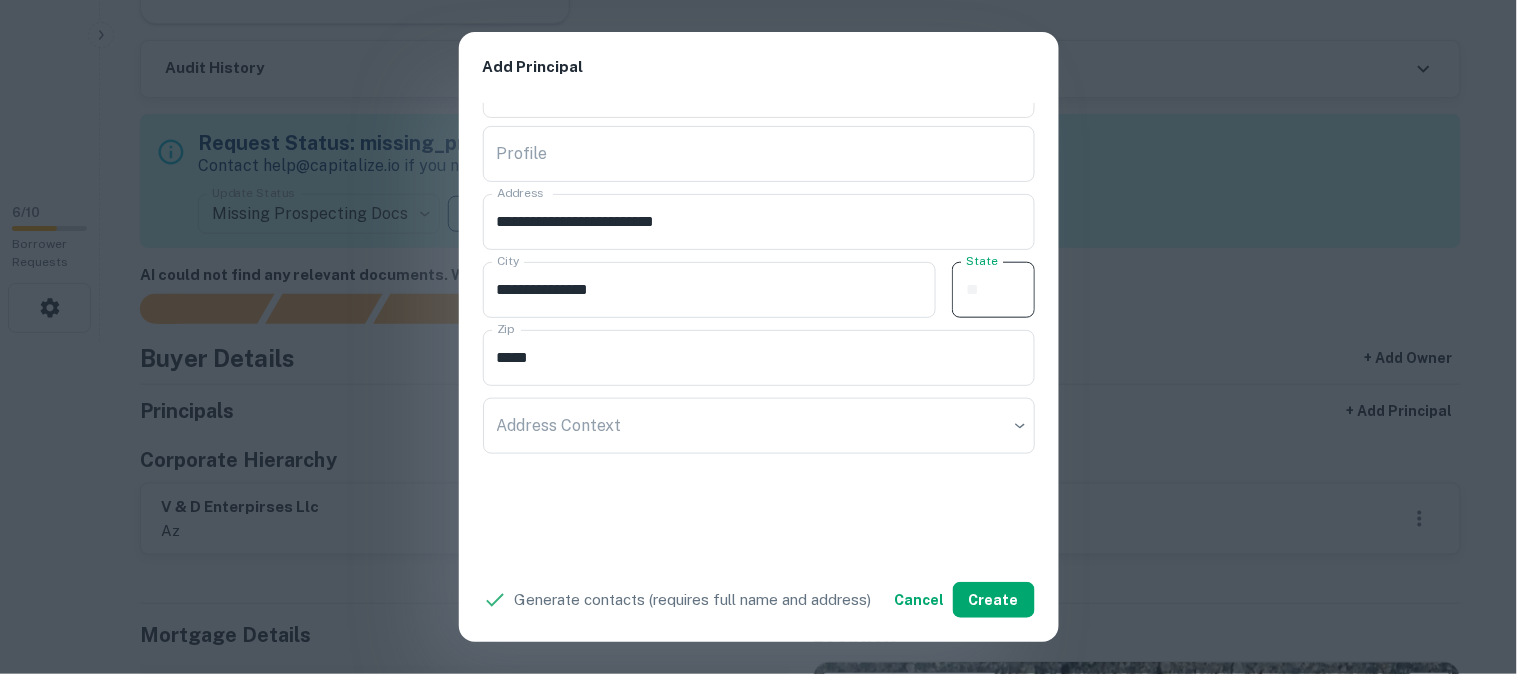 paste on "**" 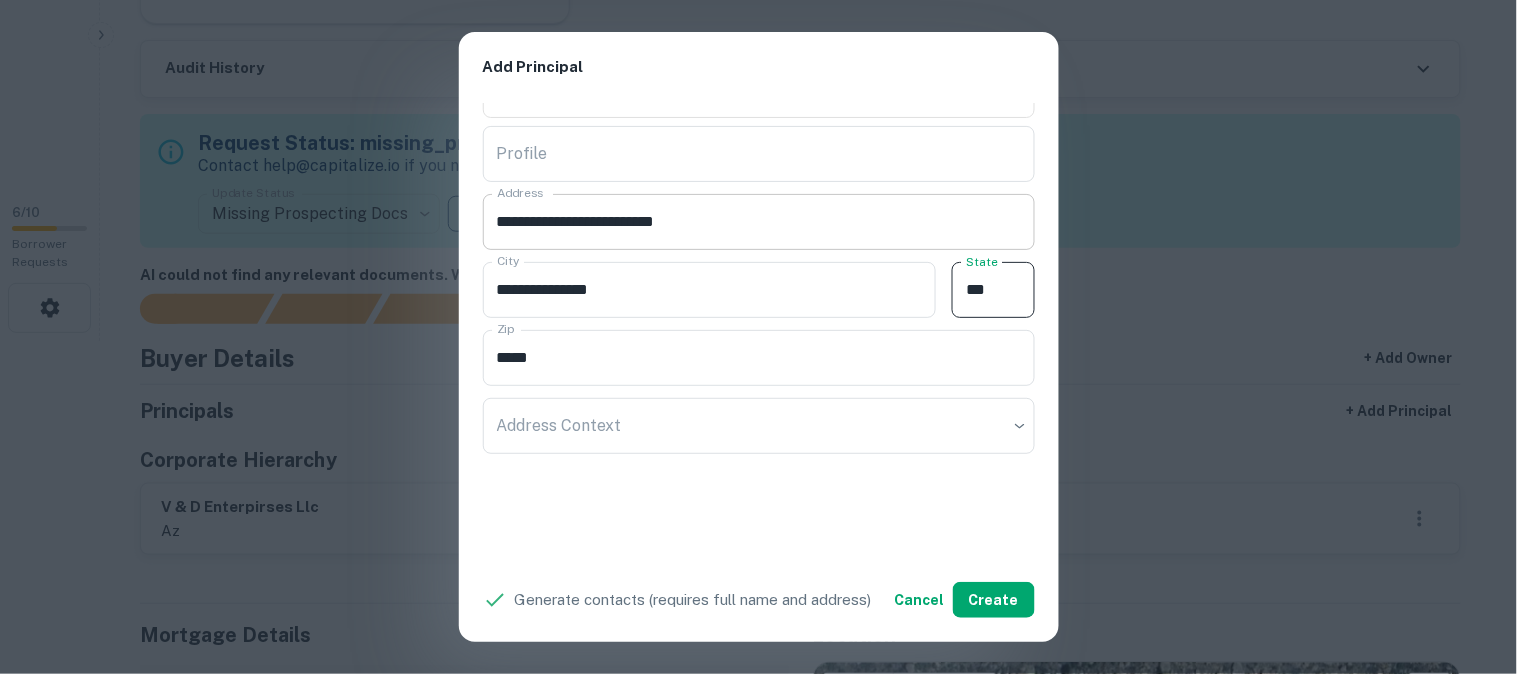 type on "**" 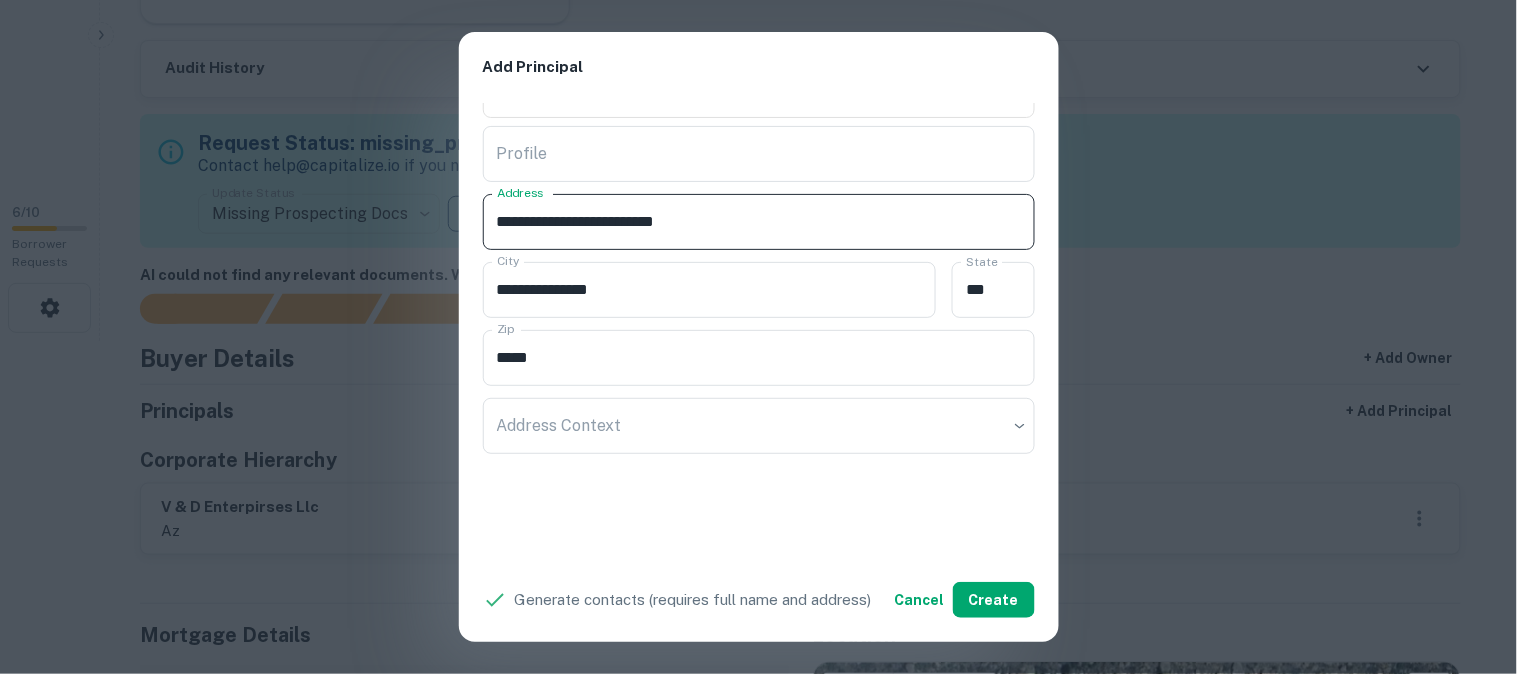 click on "**********" at bounding box center [759, 222] 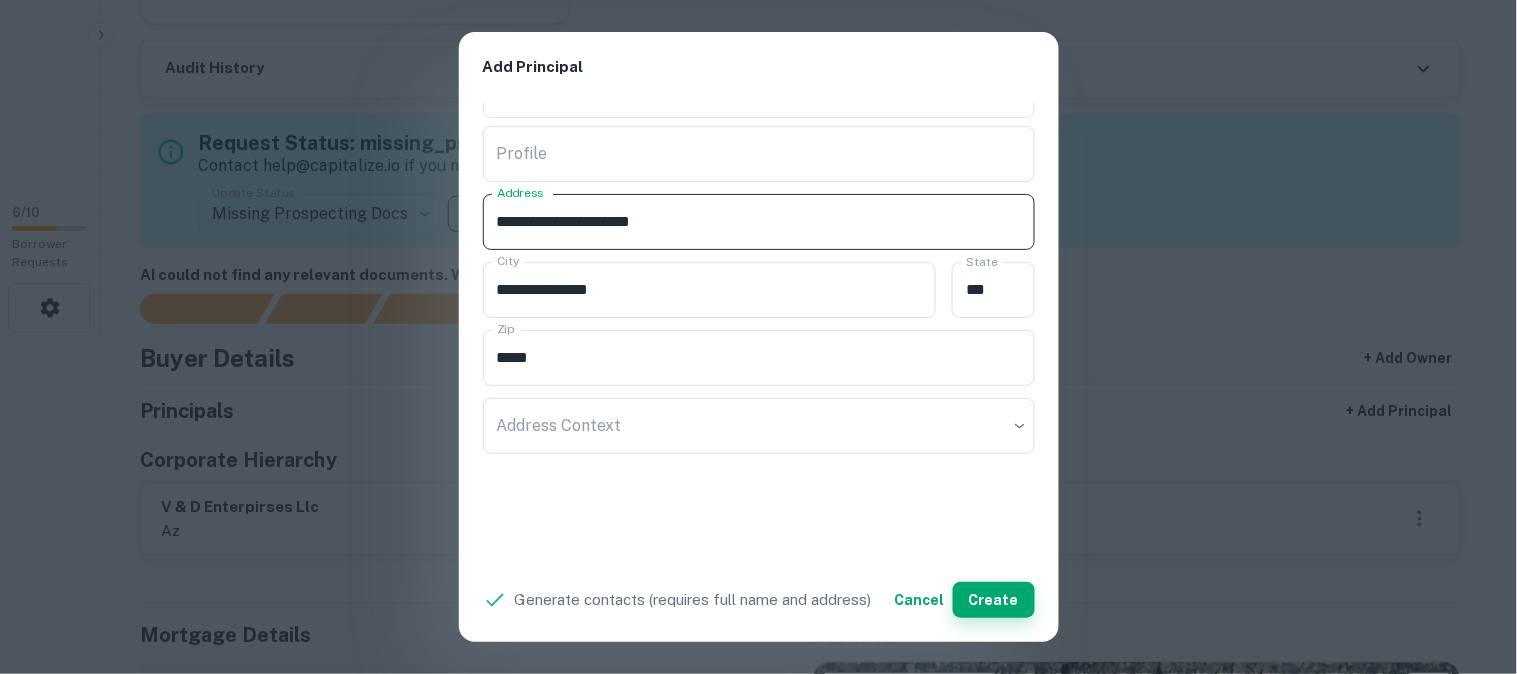type on "**********" 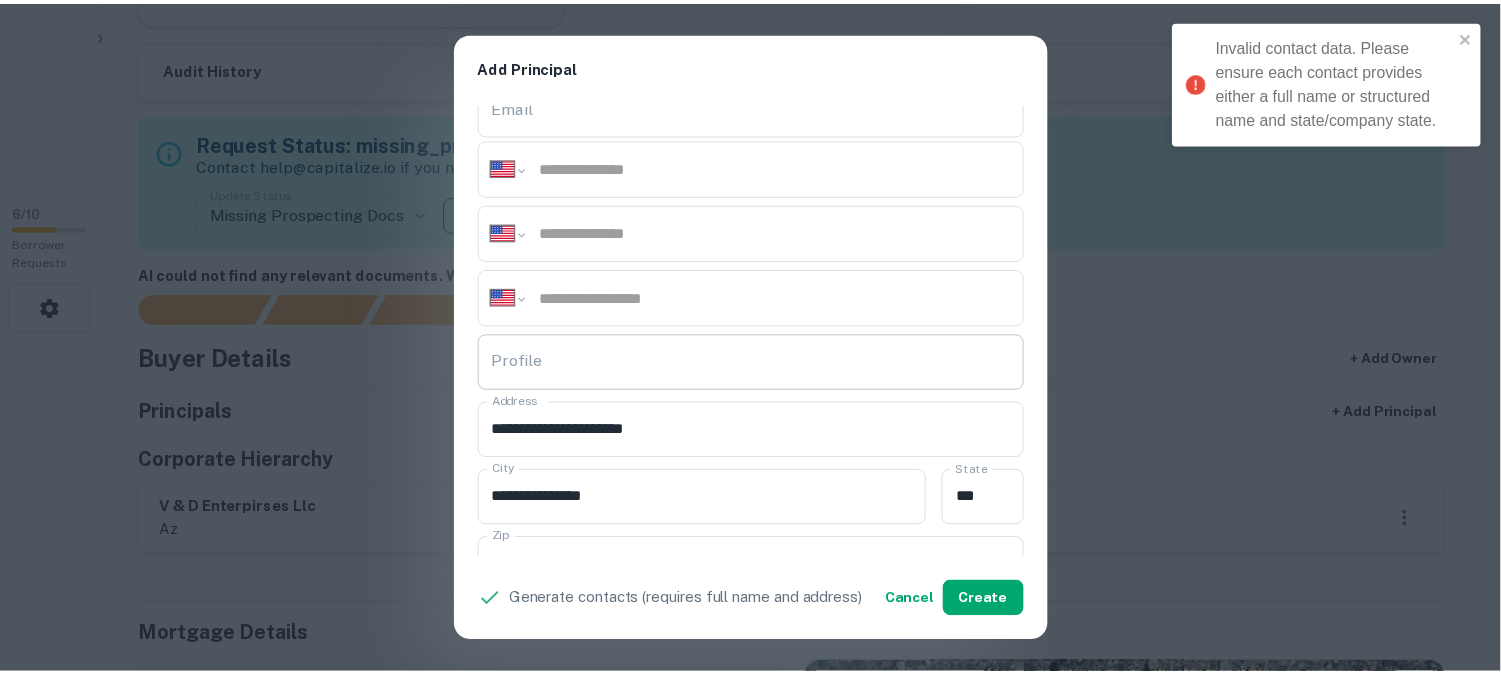 scroll, scrollTop: 0, scrollLeft: 0, axis: both 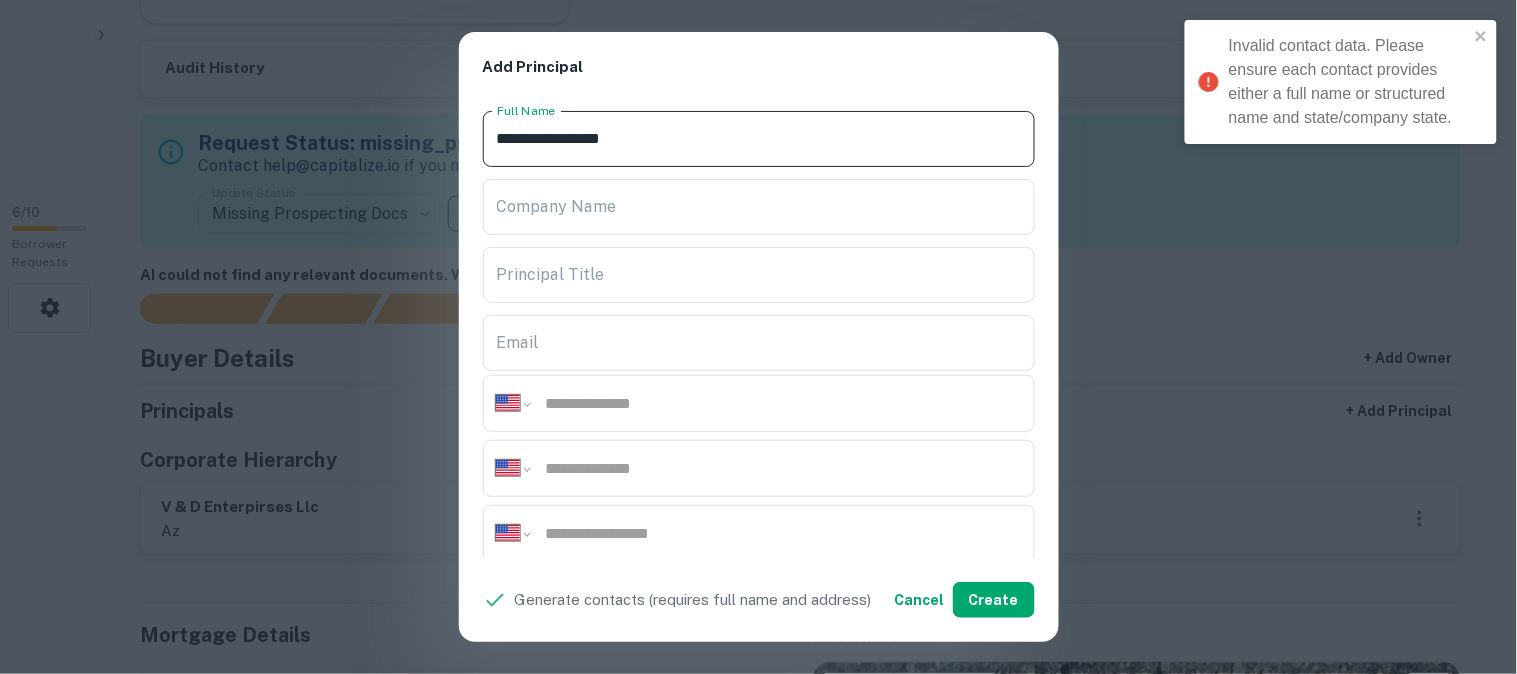 drag, startPoint x: 583, startPoint y: 147, endPoint x: 452, endPoint y: 150, distance: 131.03435 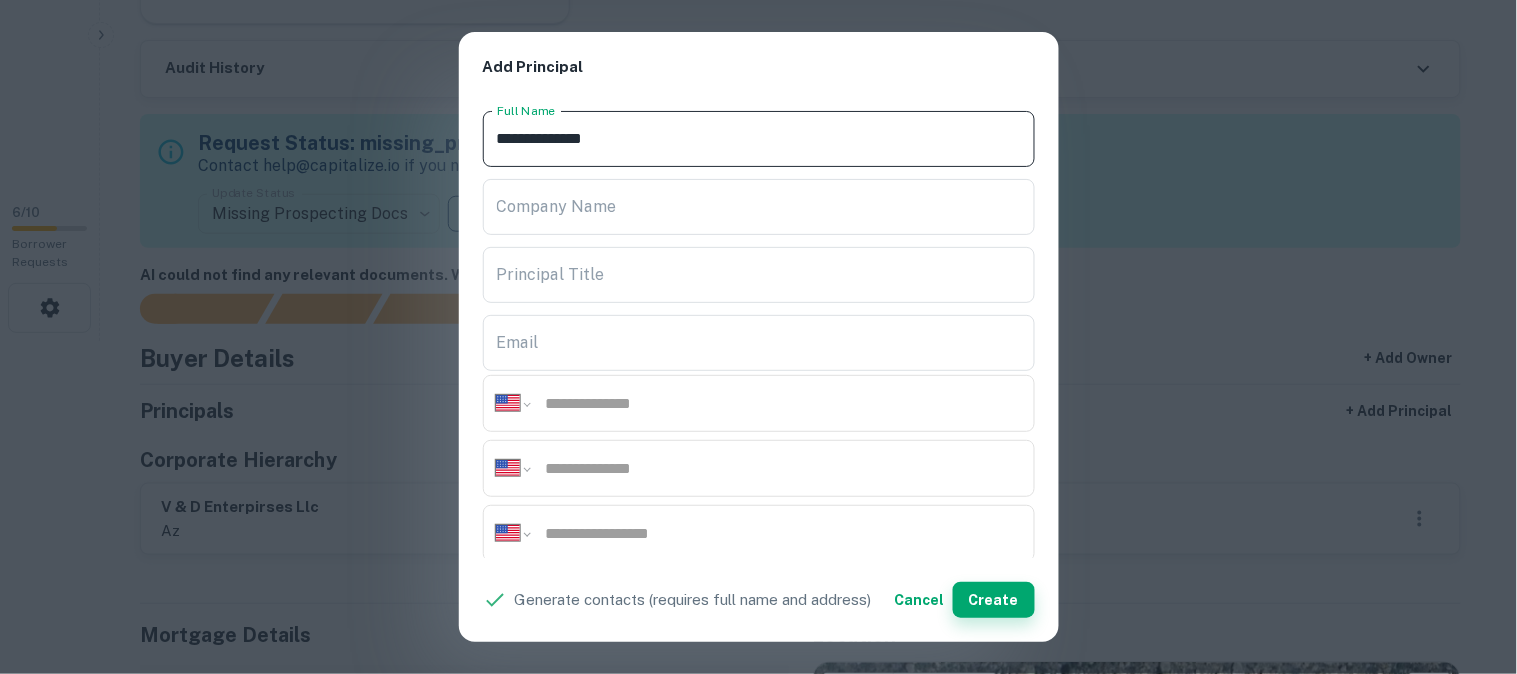 type on "**********" 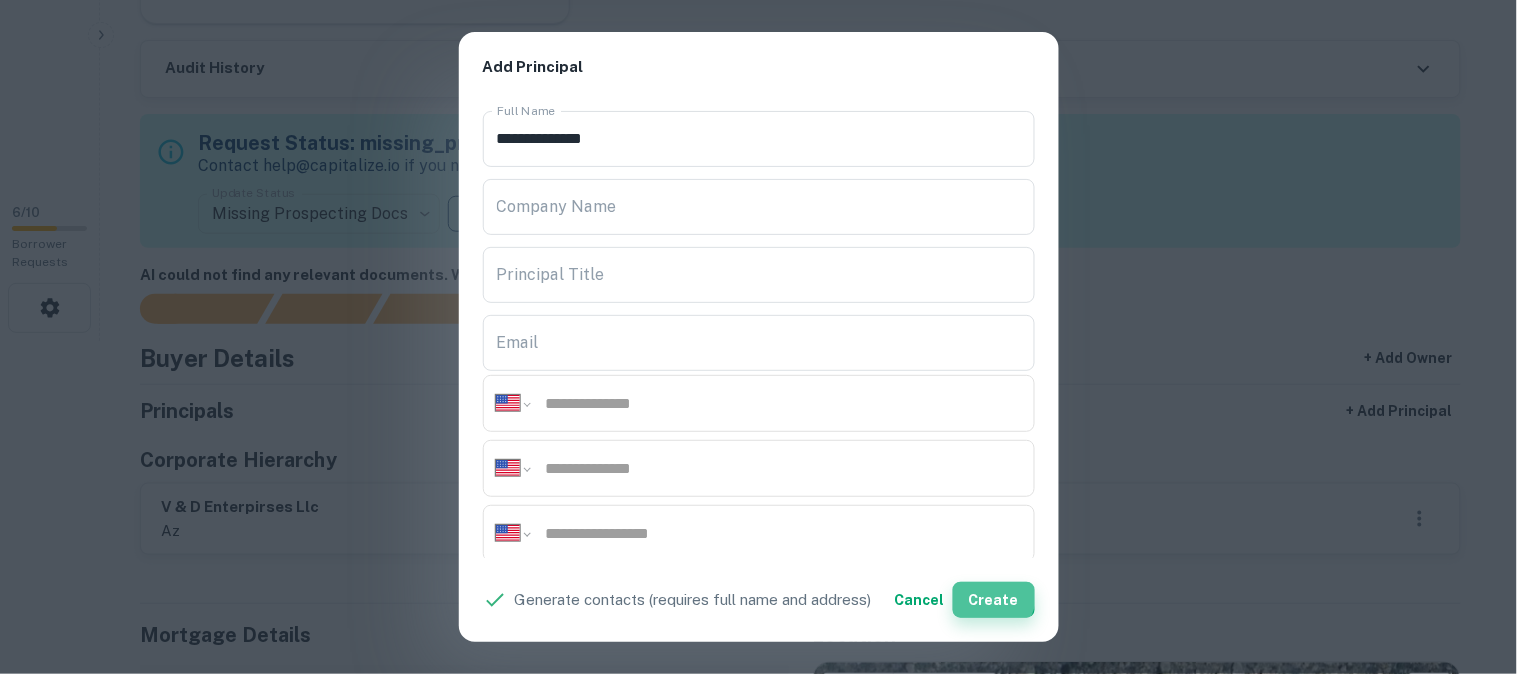 click on "Create" at bounding box center [994, 600] 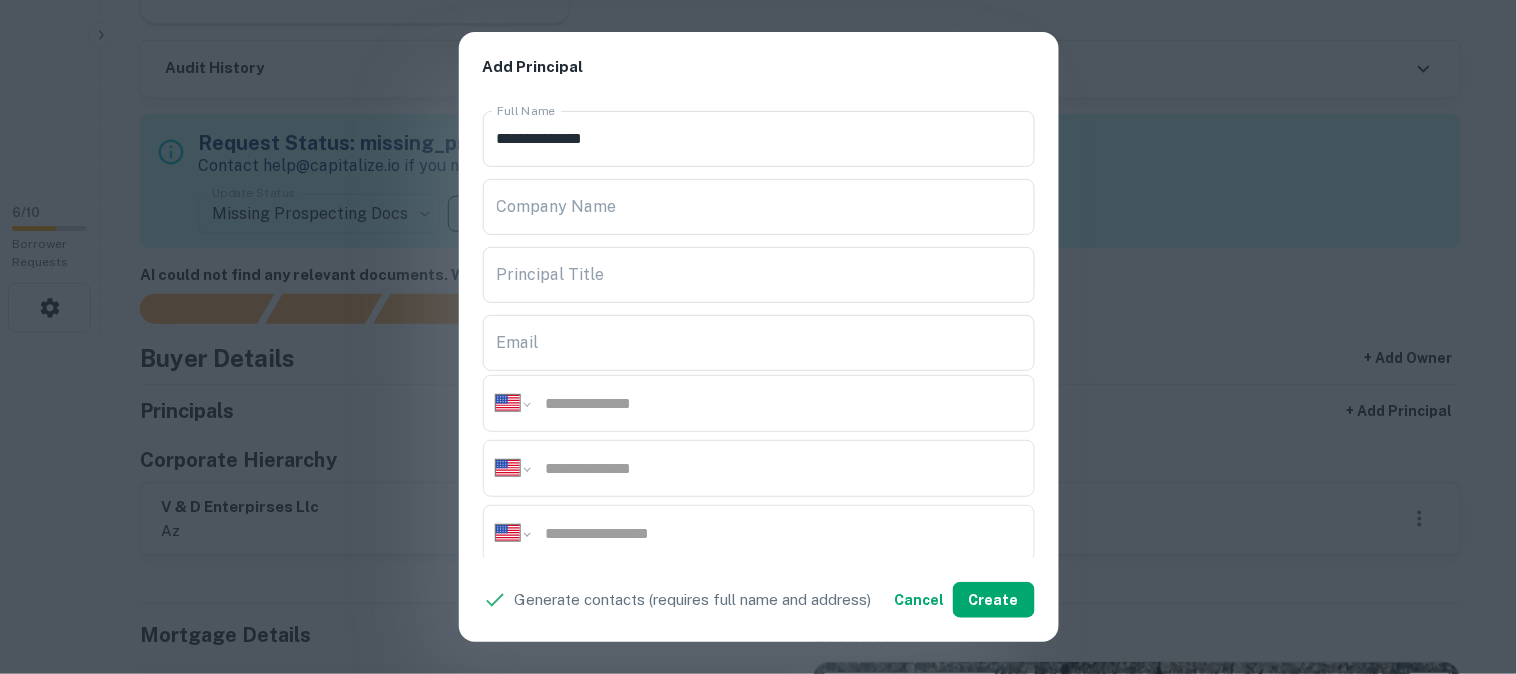 click on "**********" at bounding box center [758, 337] 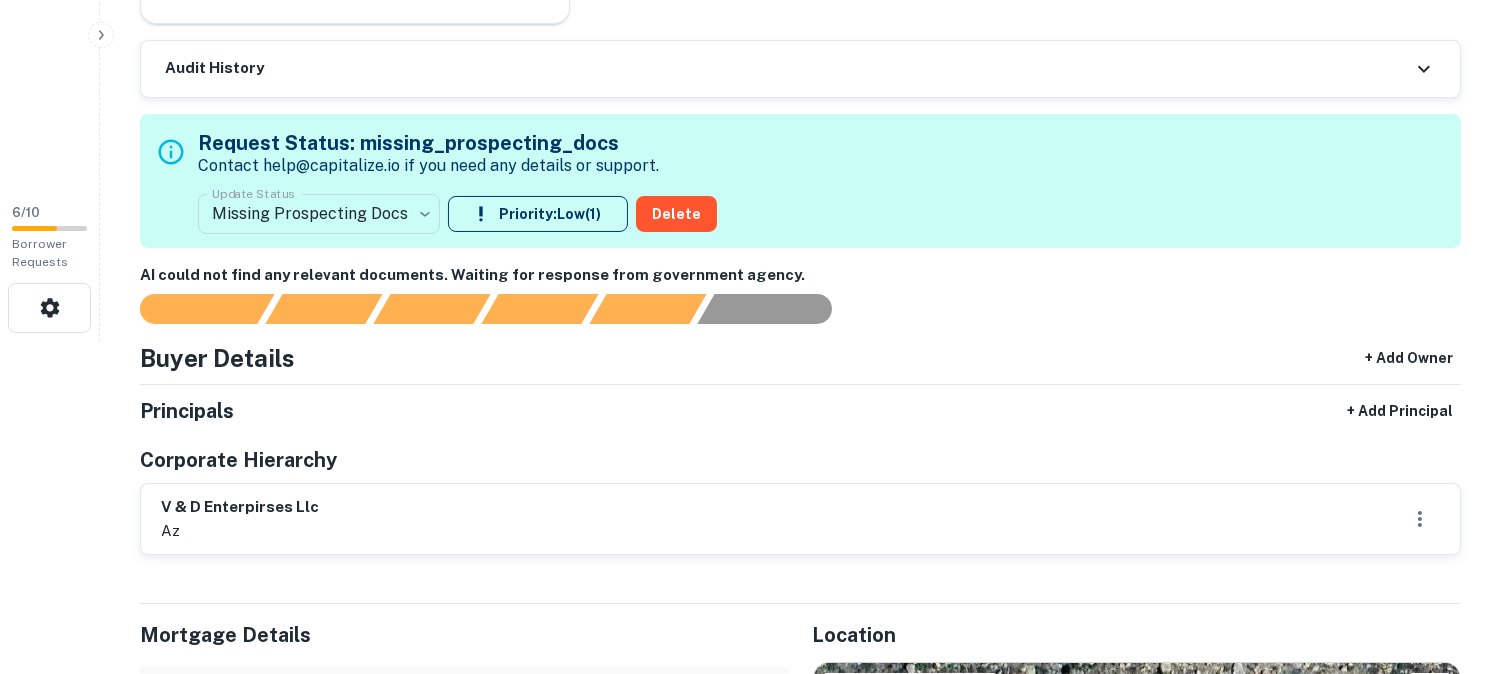 click on "**********" at bounding box center (750, 4) 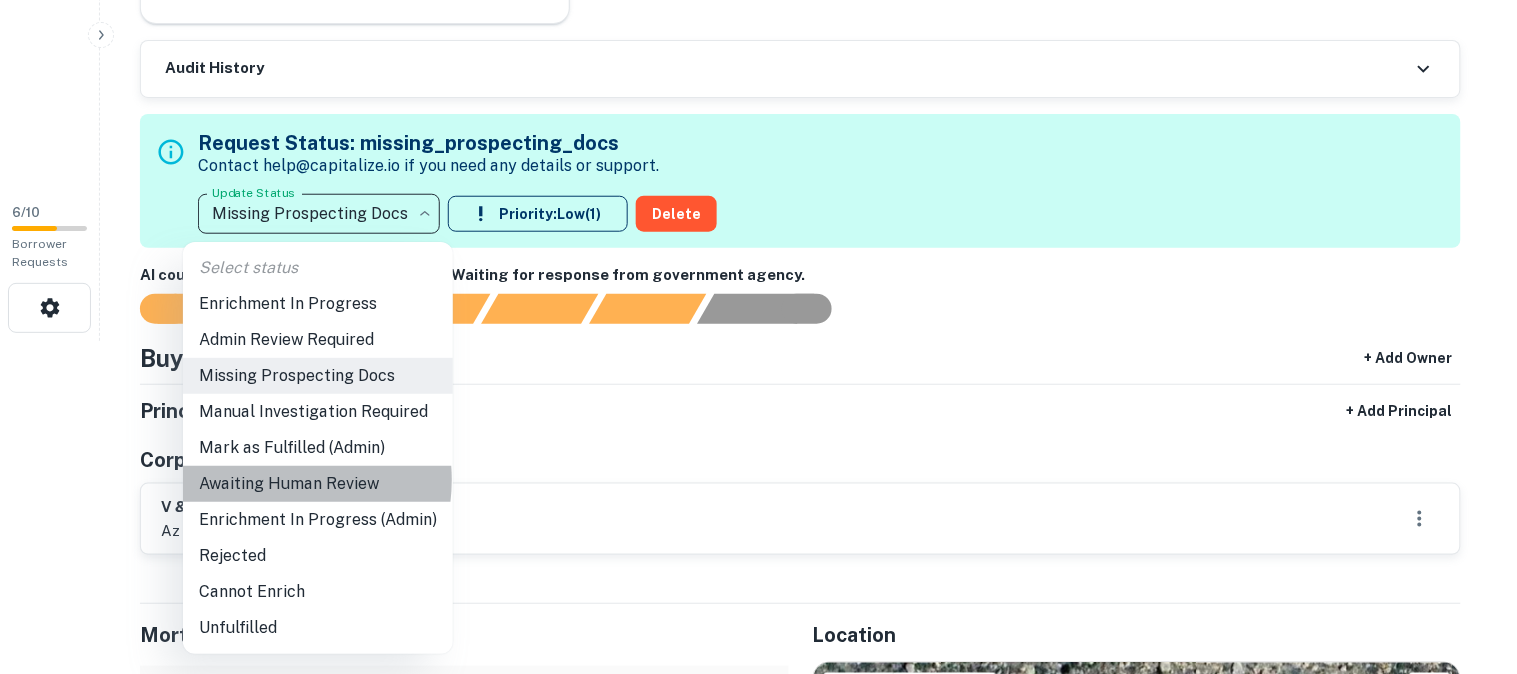 click on "Awaiting Human Review" at bounding box center [318, 484] 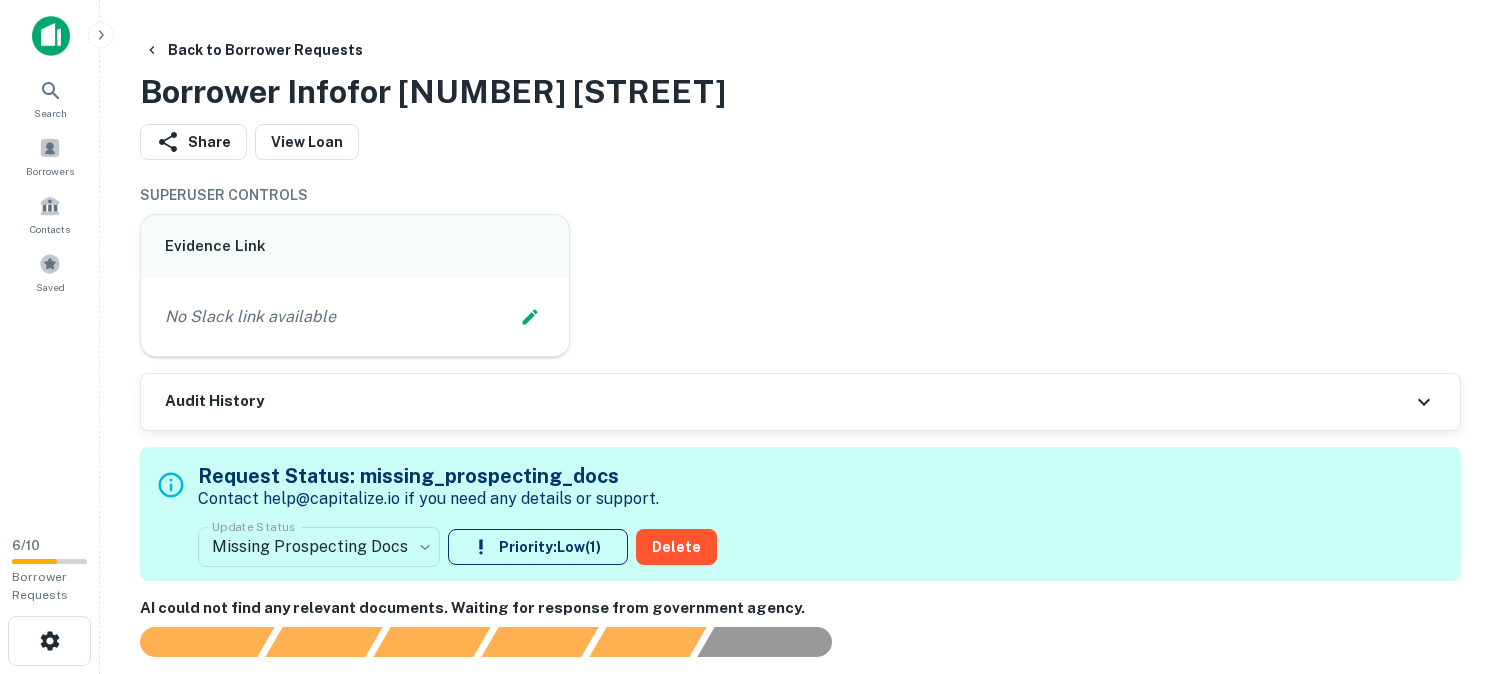 scroll, scrollTop: 0, scrollLeft: 0, axis: both 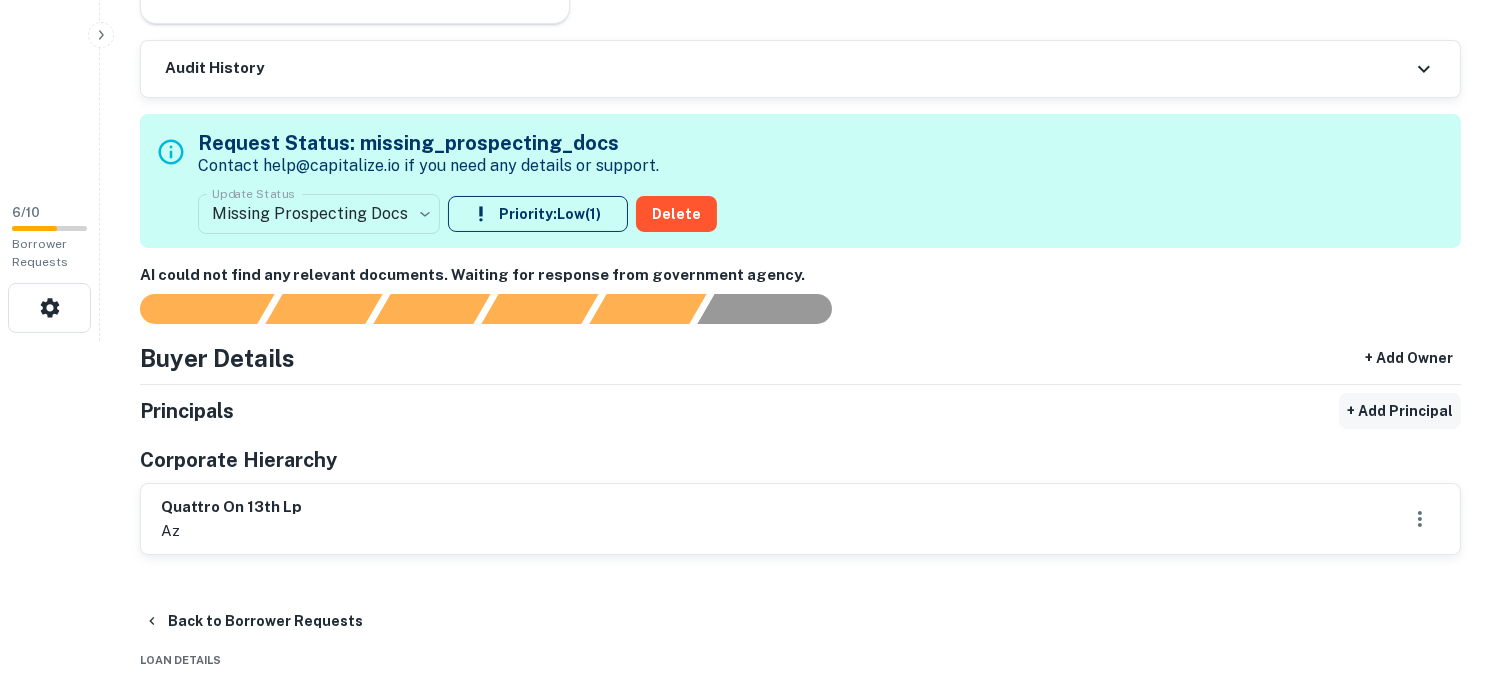 click on "+ Add Principal" at bounding box center [1400, 411] 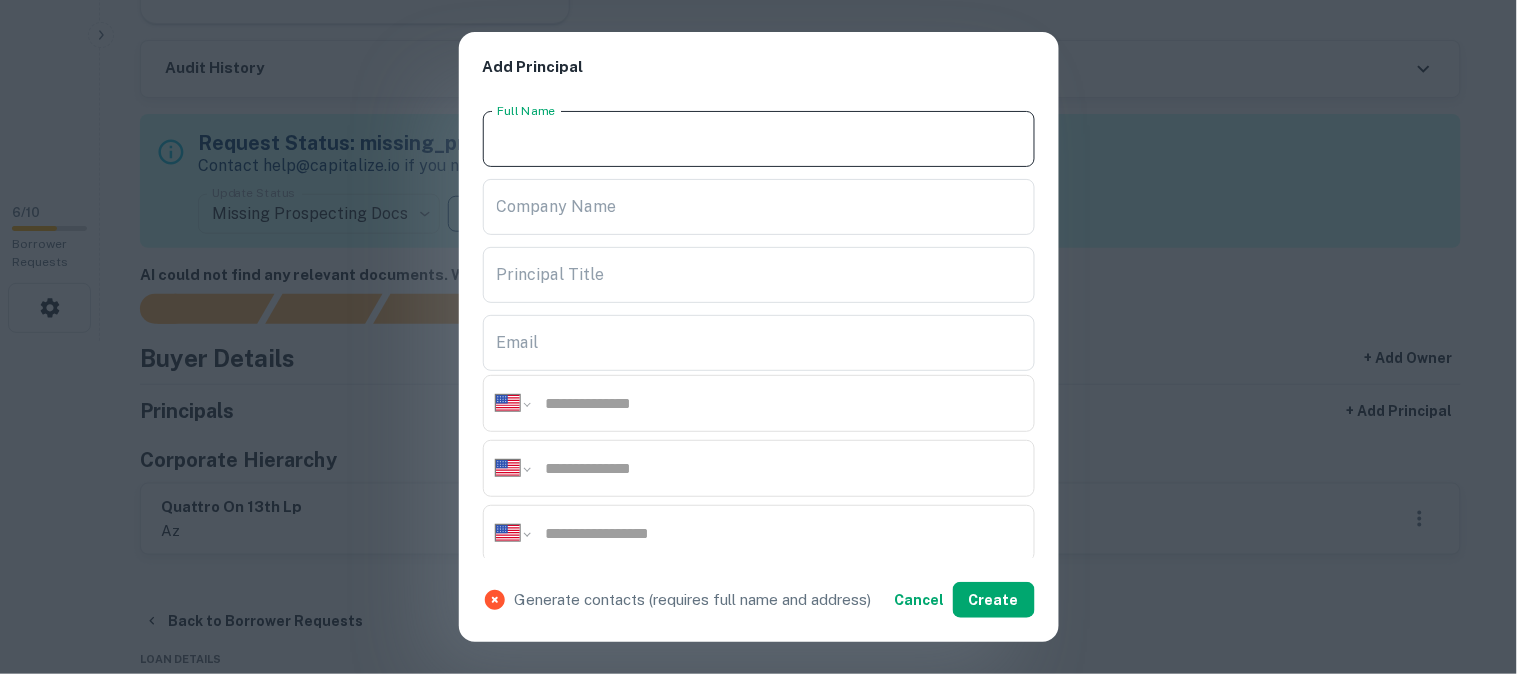 click on "Full Name" at bounding box center [759, 139] 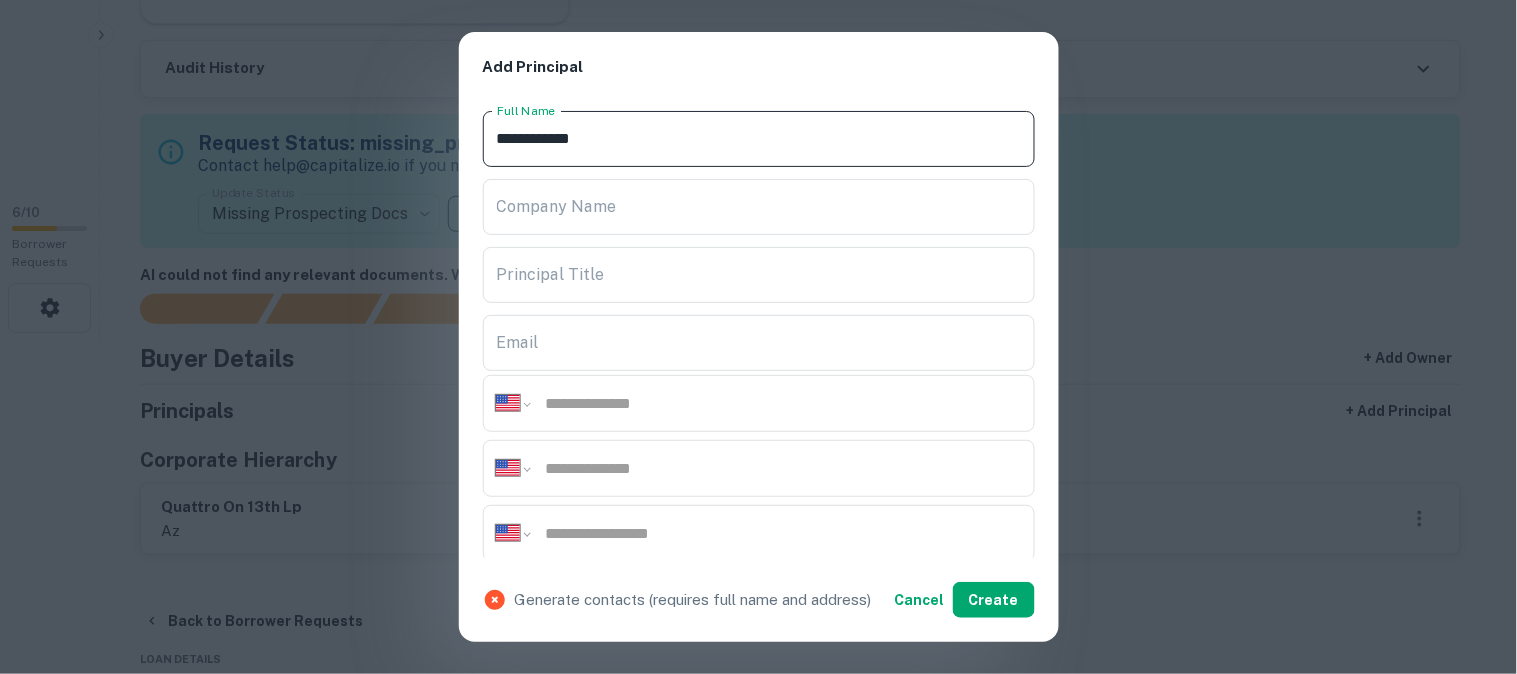 type on "**********" 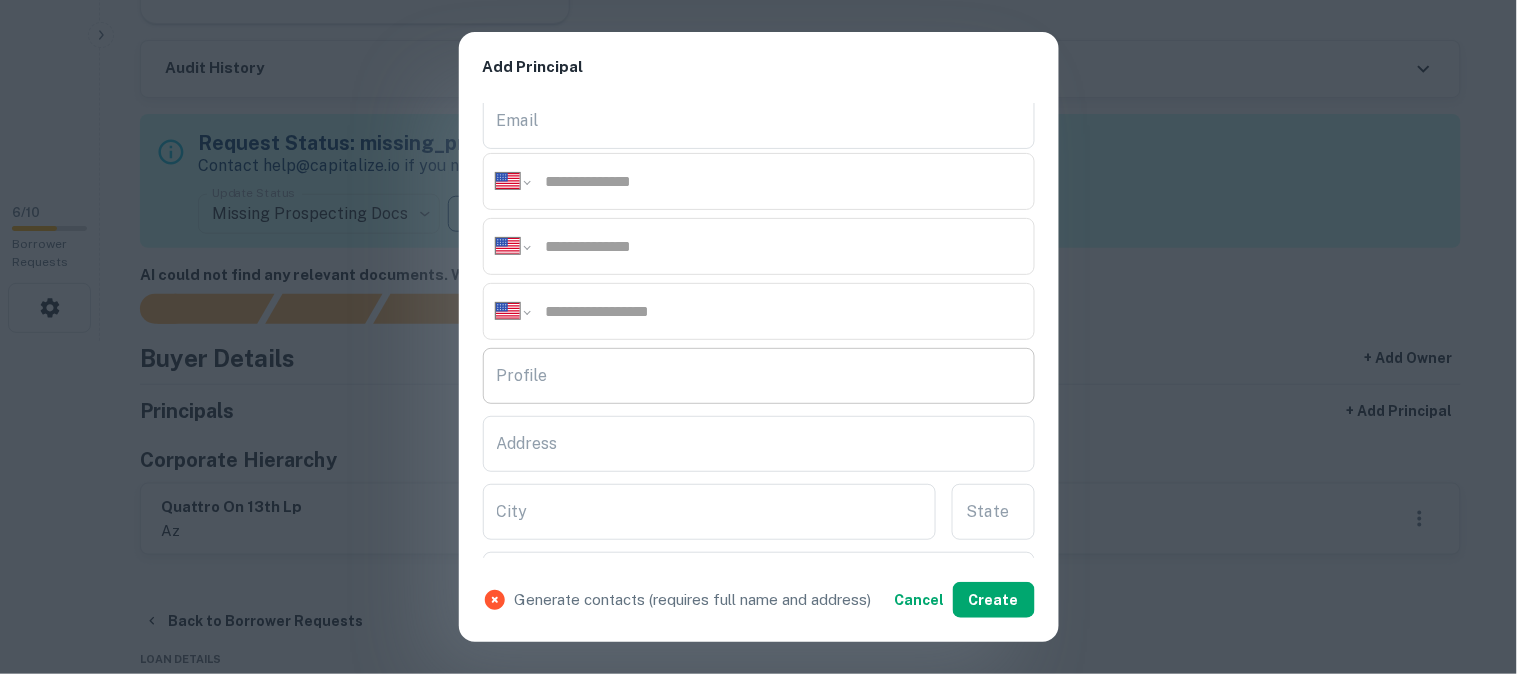 scroll, scrollTop: 333, scrollLeft: 0, axis: vertical 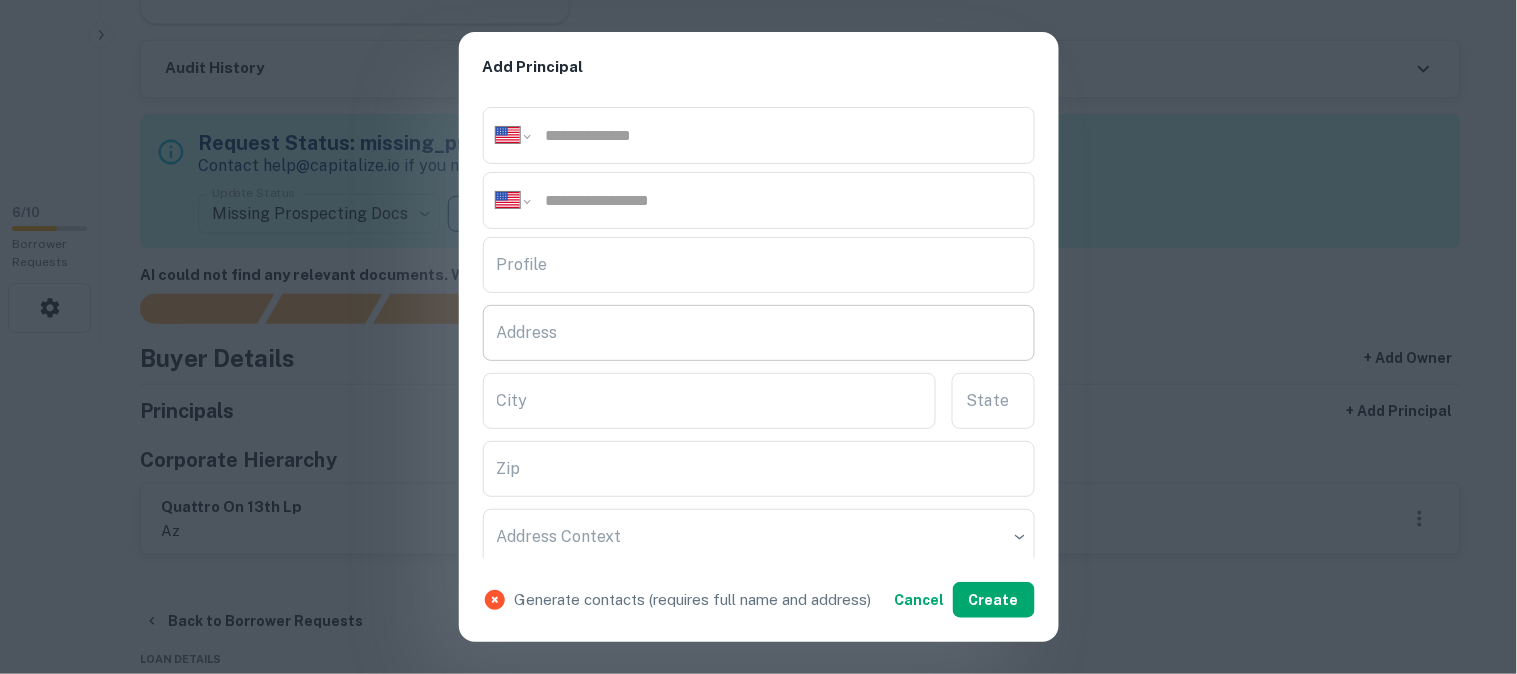 click on "Address" at bounding box center (759, 333) 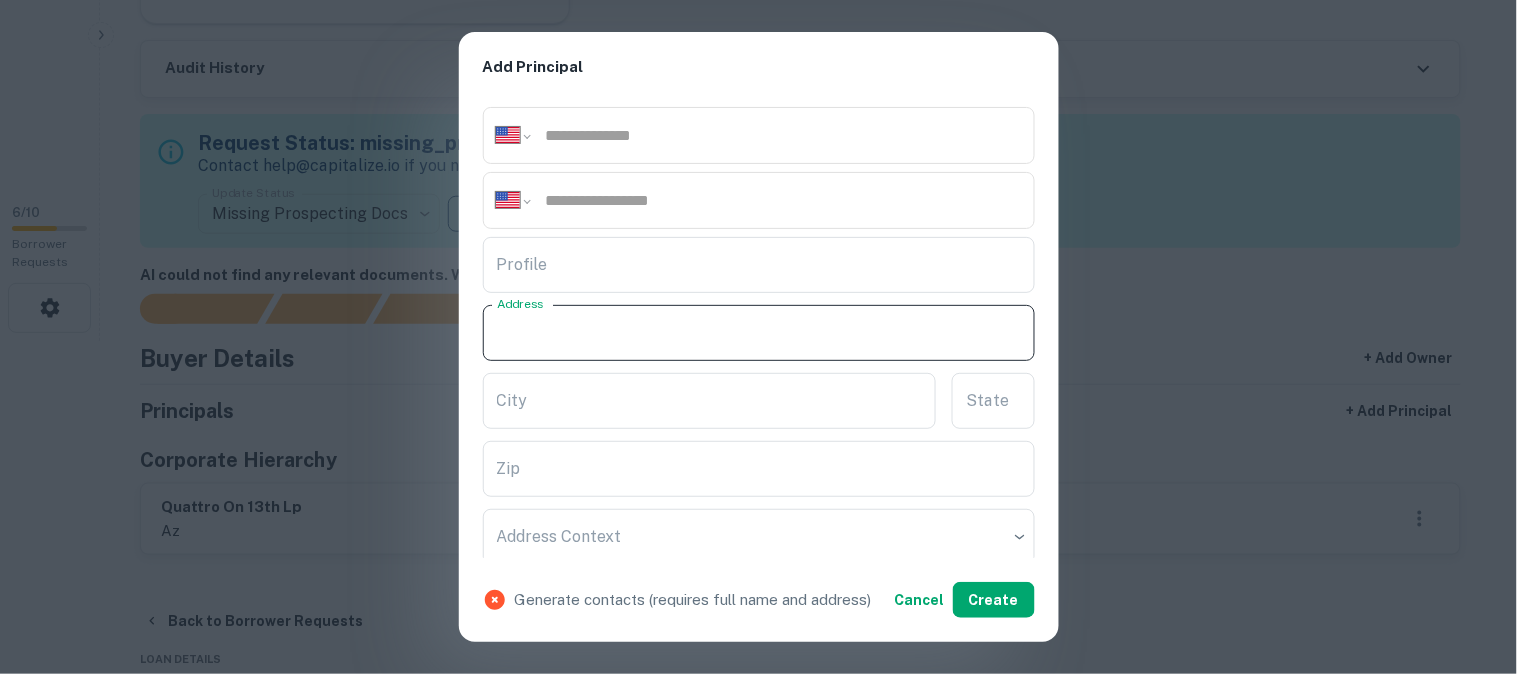 paste on "**********" 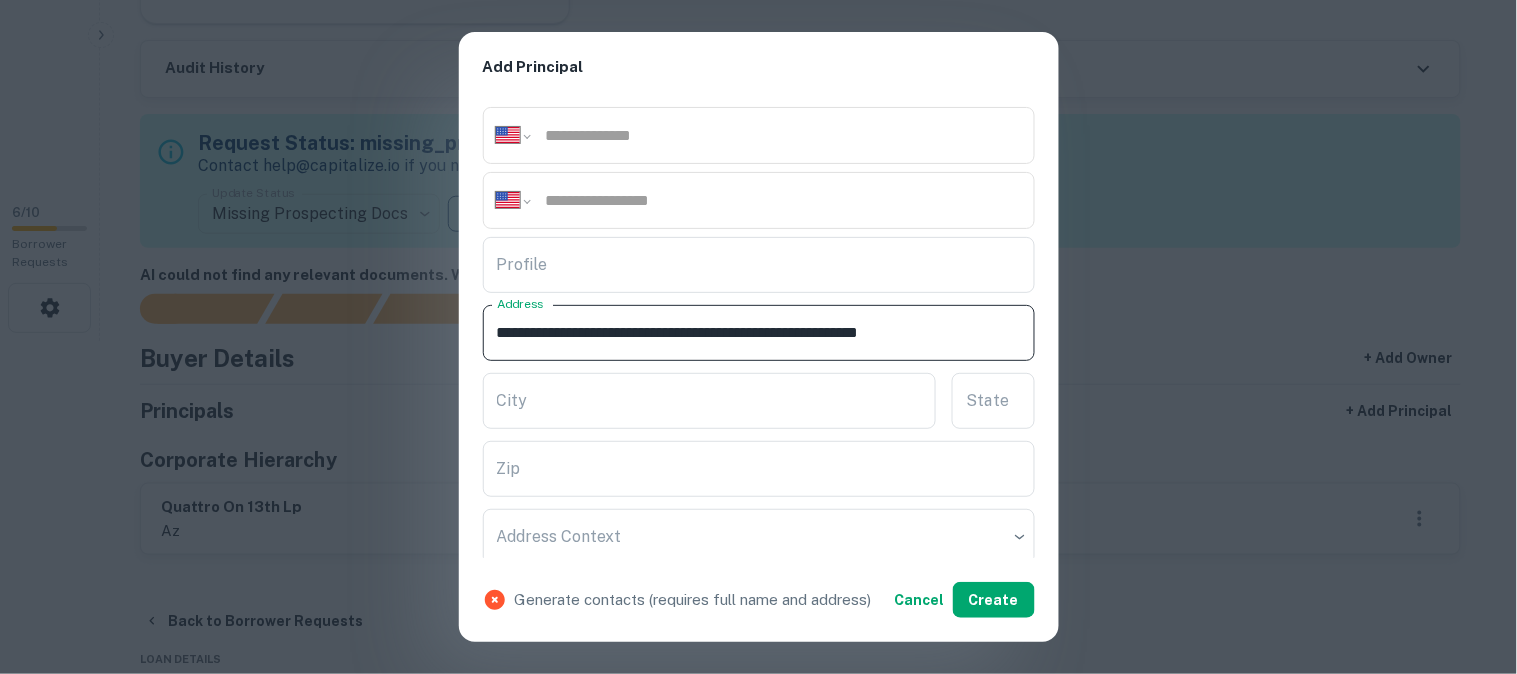 scroll, scrollTop: 0, scrollLeft: 10, axis: horizontal 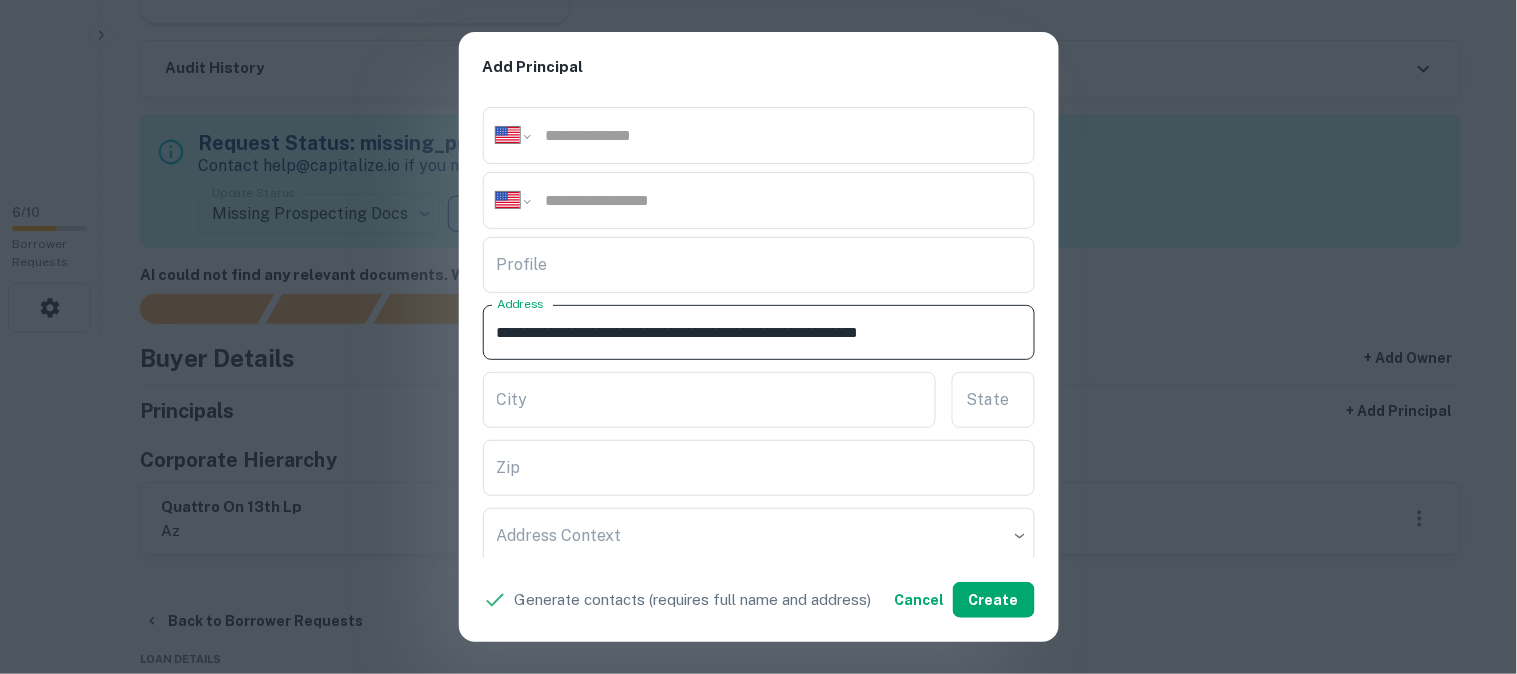 drag, startPoint x: 774, startPoint y: 333, endPoint x: 877, endPoint y: 353, distance: 104.92378 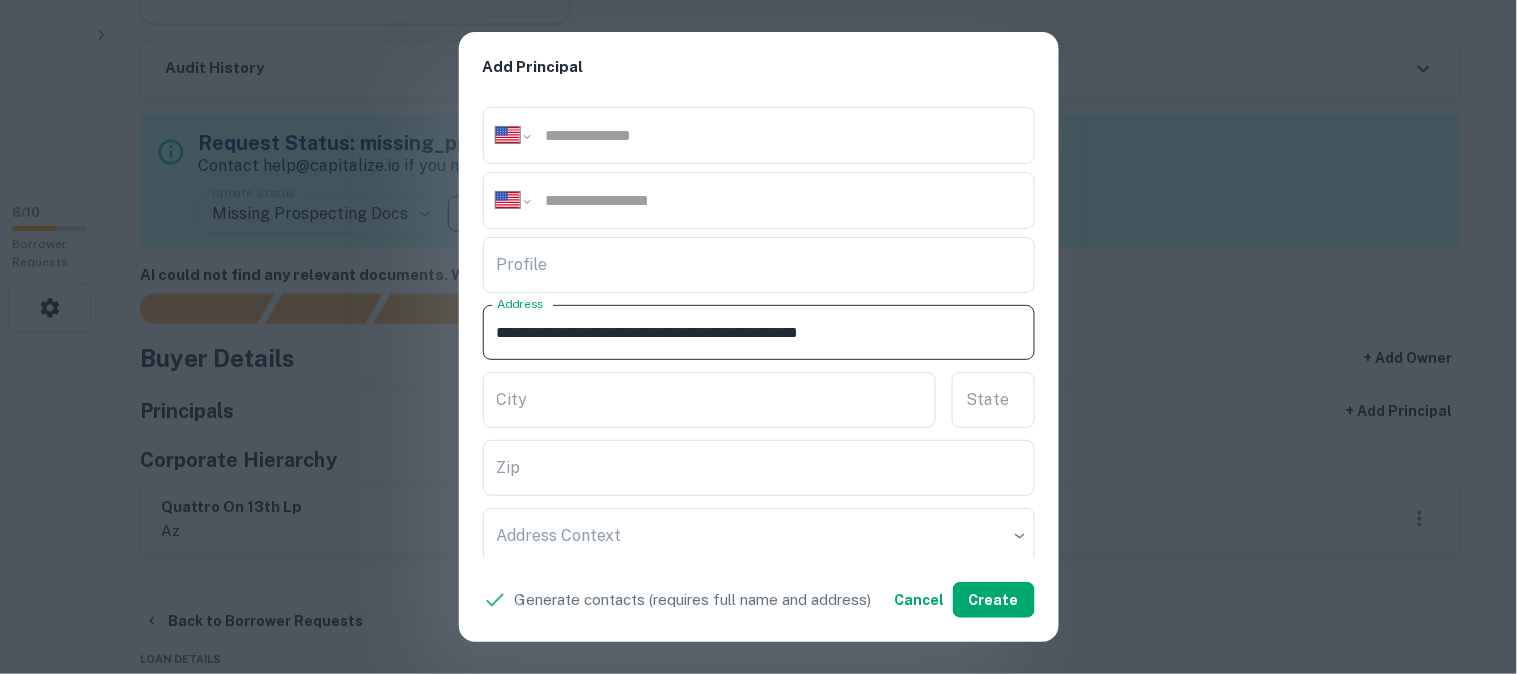 scroll, scrollTop: 0, scrollLeft: 0, axis: both 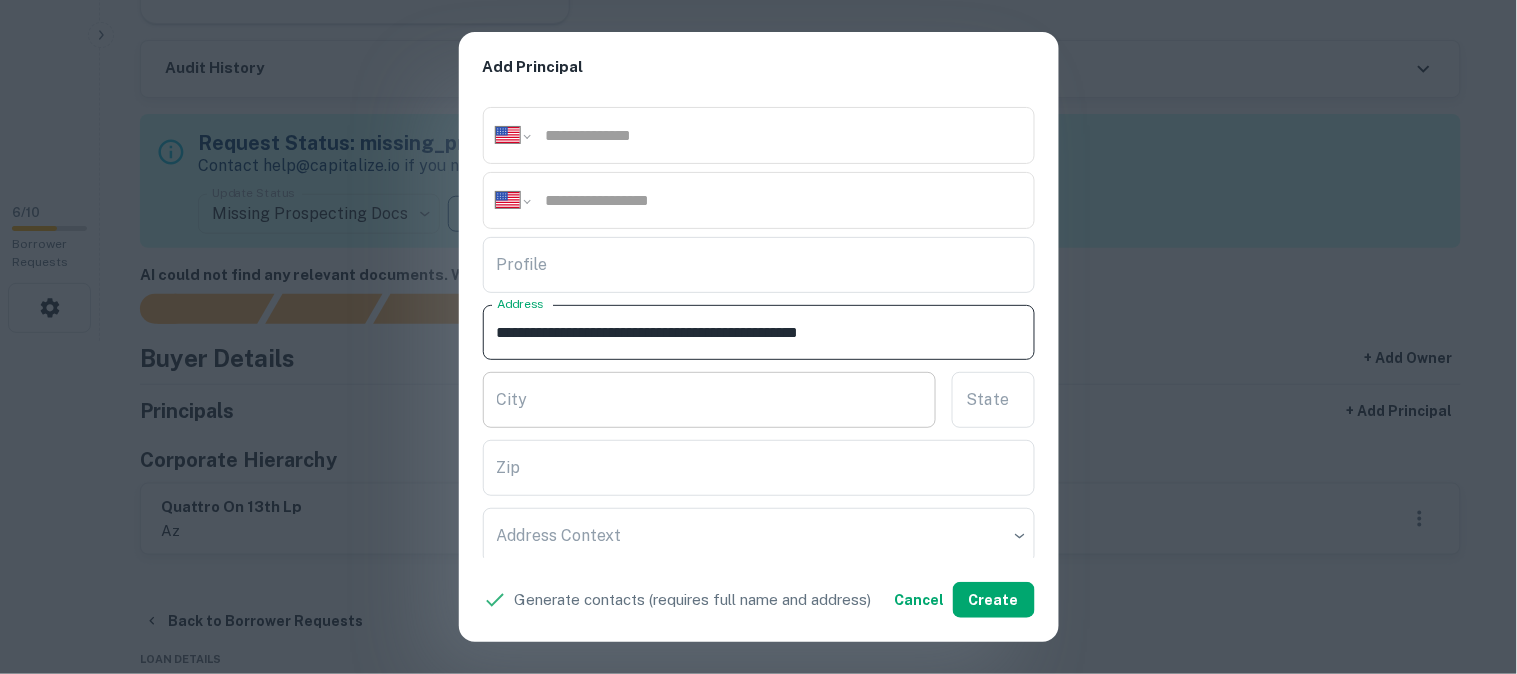 type on "**********" 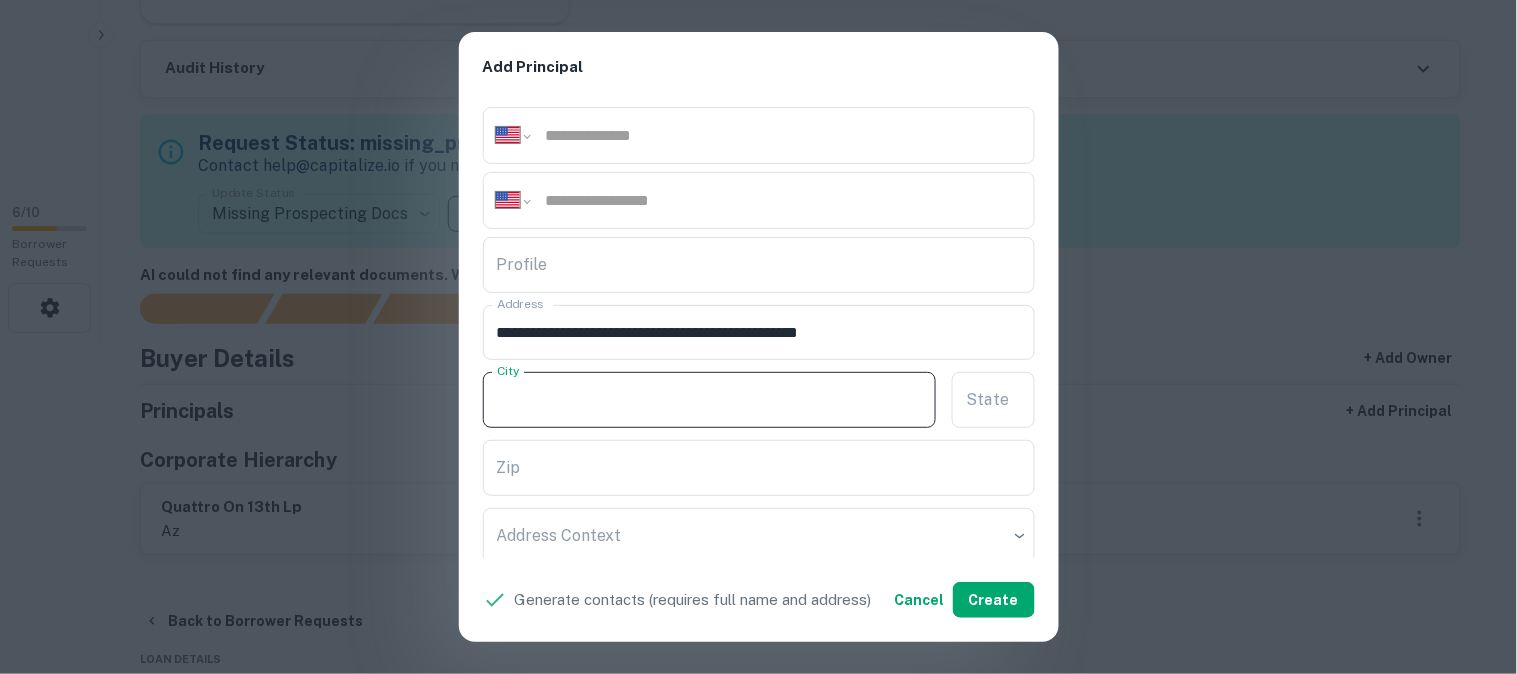 paste on "**********" 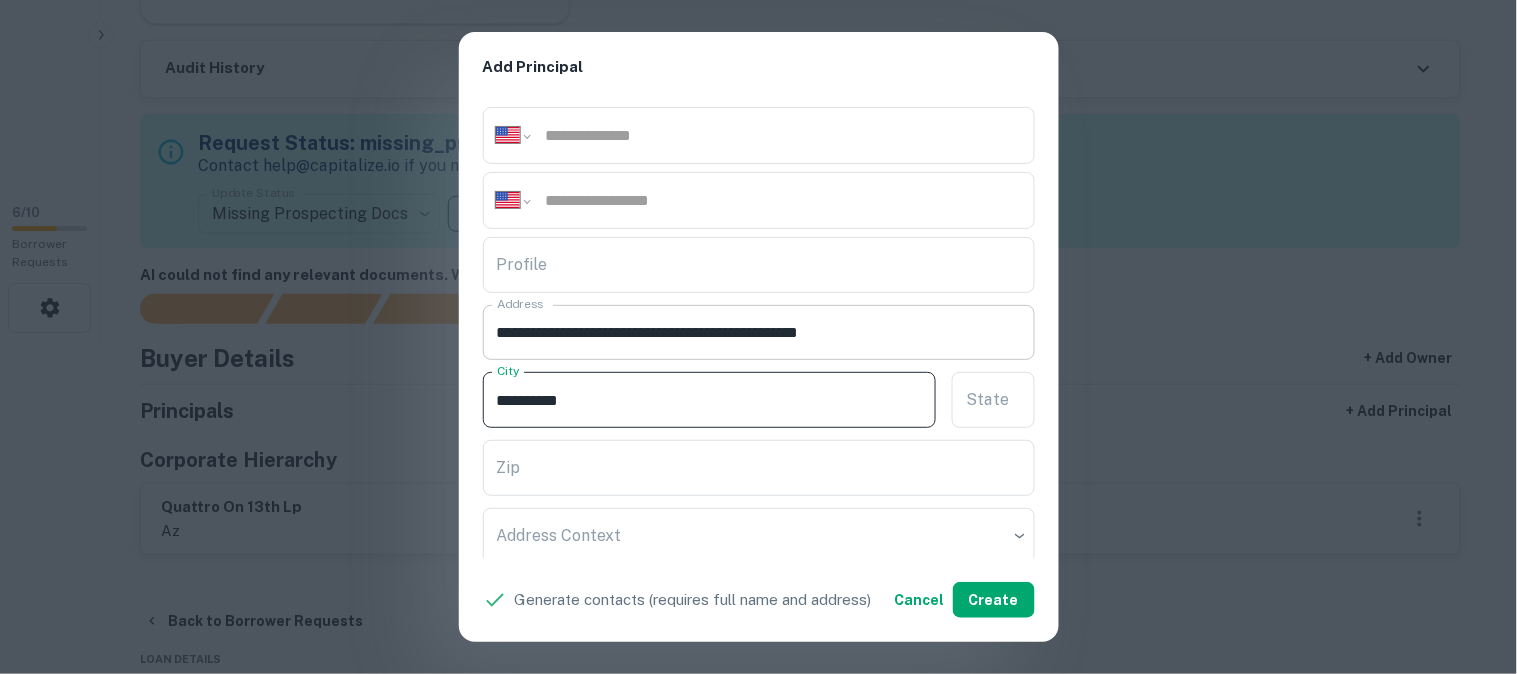 type on "**********" 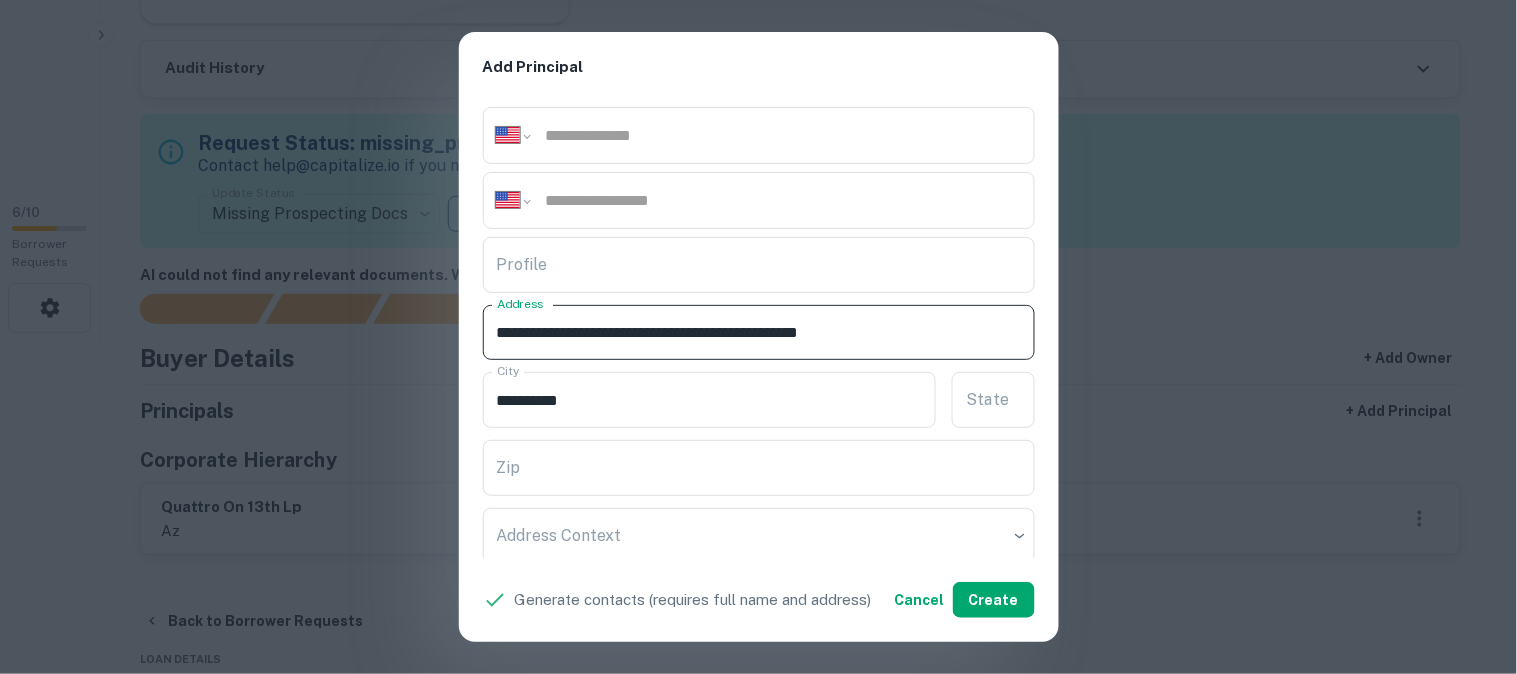 drag, startPoint x: 855, startPoint y: 330, endPoint x: 952, endPoint y: 363, distance: 102.45975 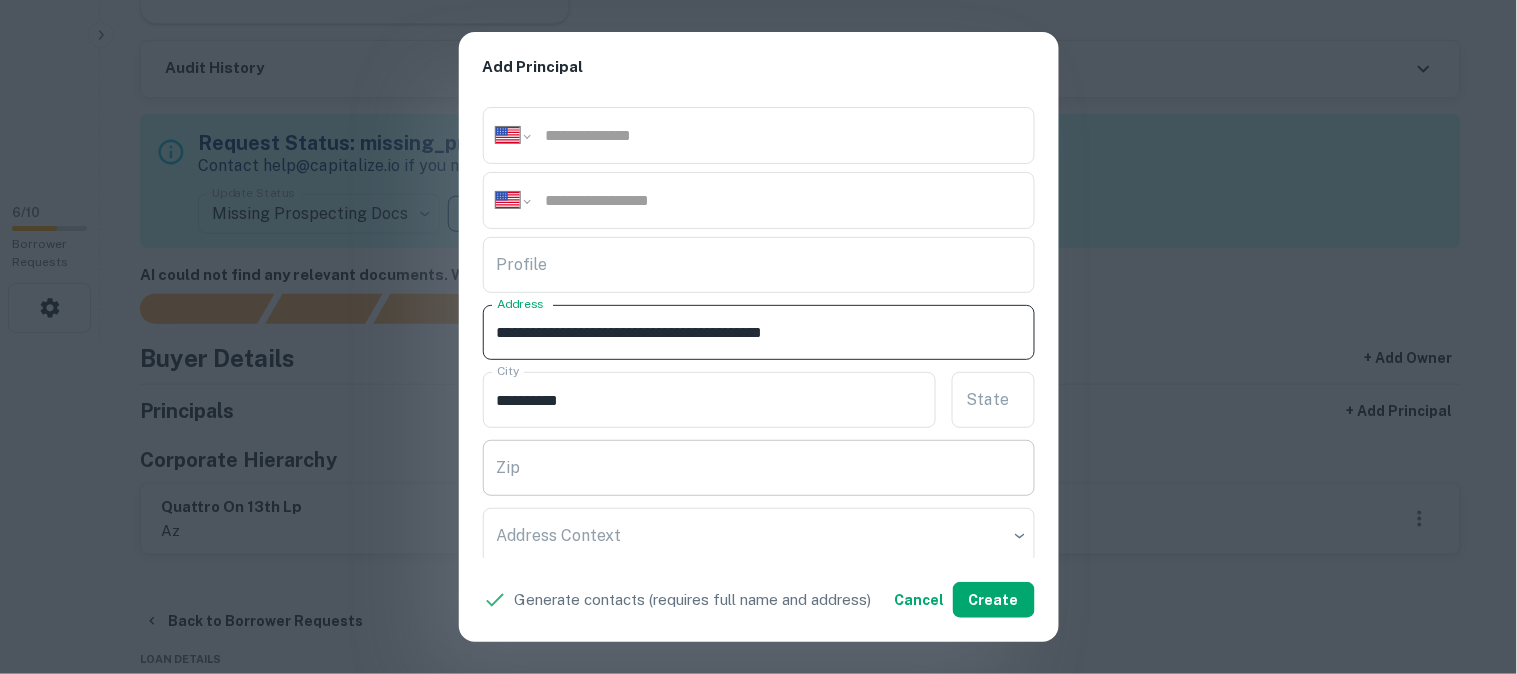 type on "**********" 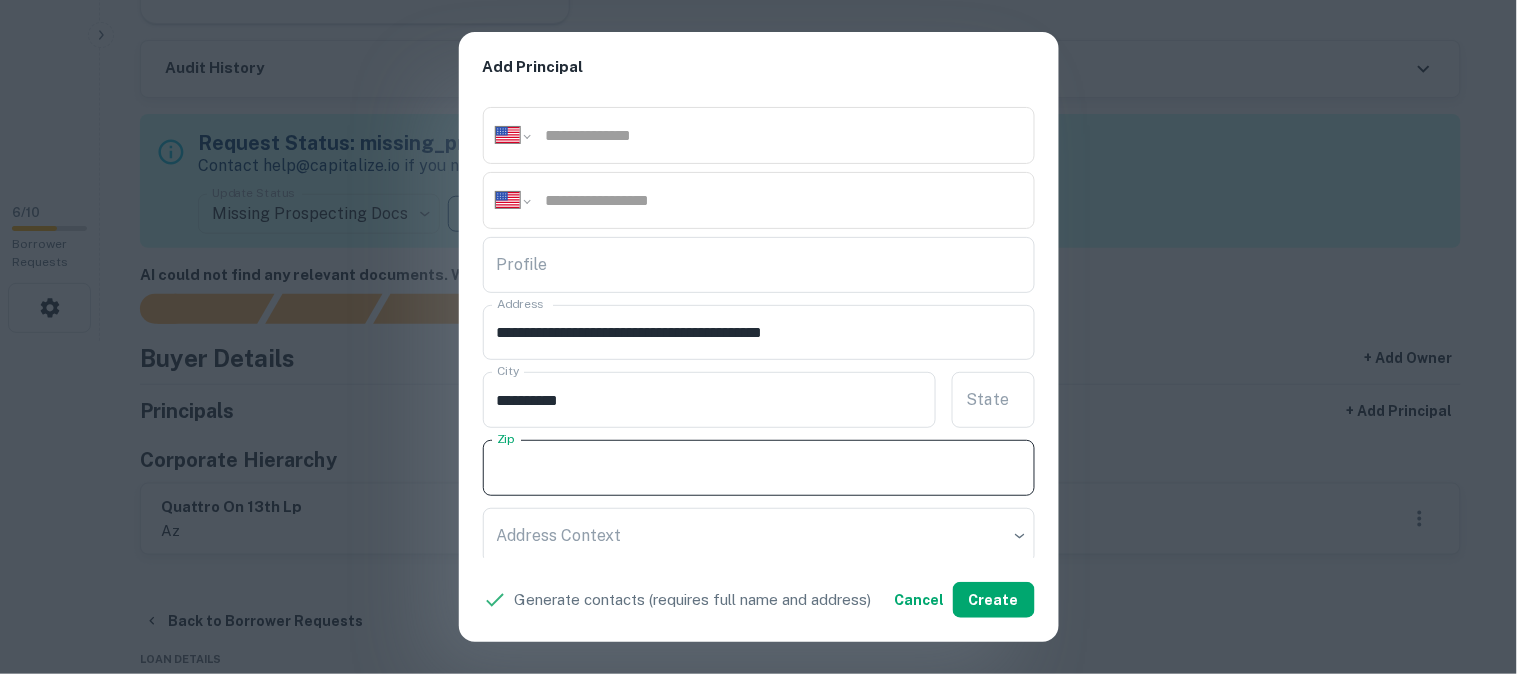 click on "Zip" at bounding box center (759, 468) 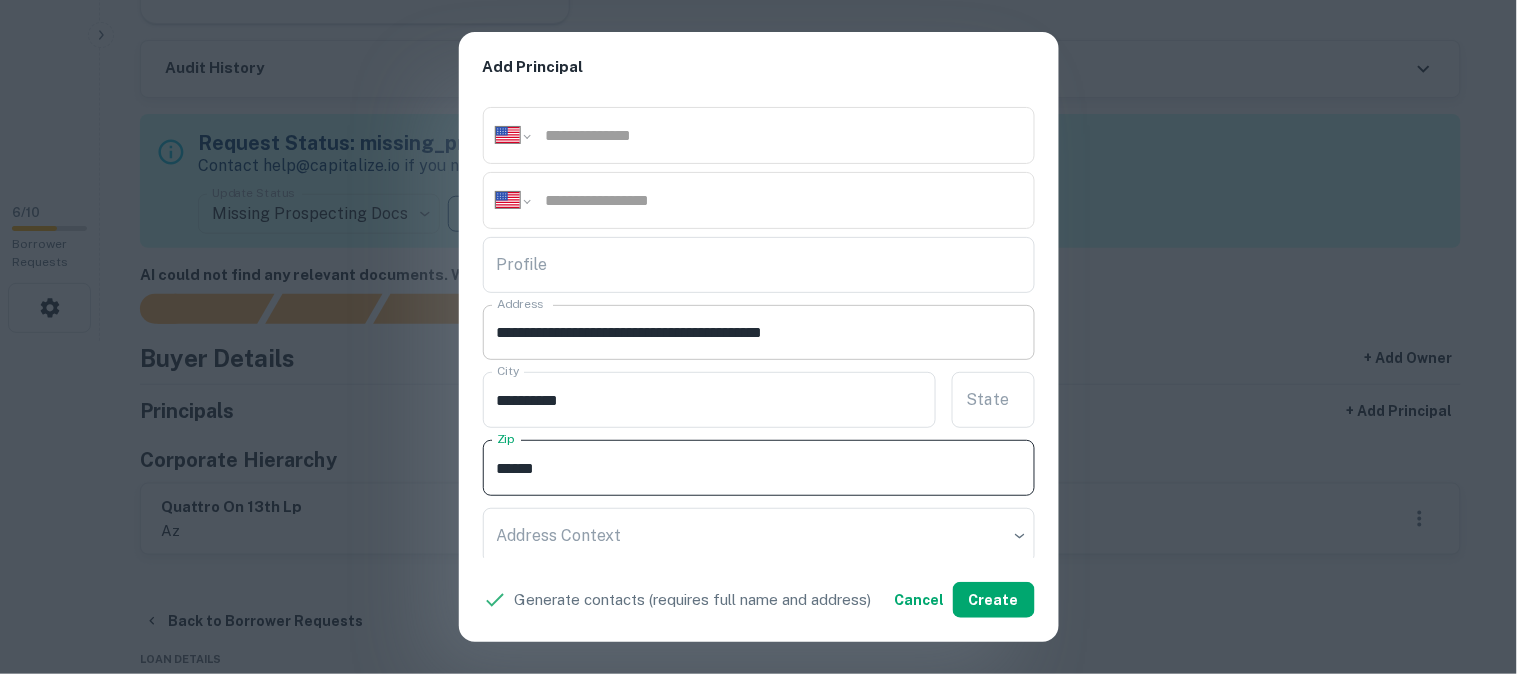 type on "******" 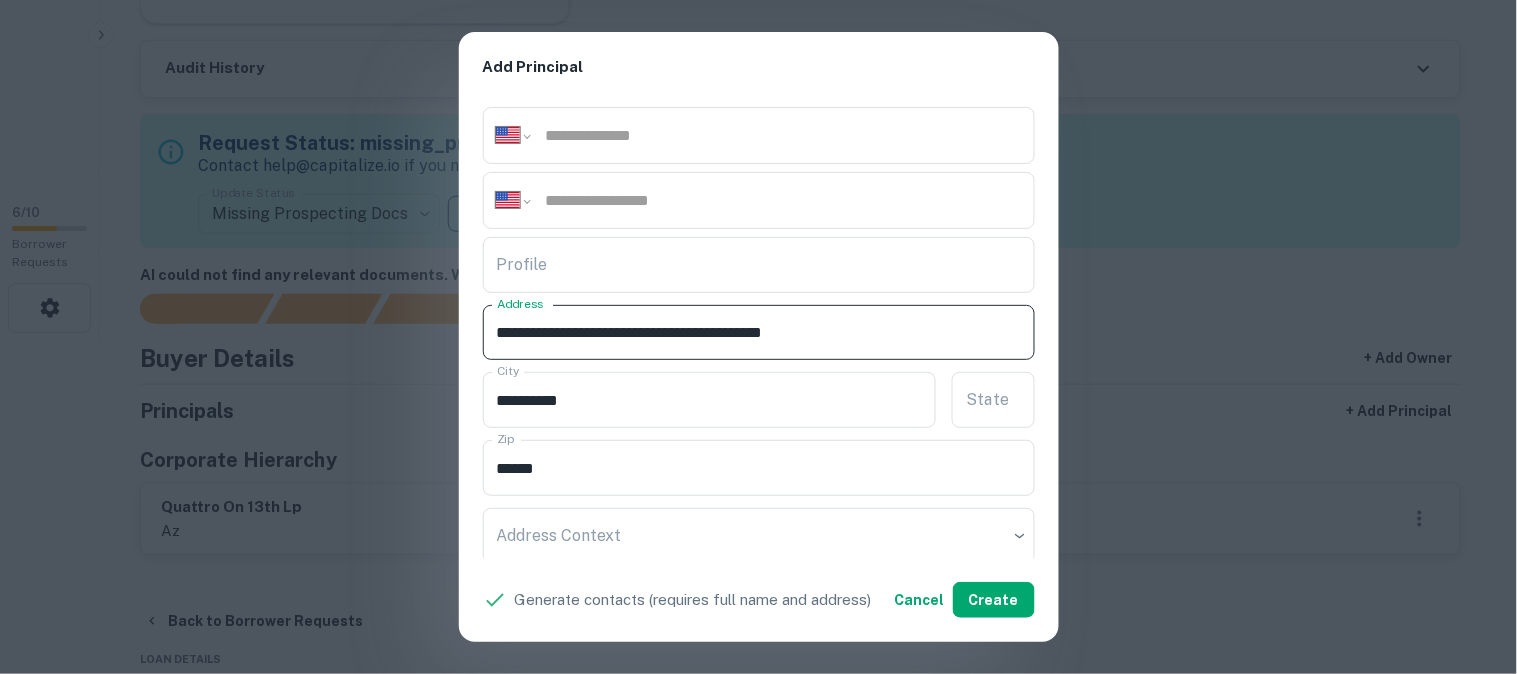 drag, startPoint x: 794, startPoint y: 332, endPoint x: 851, endPoint y: 336, distance: 57.14018 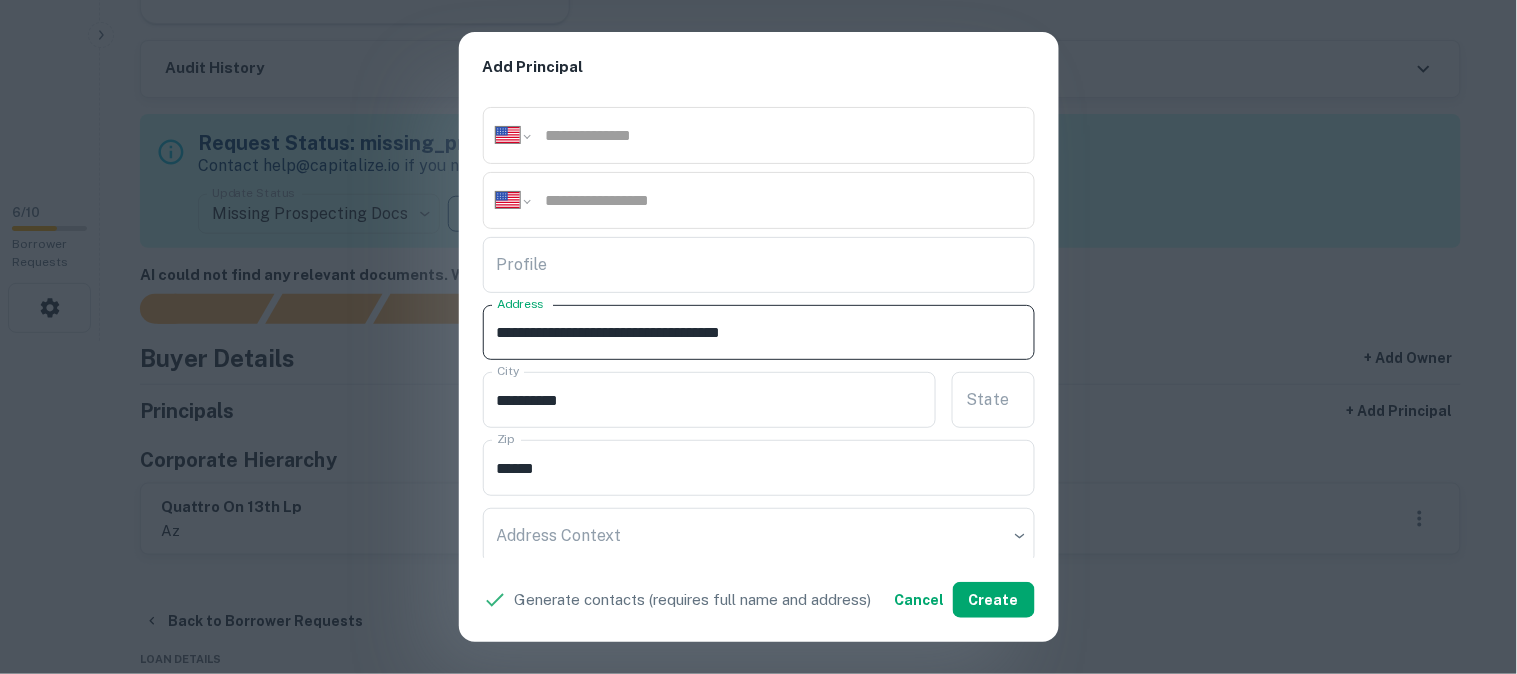 click on "**********" at bounding box center (750, 333) 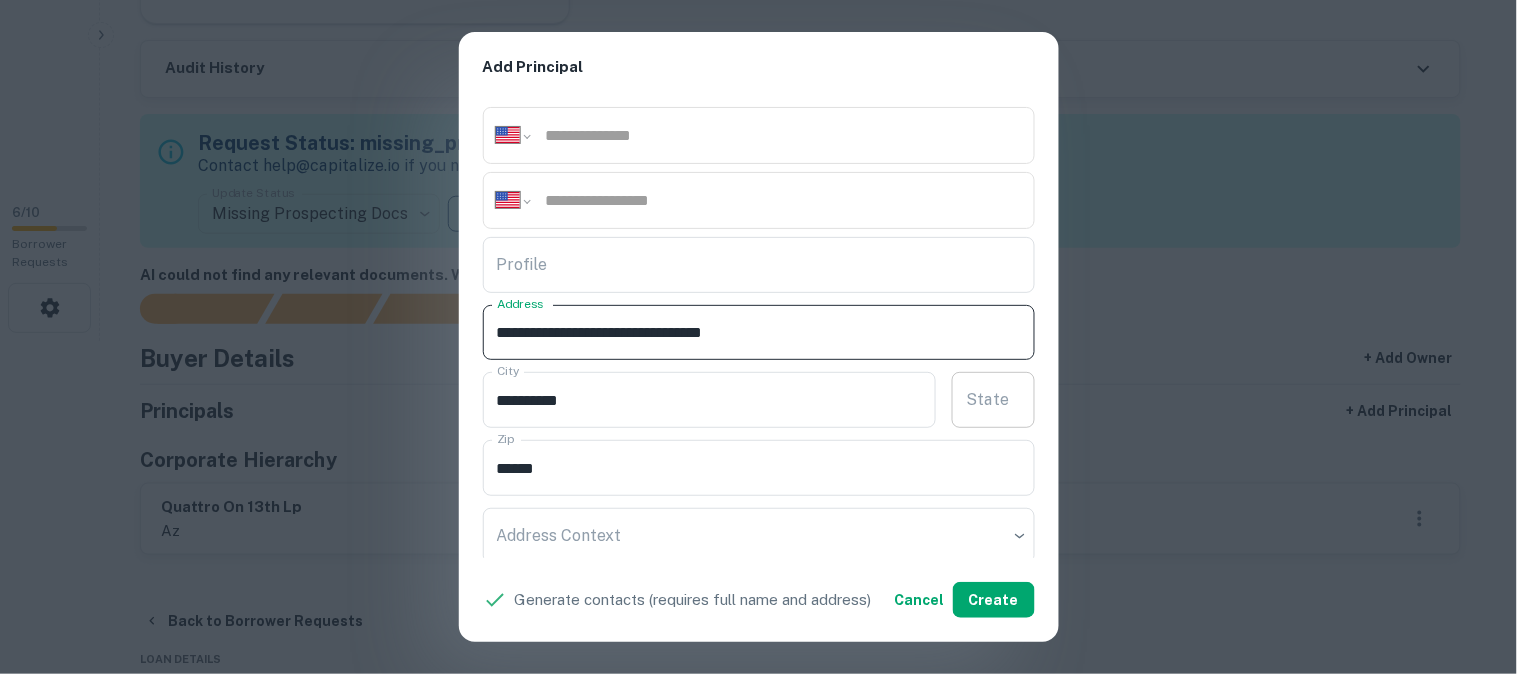 type on "**********" 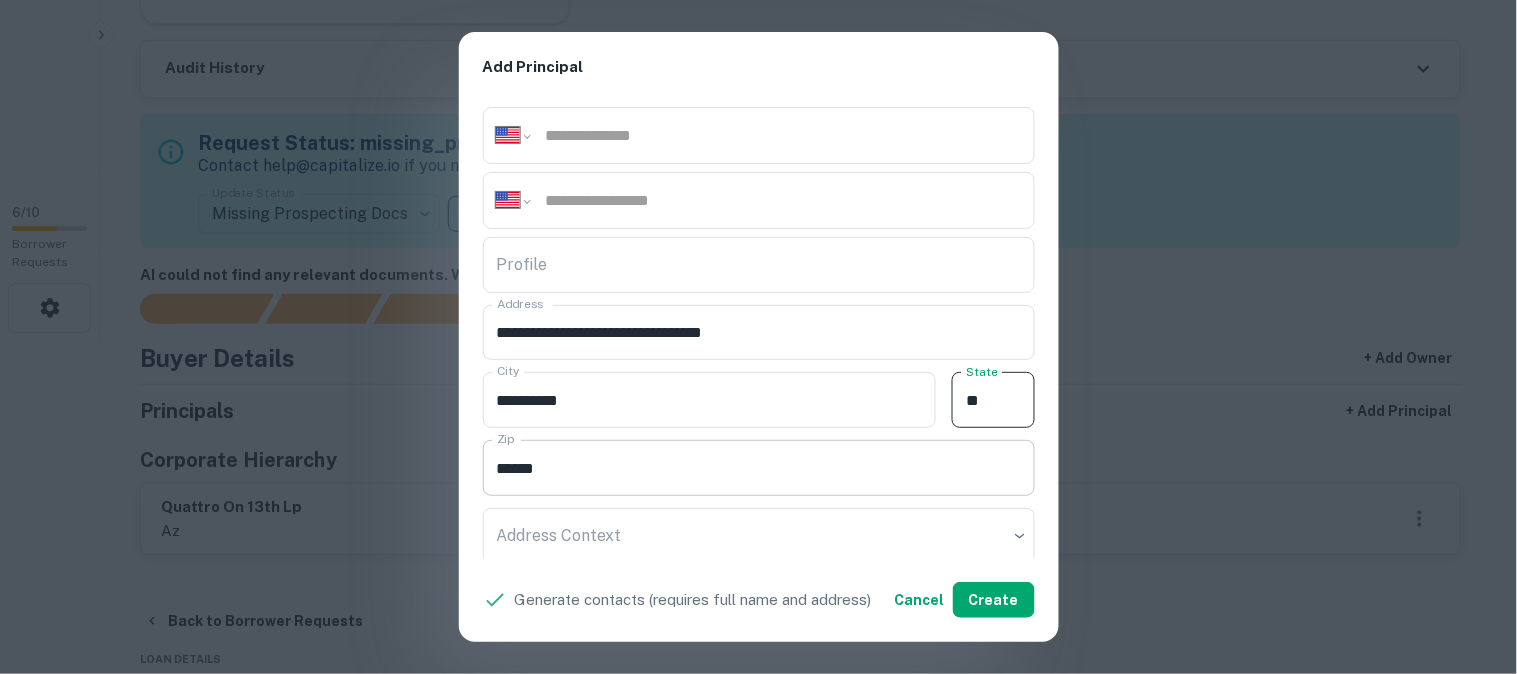 type on "**" 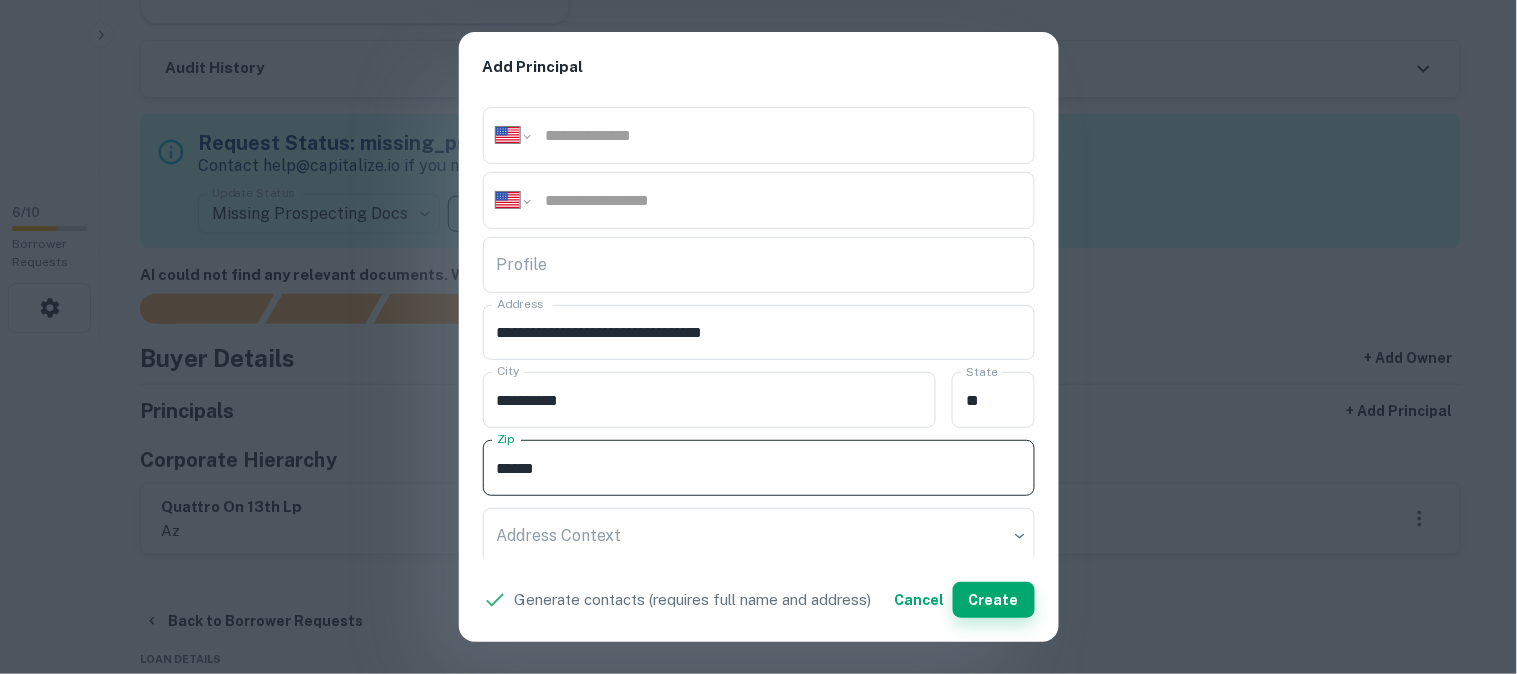 click on "Create" at bounding box center [994, 600] 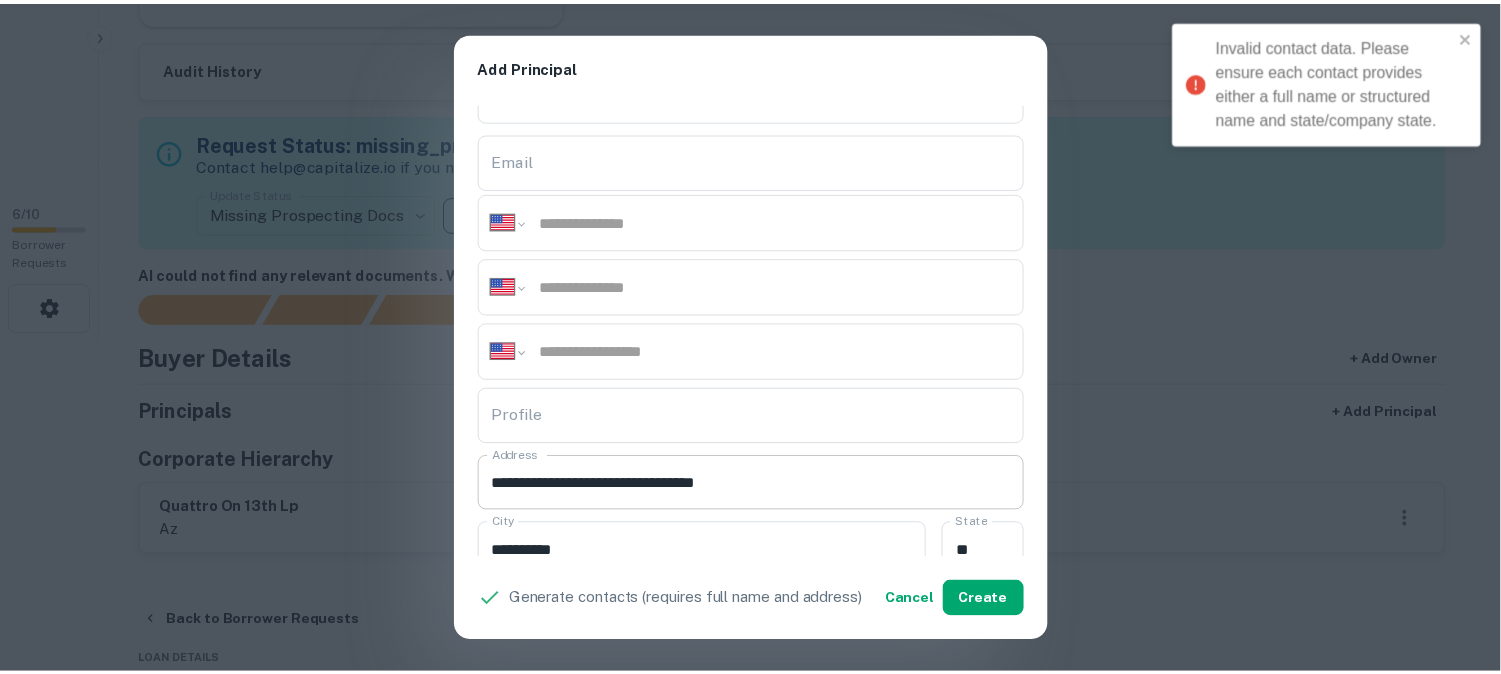 scroll, scrollTop: 0, scrollLeft: 0, axis: both 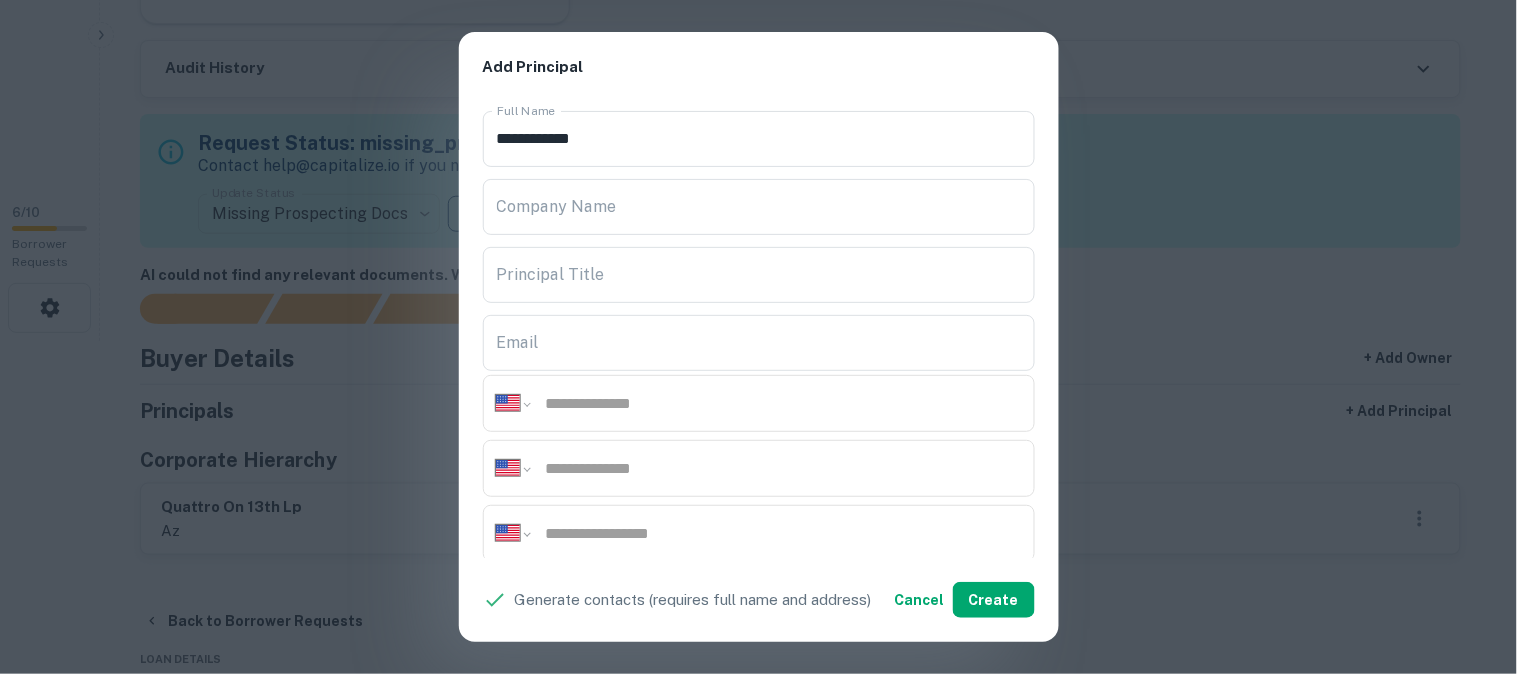 click on "**********" at bounding box center (758, 337) 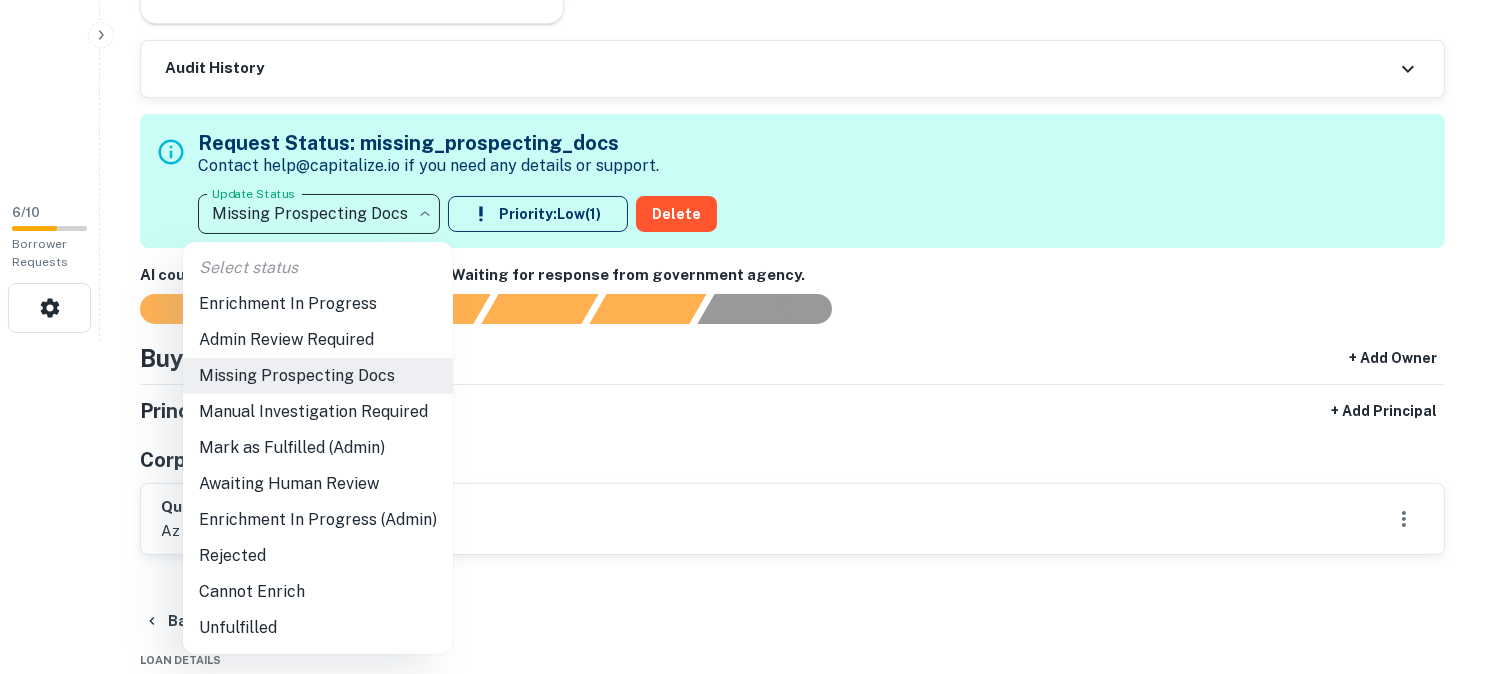 click on "**********" at bounding box center (750, 4) 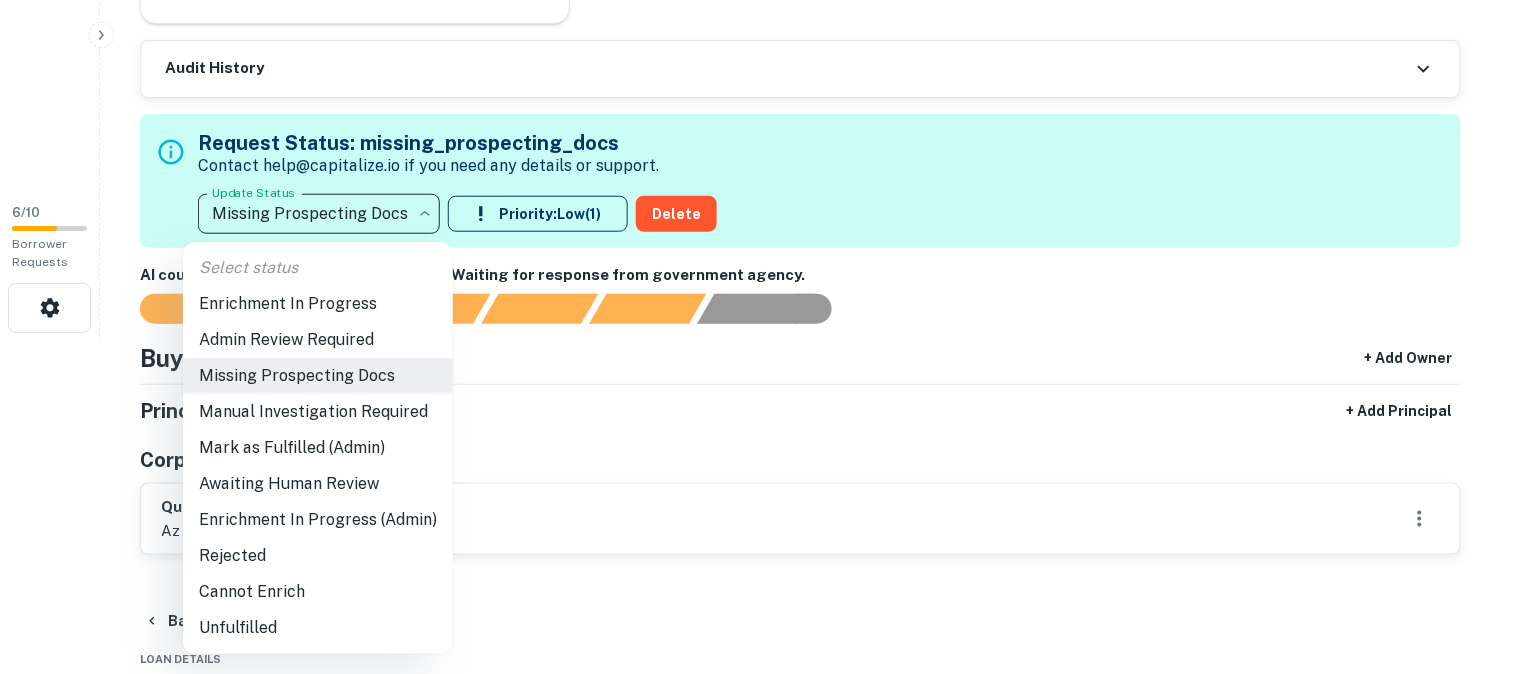 click on "Awaiting Human Review" at bounding box center (318, 484) 